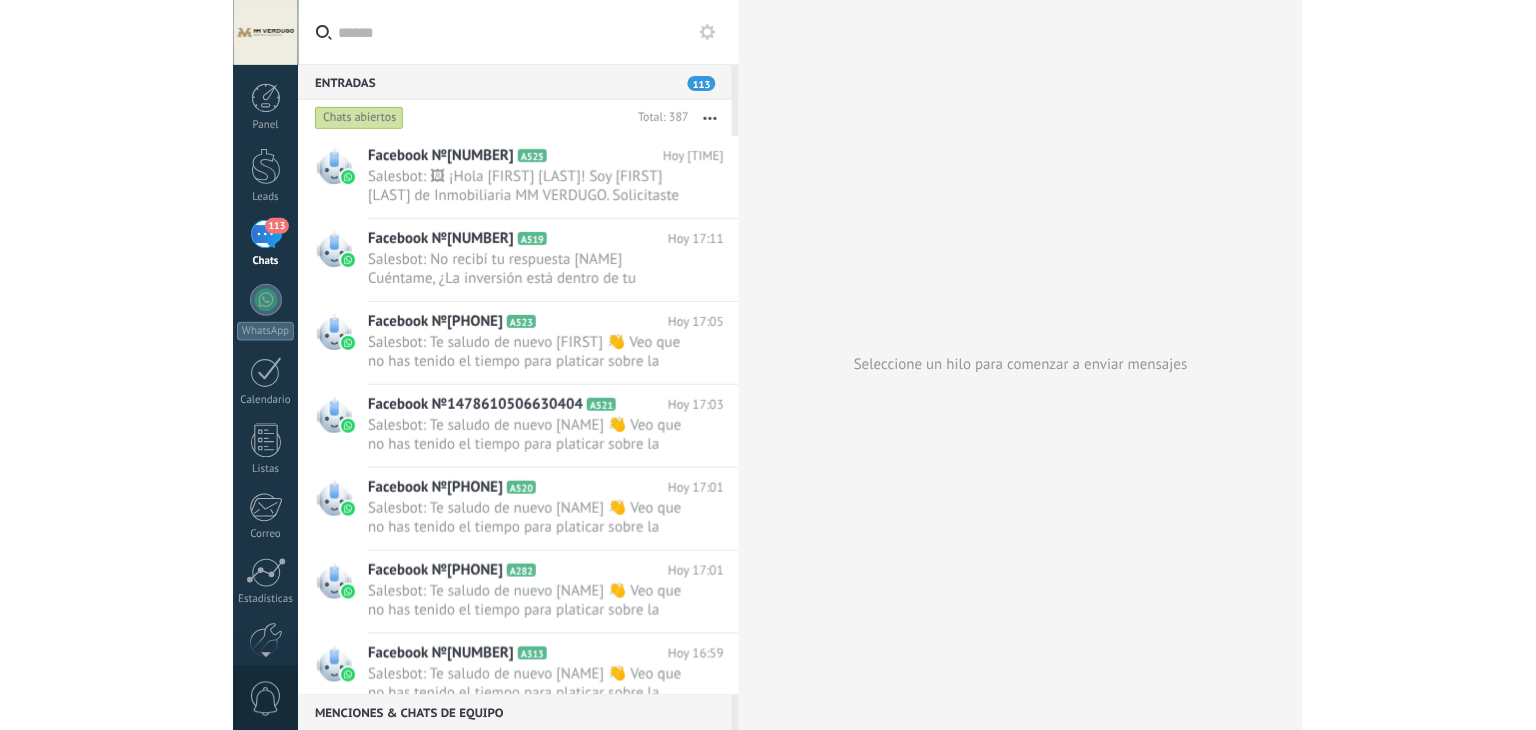 scroll, scrollTop: 0, scrollLeft: 0, axis: both 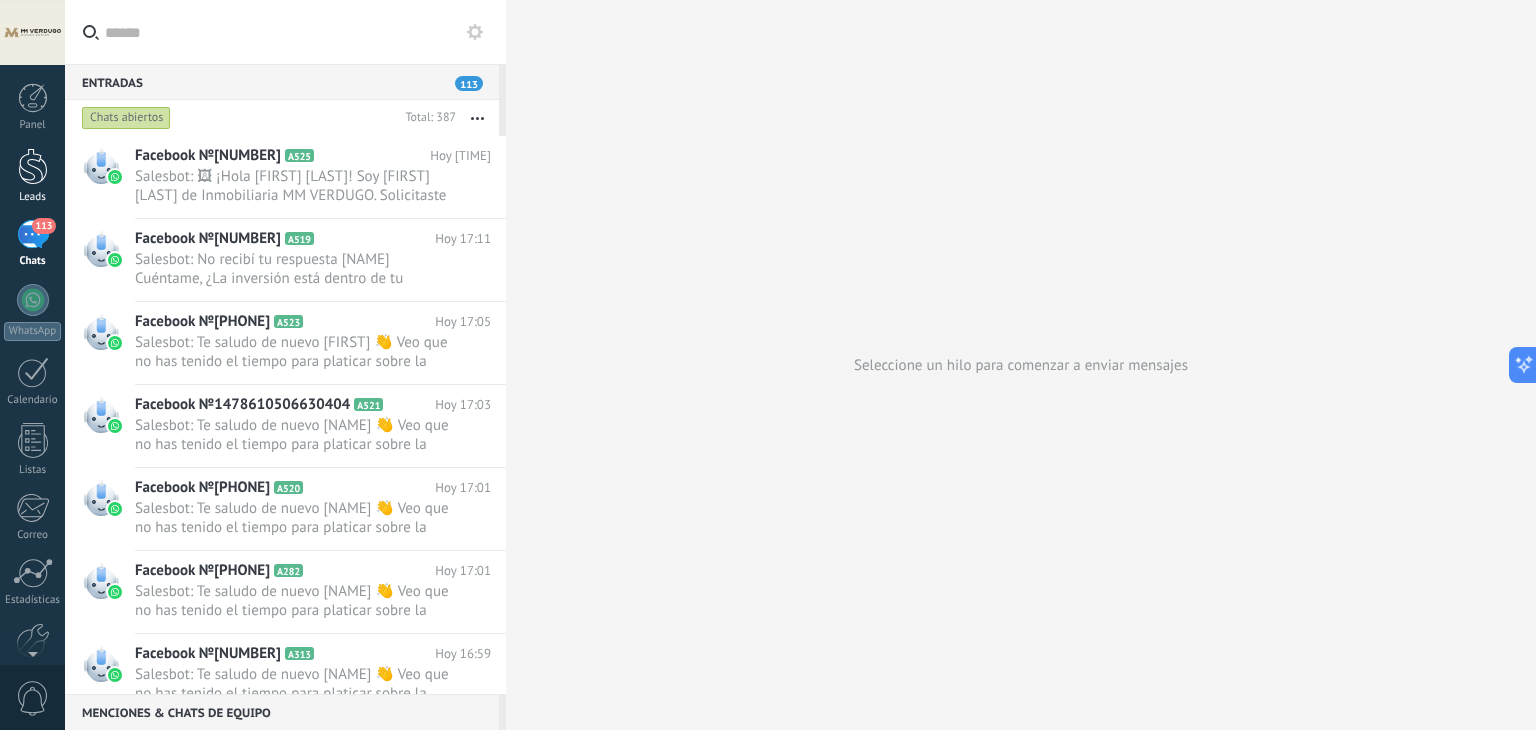 click at bounding box center [33, 166] 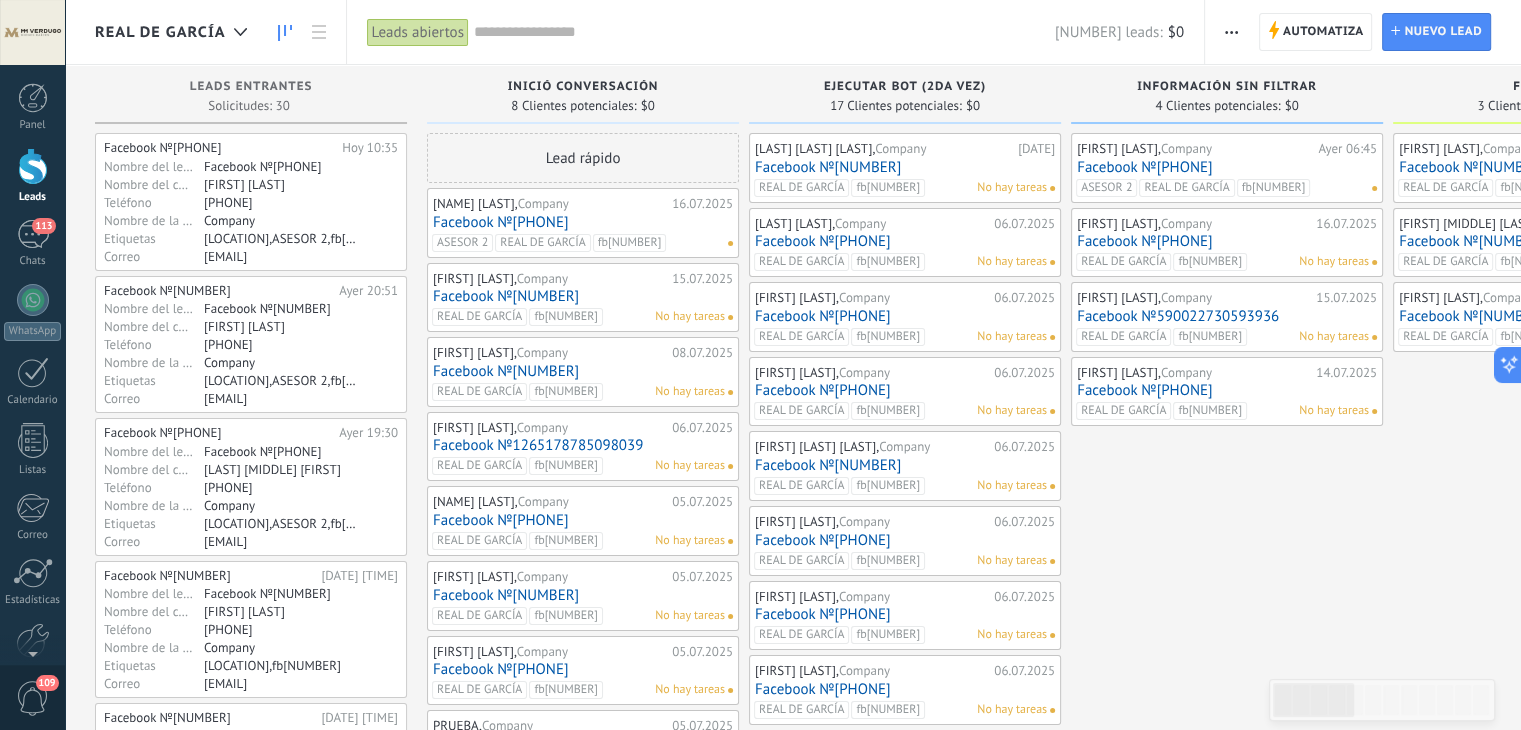 click on "[DATE] [TIME] SalesBot (BOT #[NUMBER] - [NAME]) No hay tareas [FIRST] [LAST], Company [DATE] Facebook №[NUMBER] [NAME] fb[NUMBER] No hay tareas [FIRST] [LAST], Company [DATE] Facebook №[NUMBER] [NAME] fb[NUMBER] No hay tareas [FIRST] [LAST], Company [DATE] Facebook №[NUMBER] [NAME] fb[NUMBER] No hay tareas [FIRST] [LAST], Company [DATE] Facebook №[NUMBER] [NAME] fb[NUMBER] No hay tareas" at bounding box center [1227, 1556] 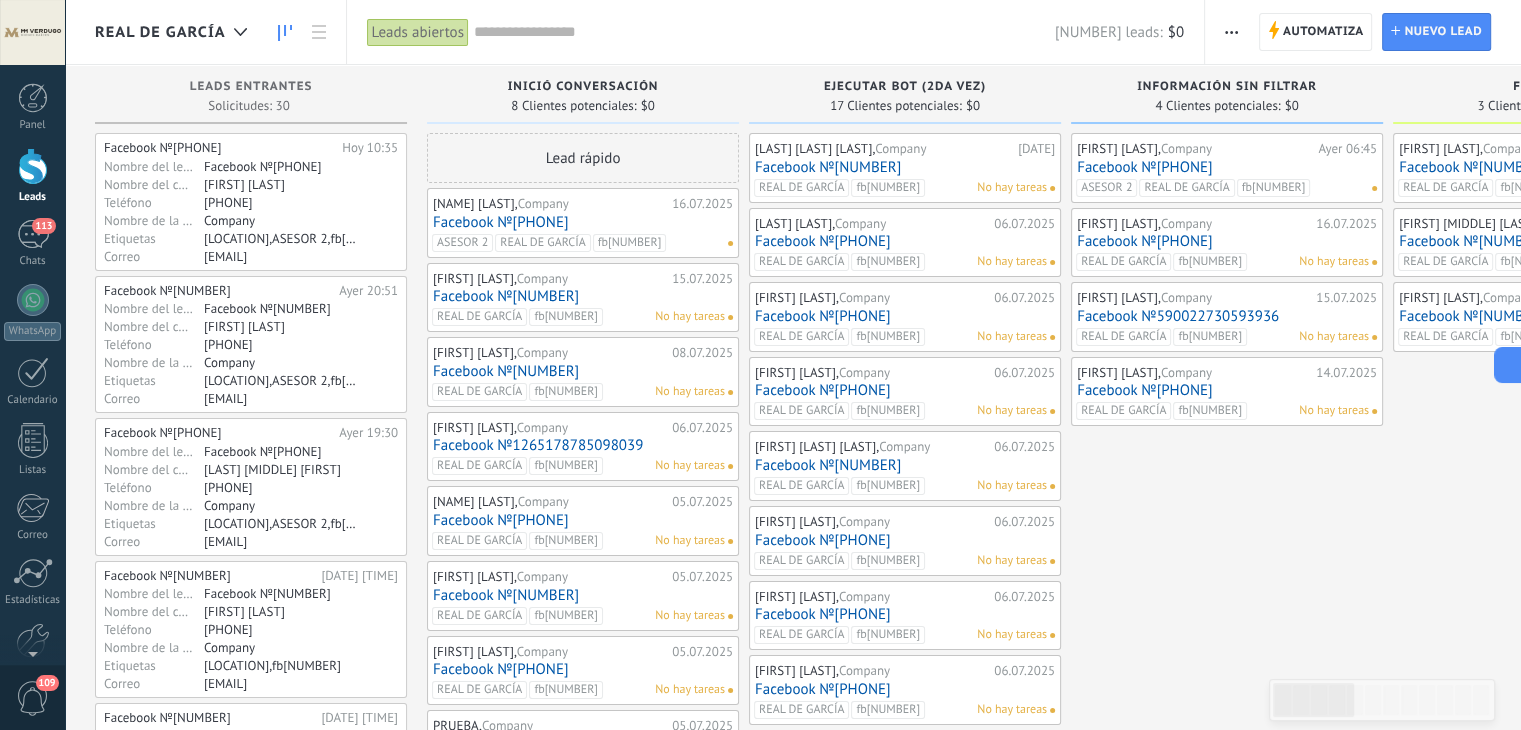 click on "Facebook №[PHONE]" at bounding box center (583, 222) 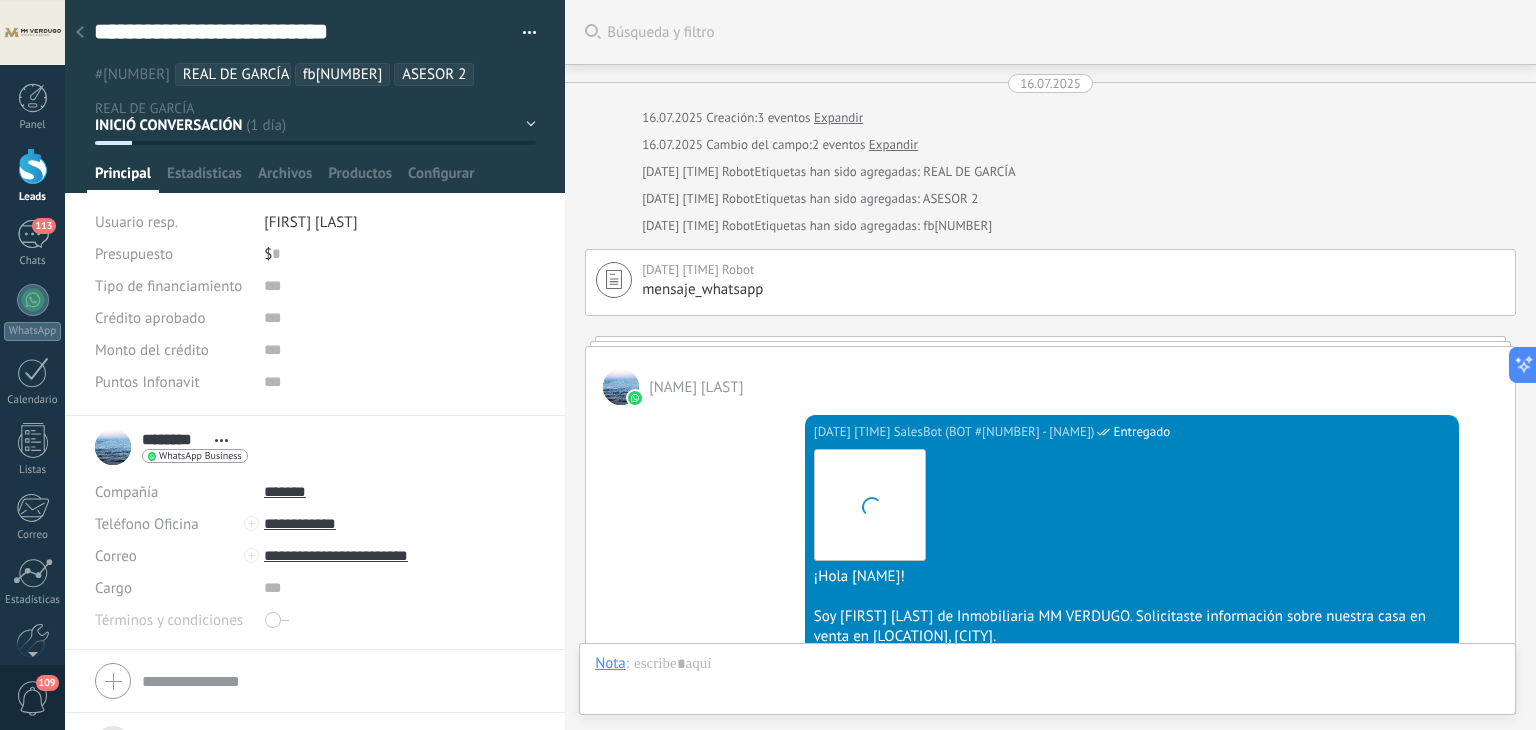 scroll, scrollTop: 20, scrollLeft: 0, axis: vertical 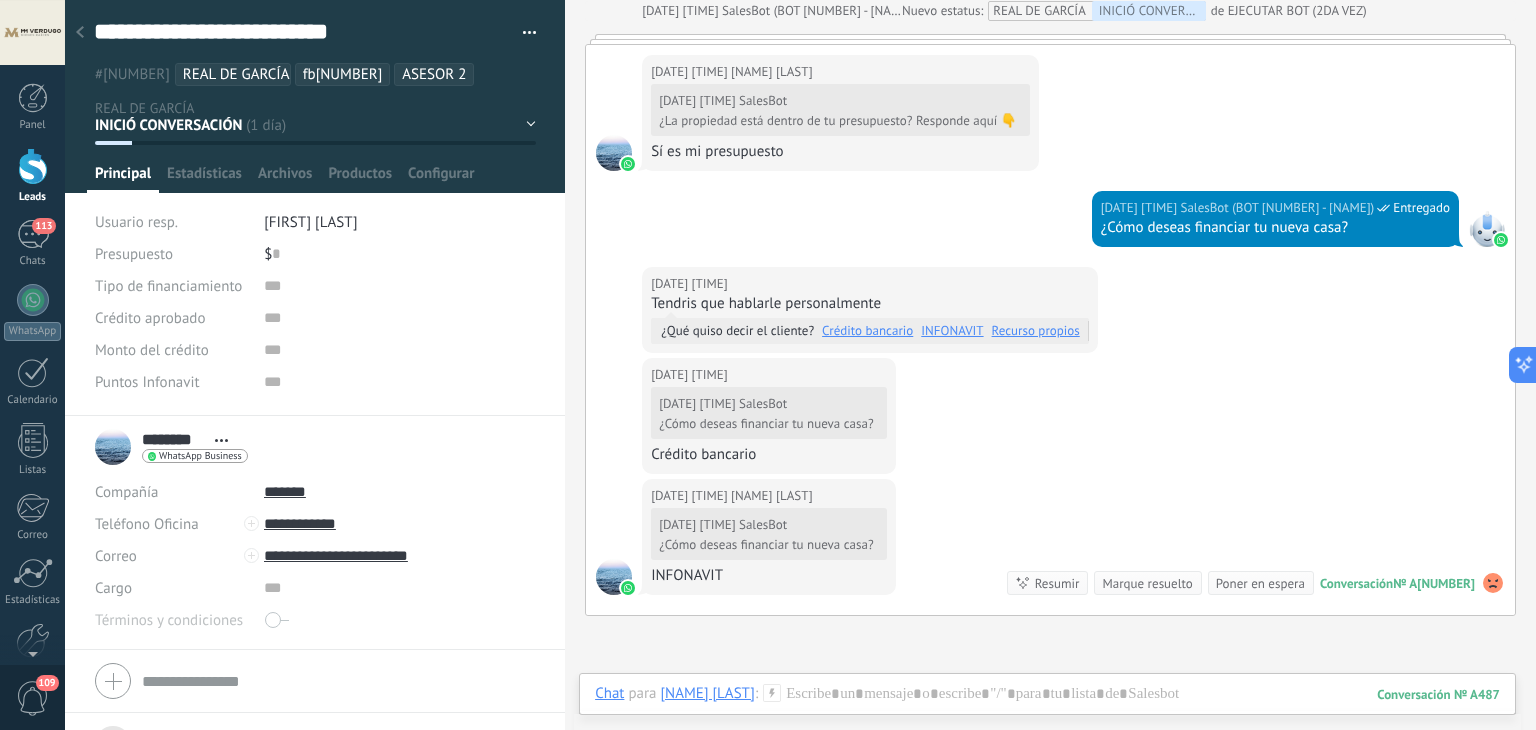 click at bounding box center [80, 33] 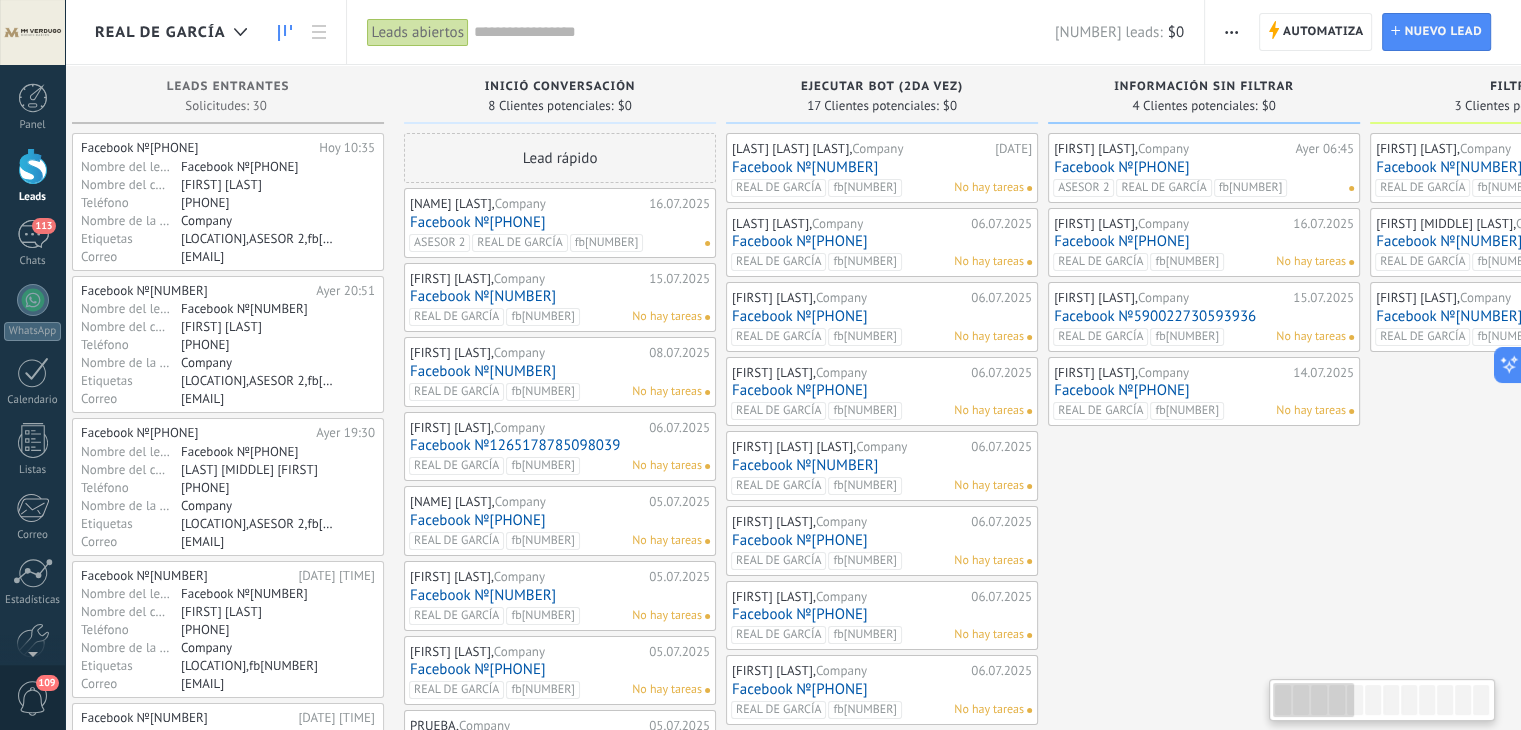 scroll, scrollTop: 0, scrollLeft: 0, axis: both 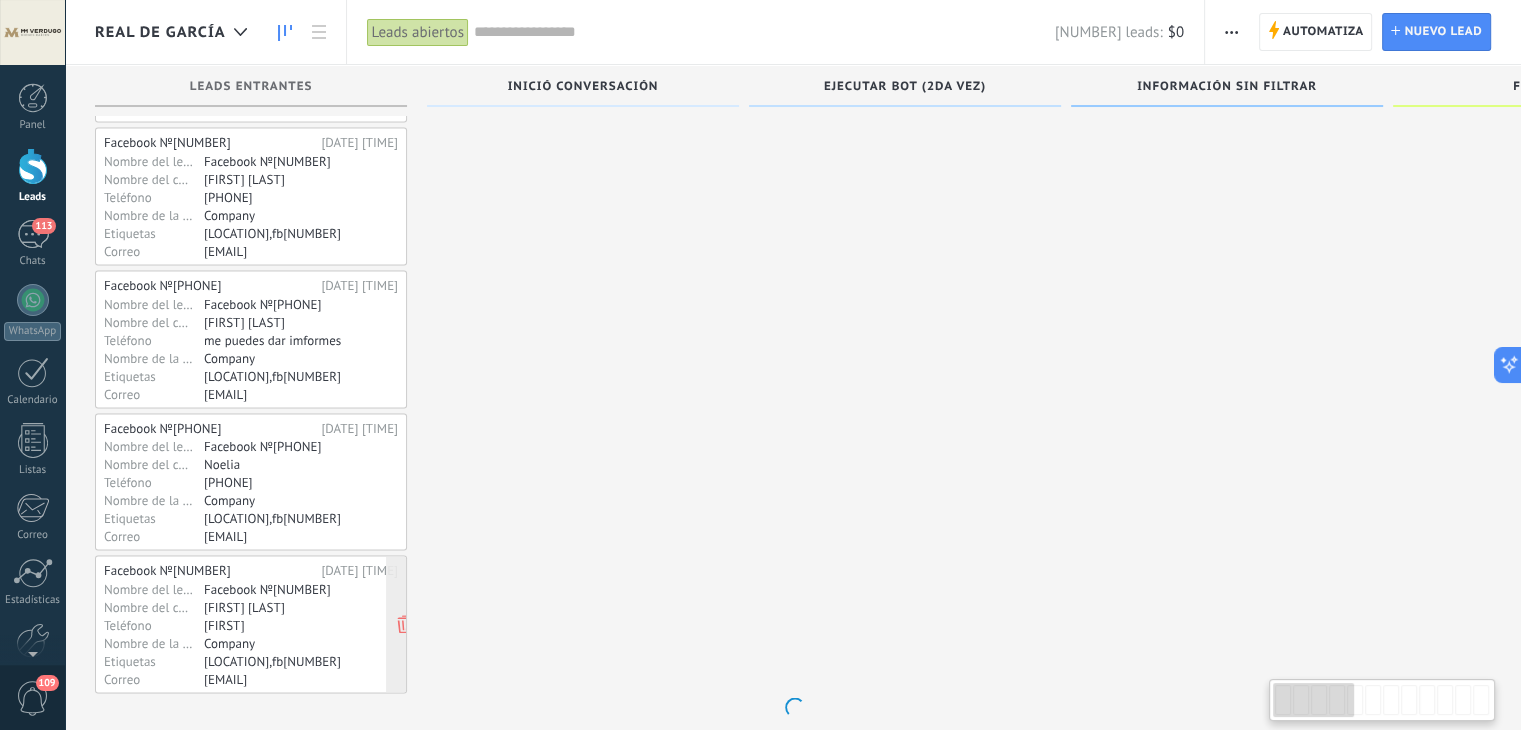 click on "Facebook №[NUMBER]" at bounding box center (281, 588) 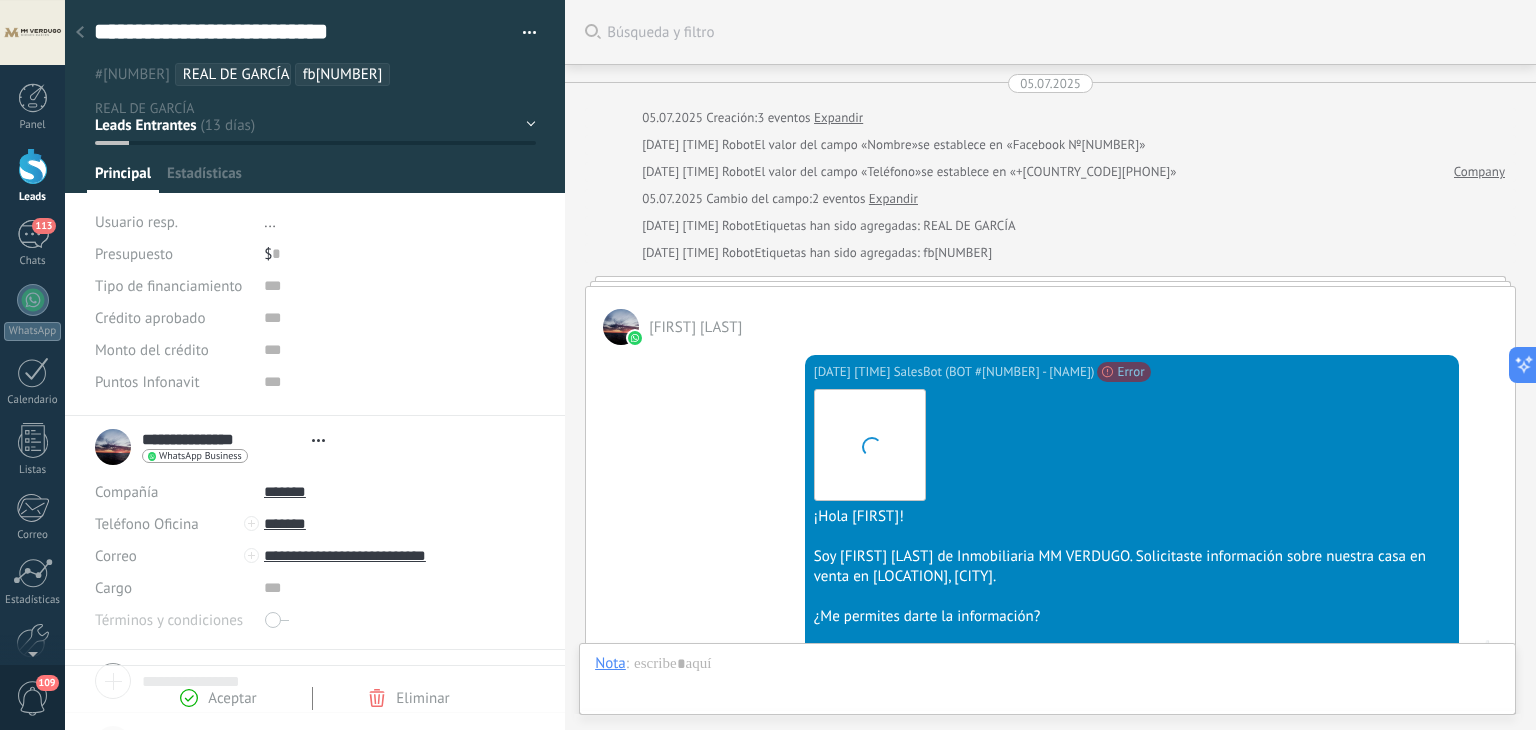 type on "***" 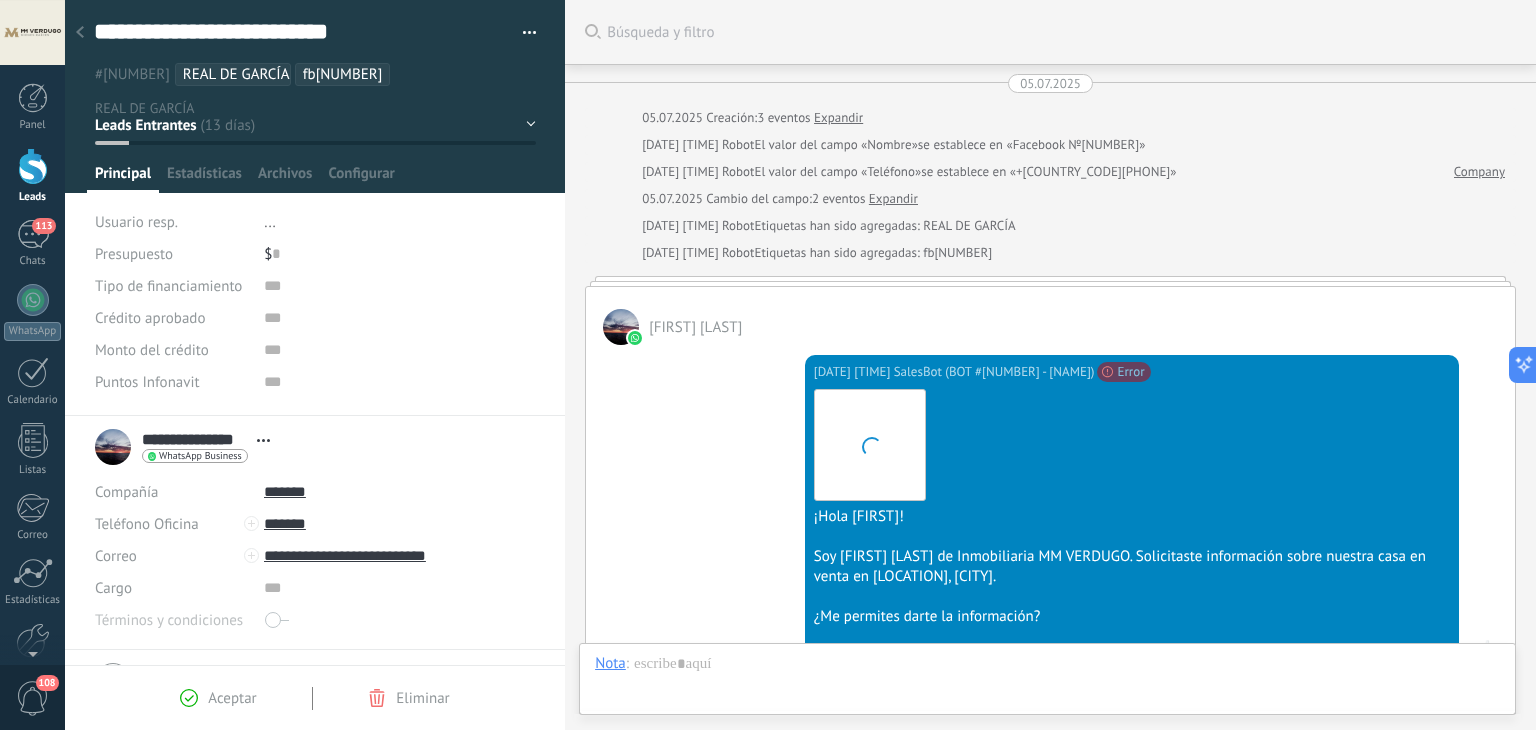 scroll, scrollTop: 0, scrollLeft: 0, axis: both 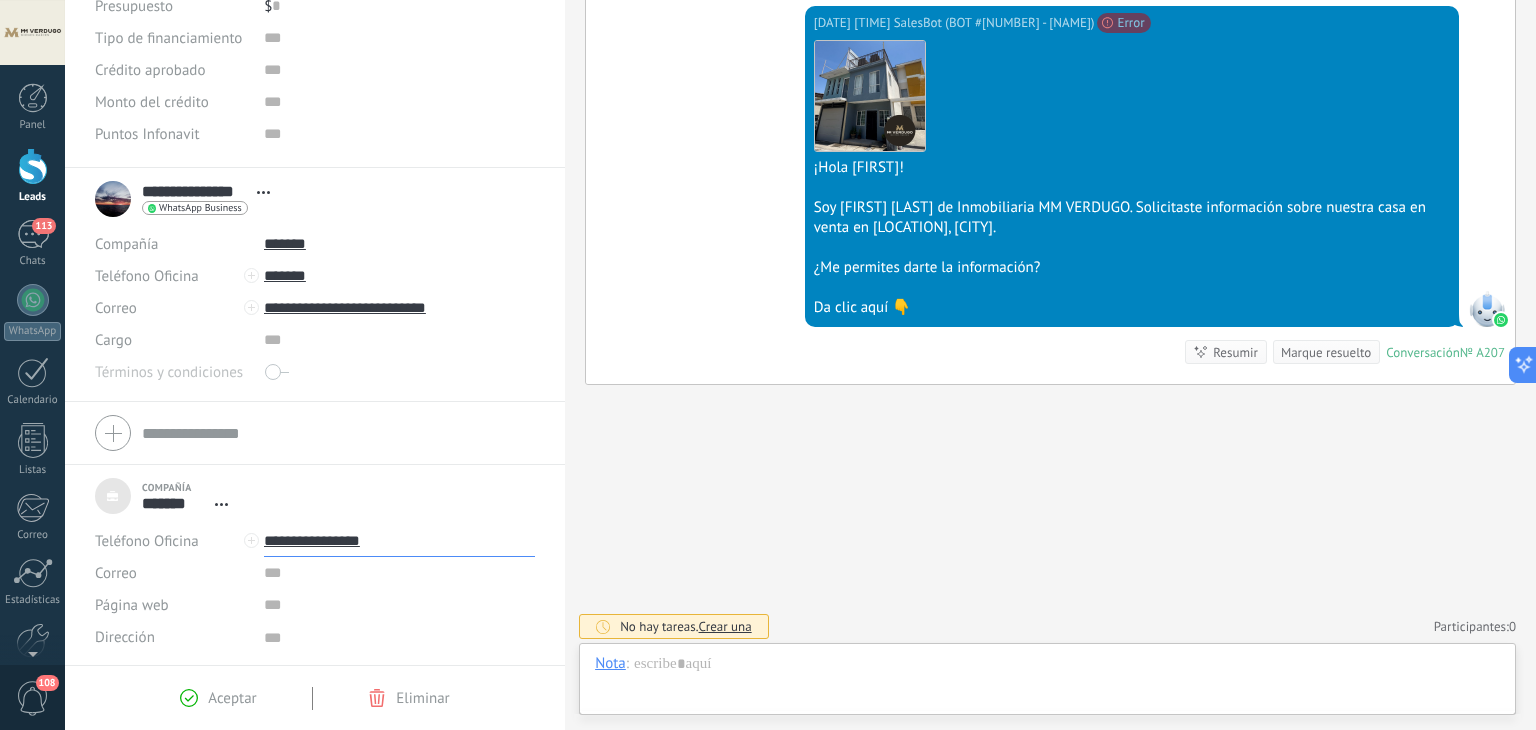 click on "**********" at bounding box center [399, 541] 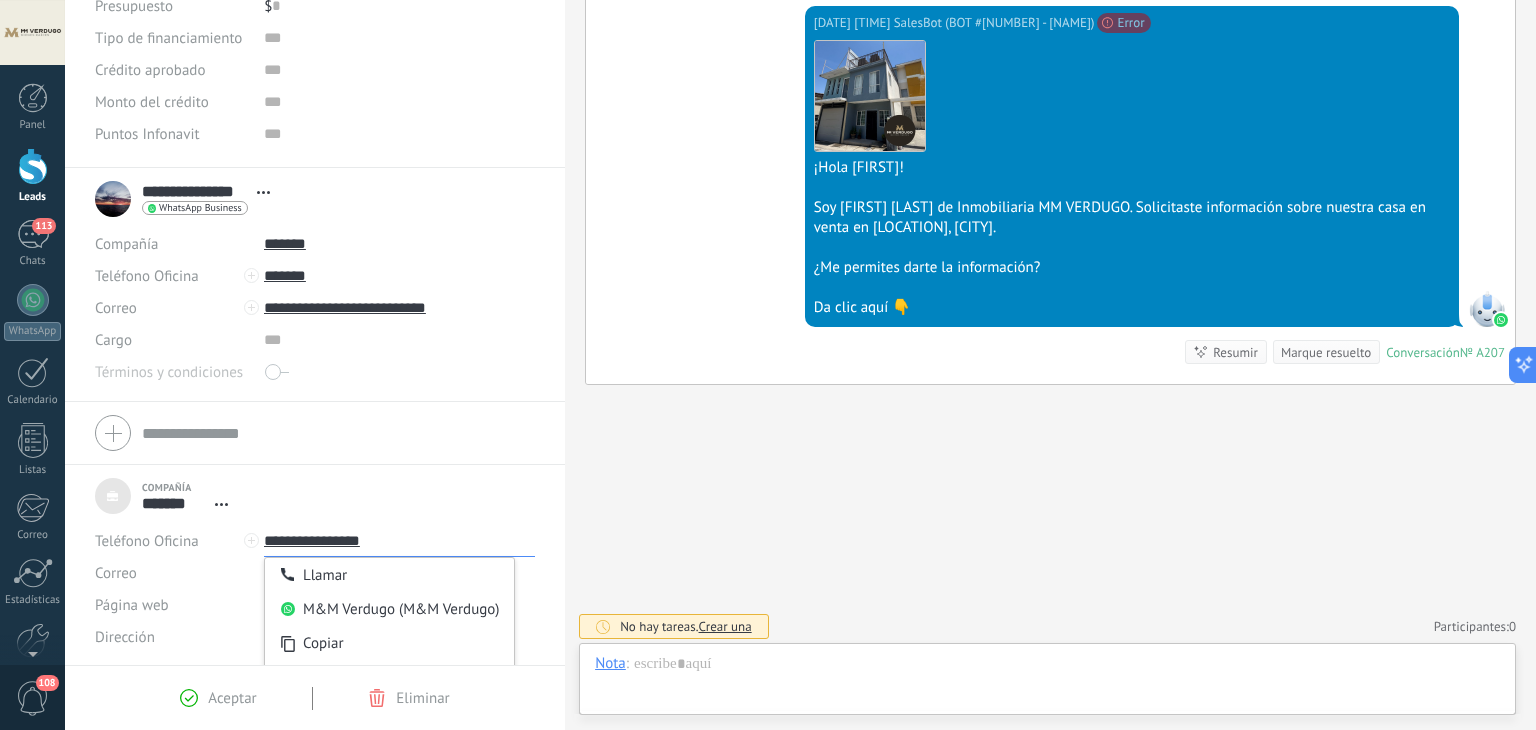 click on "**********" at bounding box center [399, 541] 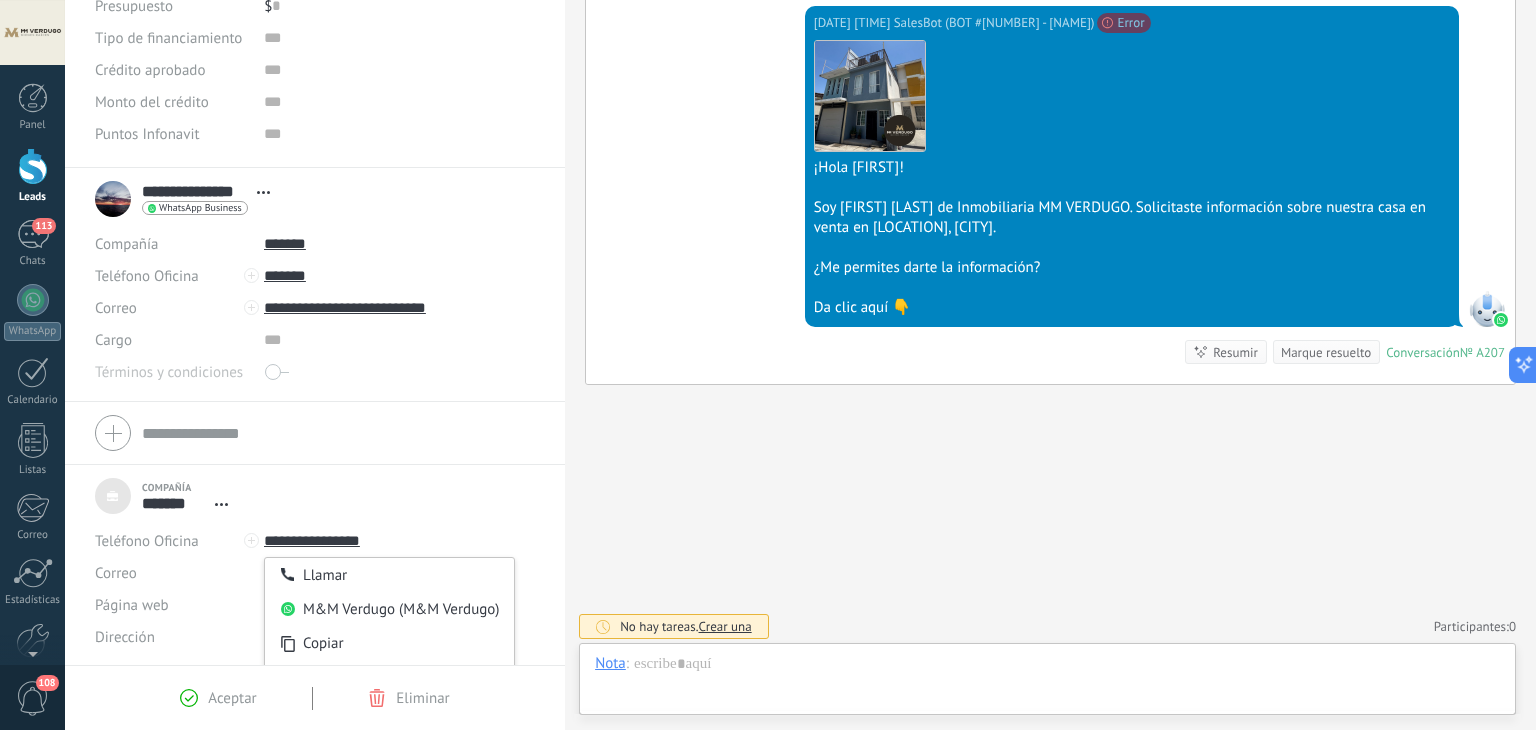 type on "**********" 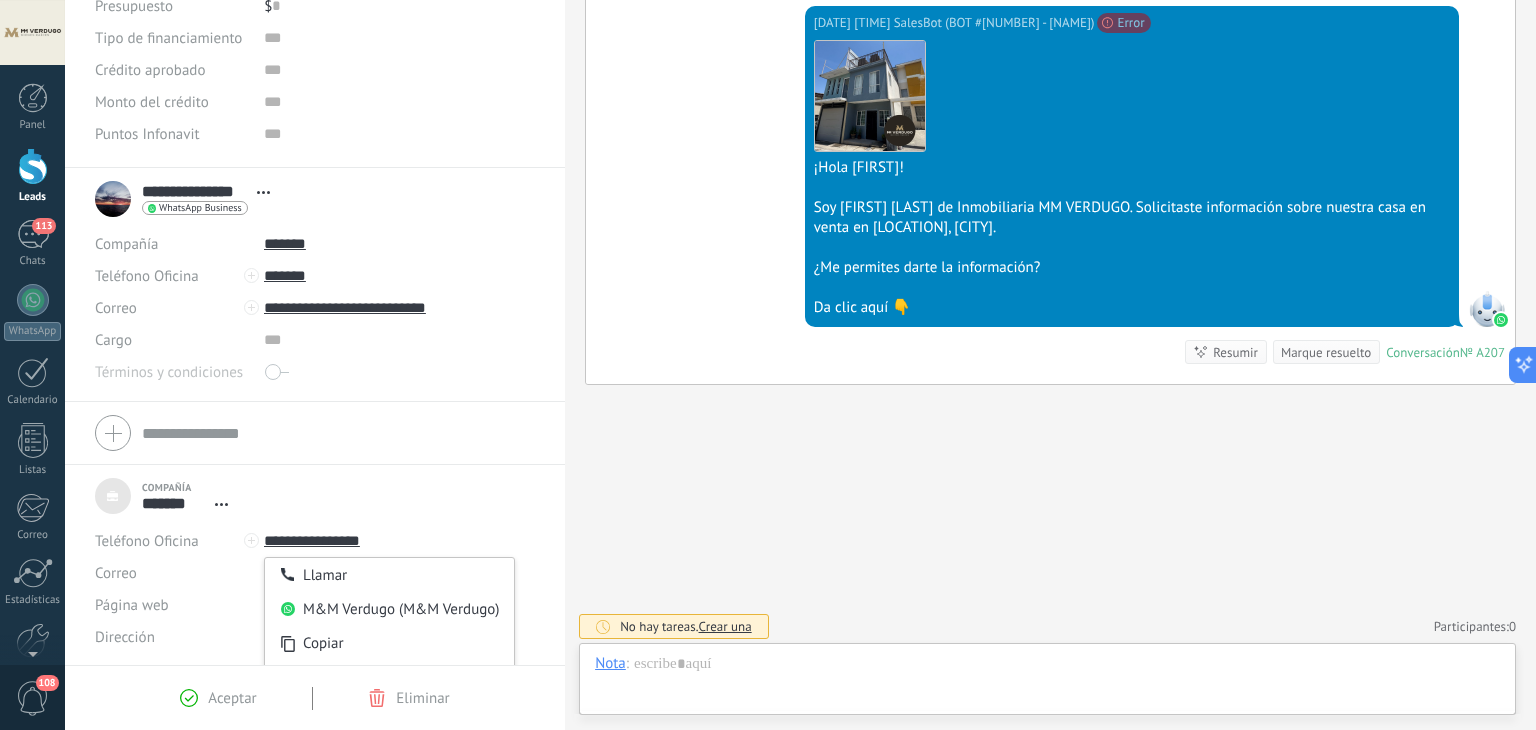 click on "Compañía
******* Company
Abrir detalle
Desatar
Teléfono Oficina" at bounding box center (315, 565) 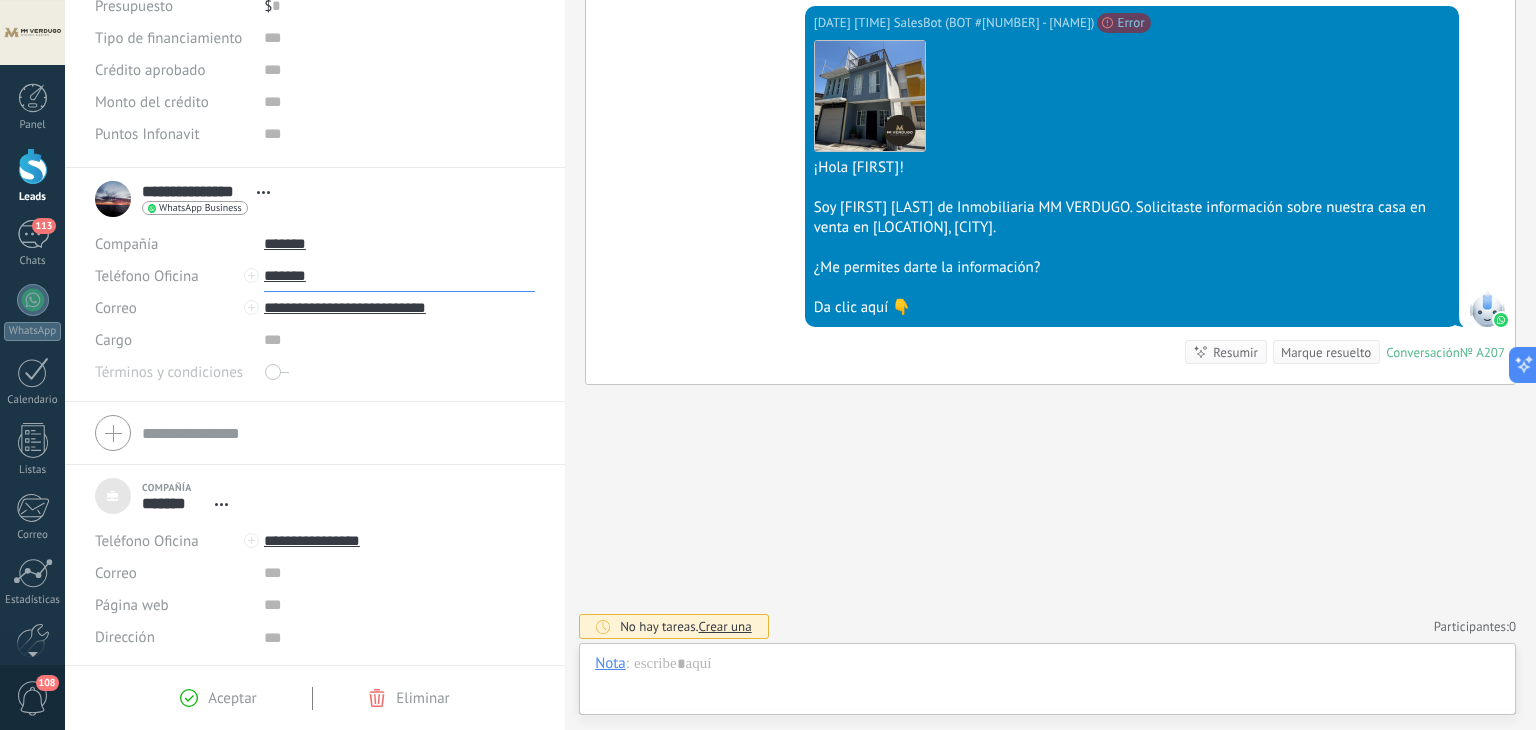 click on "*******" at bounding box center (399, 276) 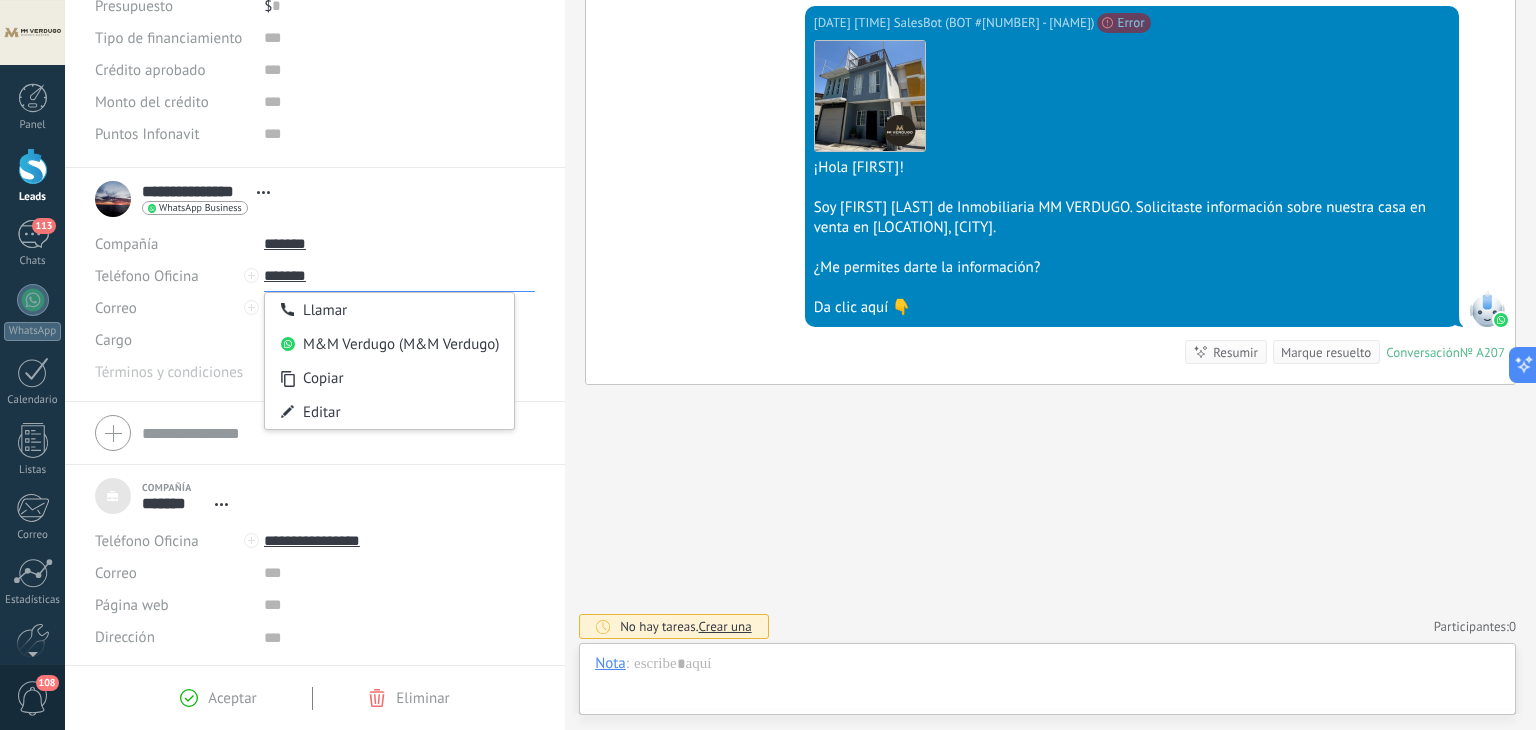 click on "*******" at bounding box center (399, 276) 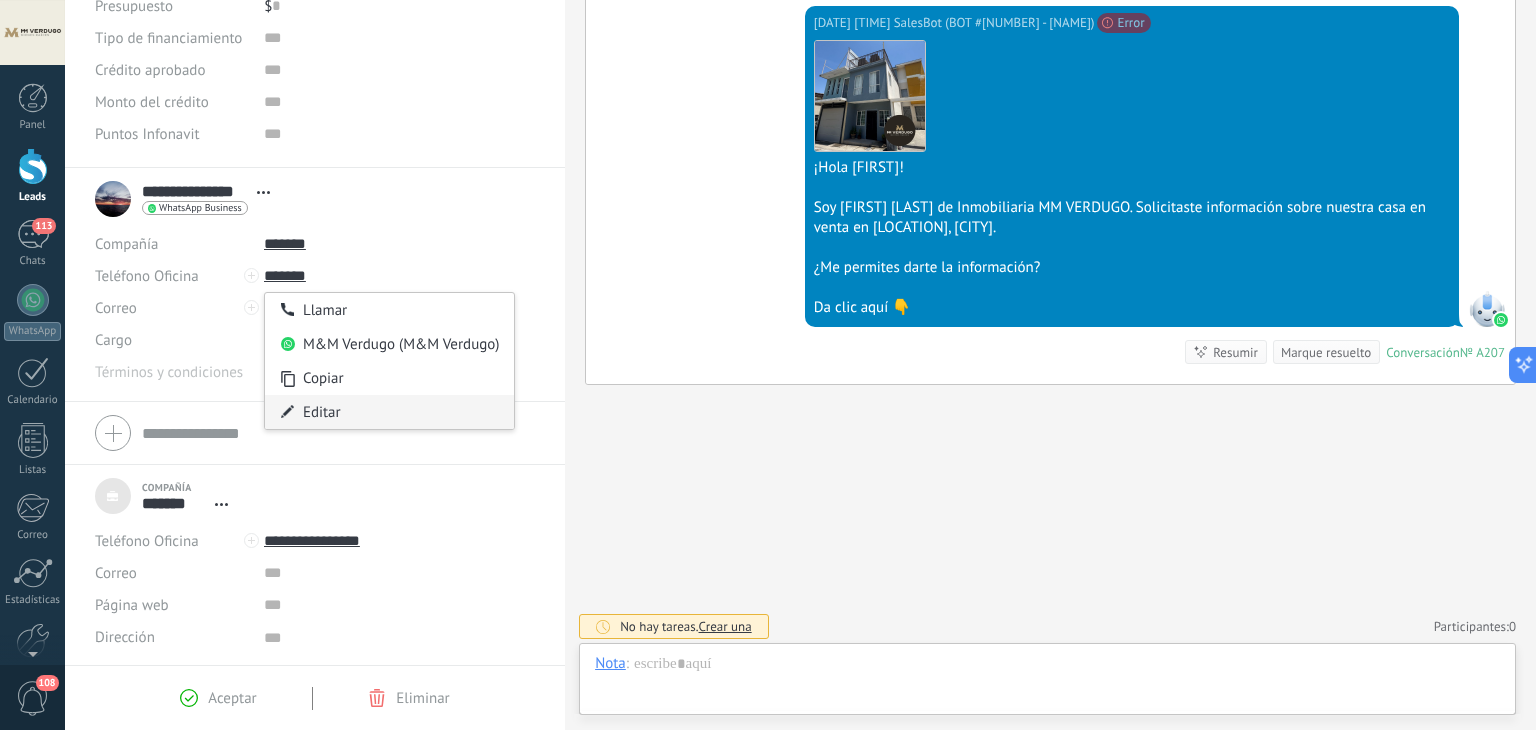click on "Editar" at bounding box center (390, 412) 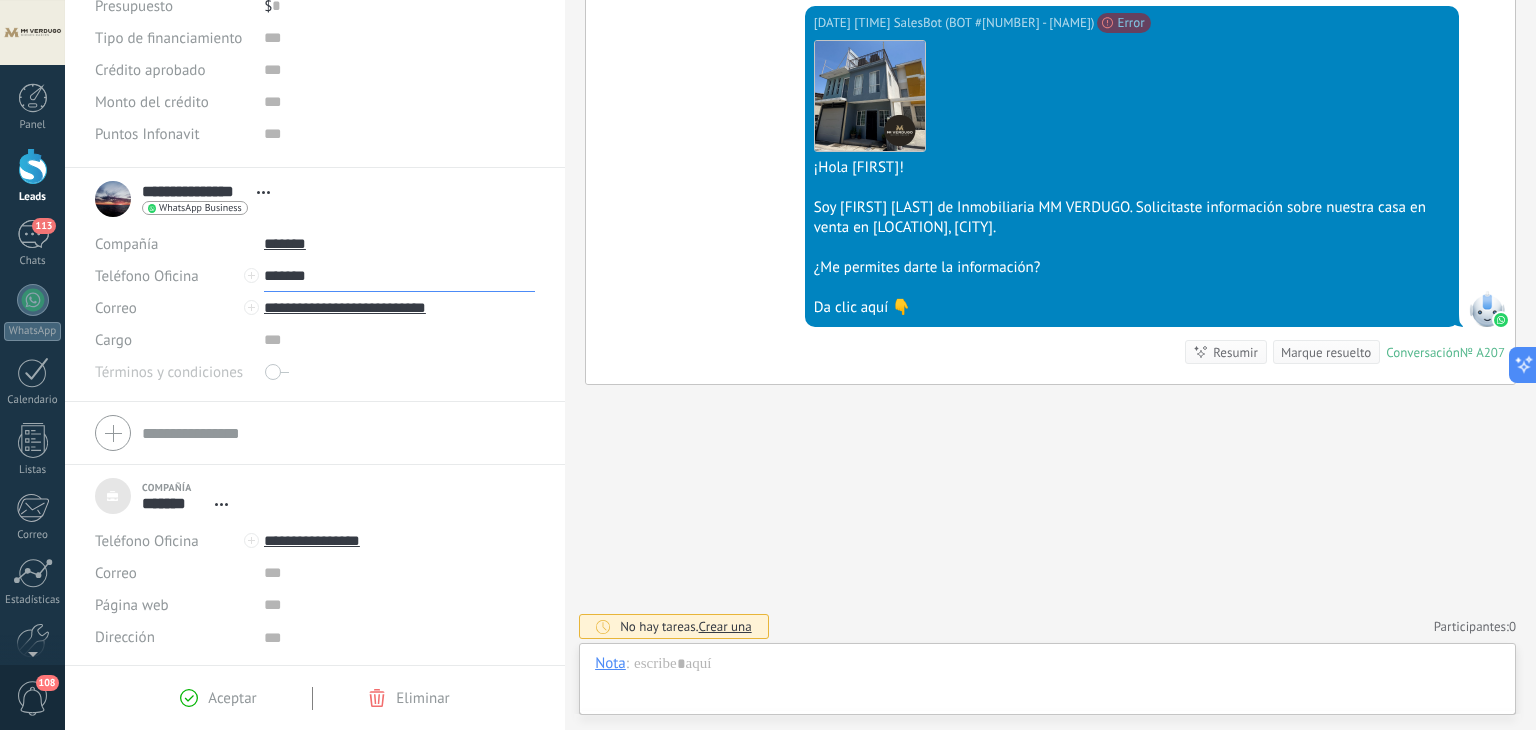 click on "*******" at bounding box center (399, 276) 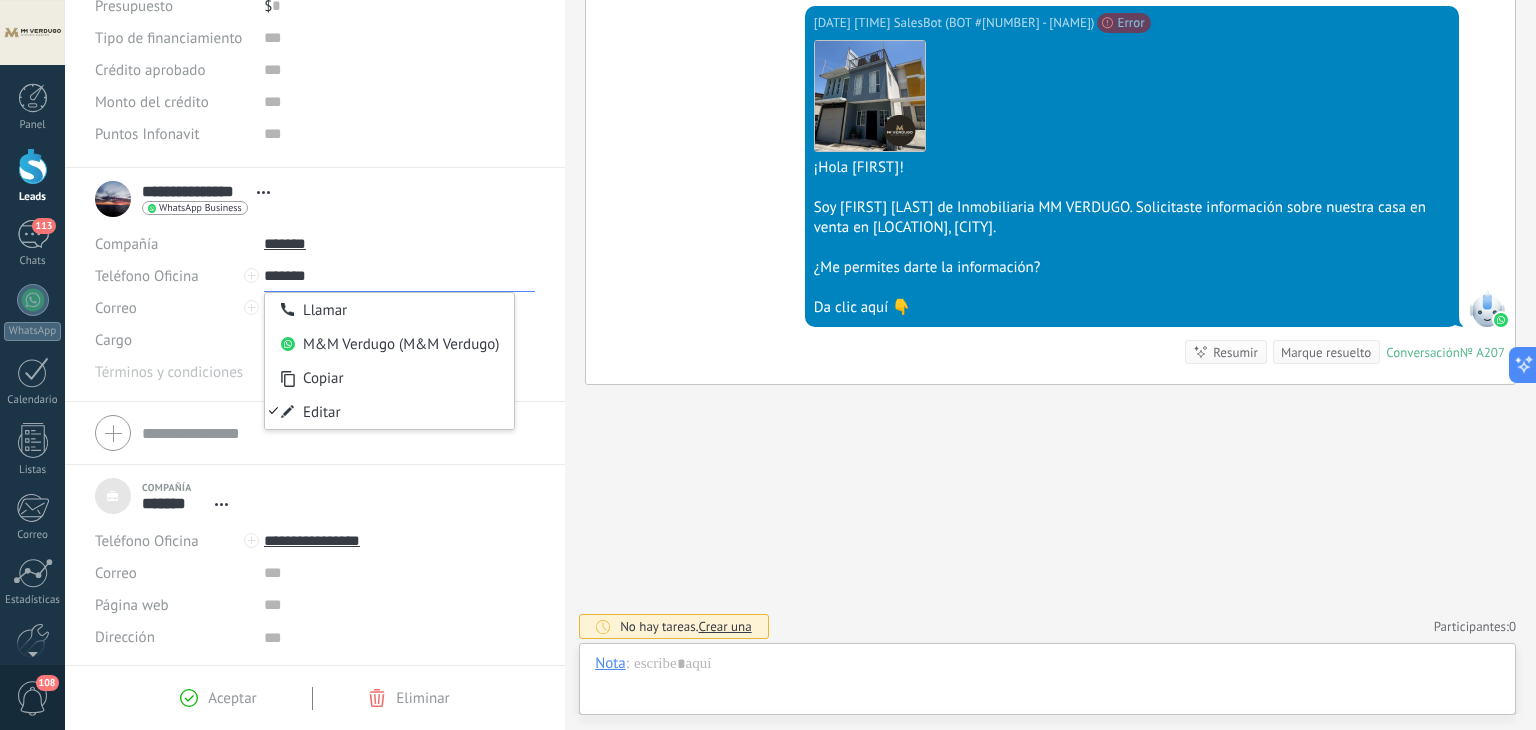 click on "*******" at bounding box center (399, 276) 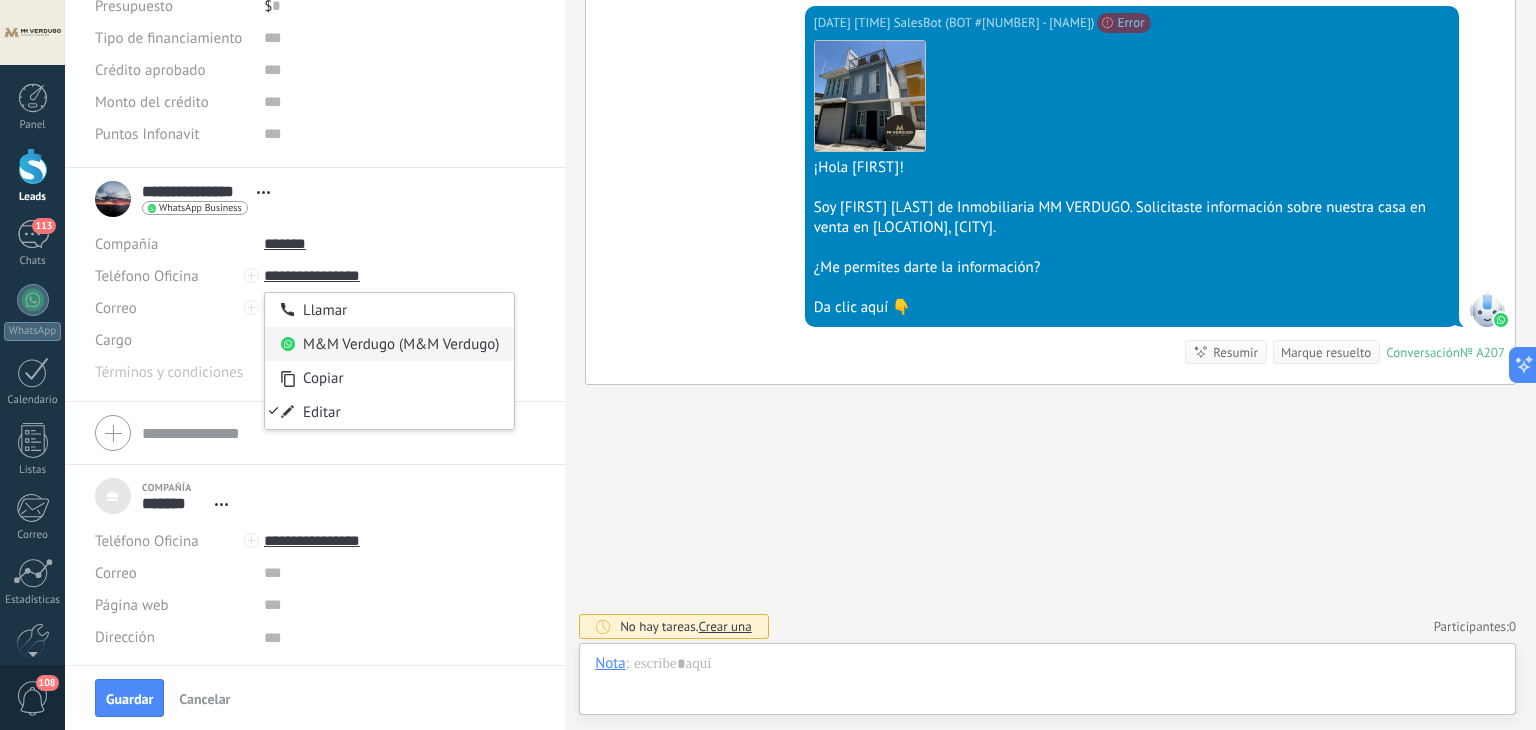 type on "**********" 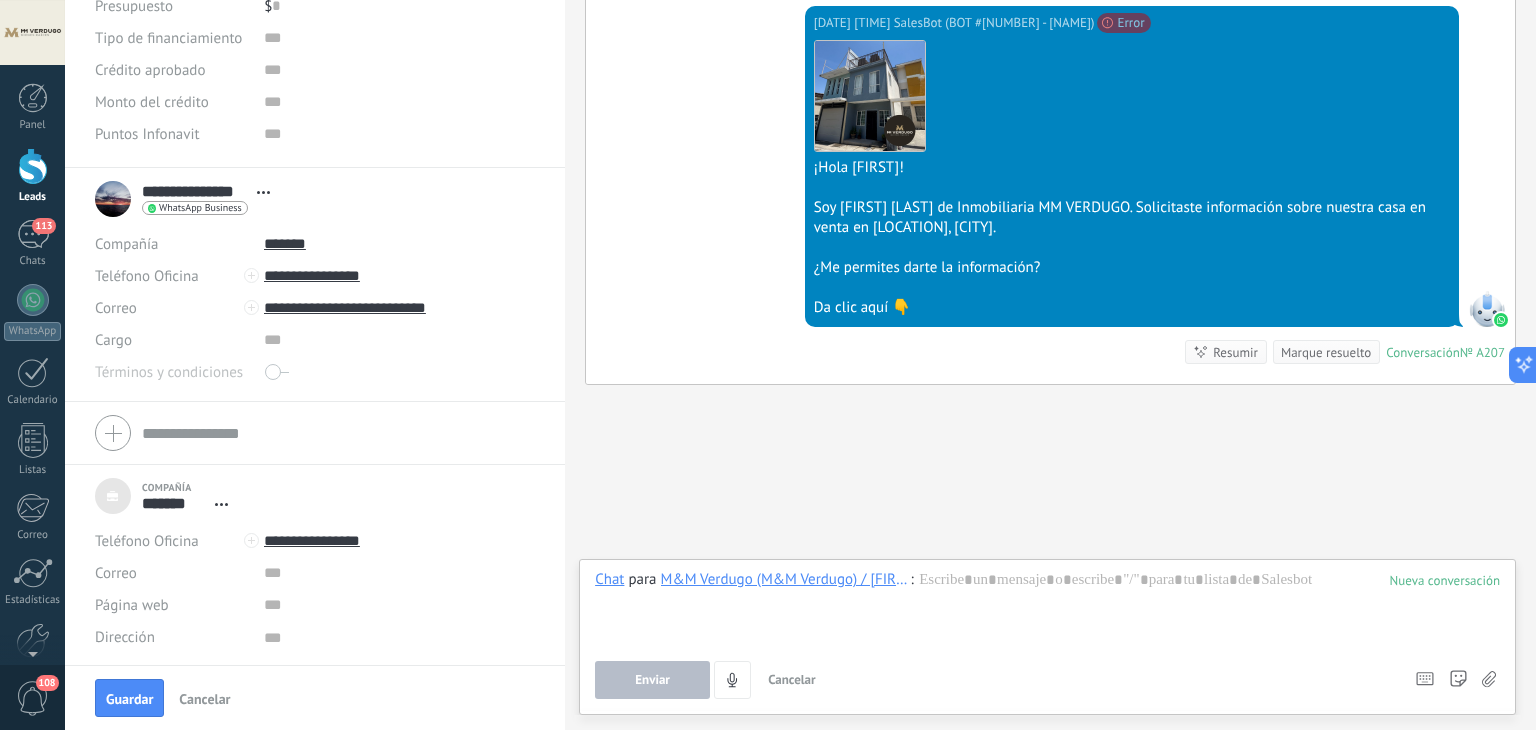 scroll, scrollTop: 0, scrollLeft: 0, axis: both 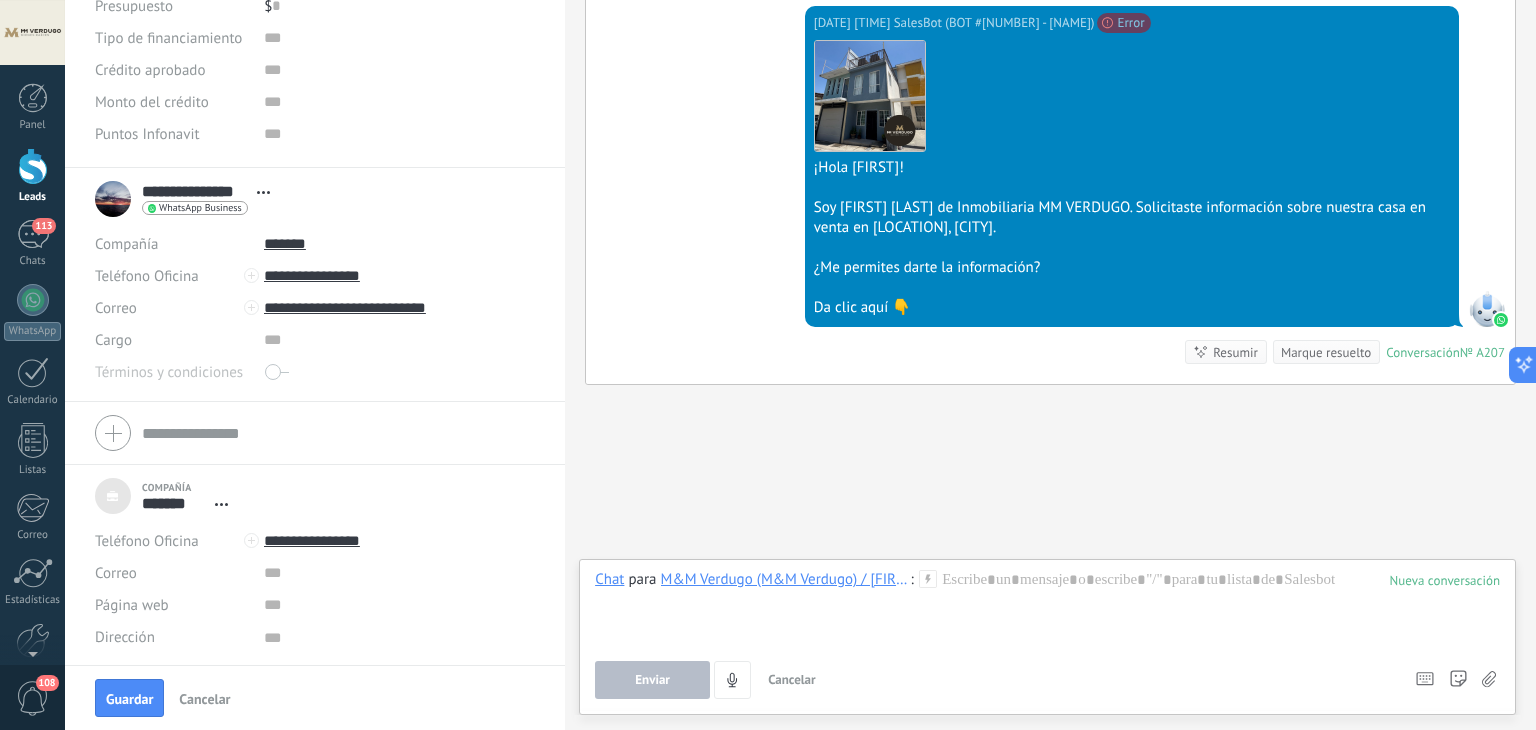 click 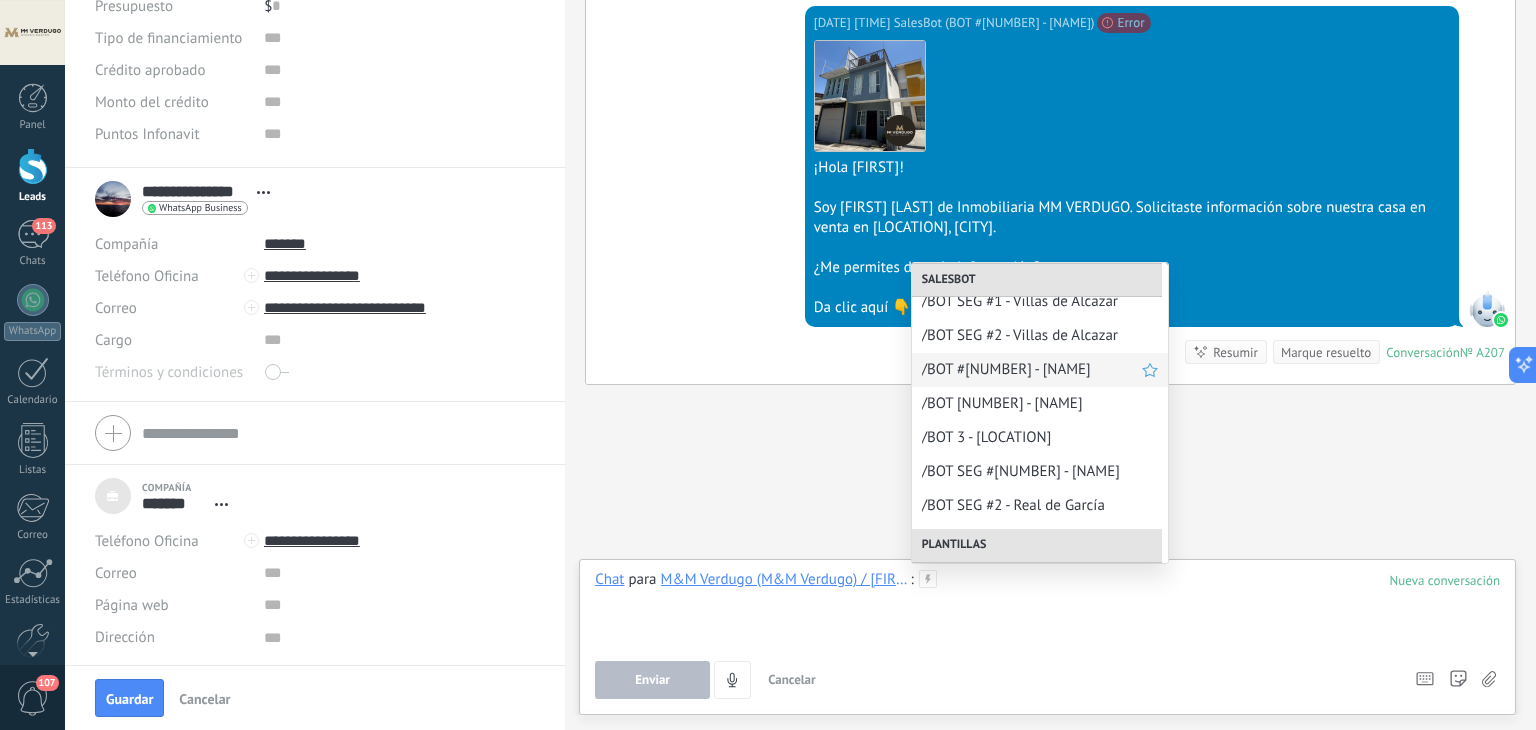 scroll, scrollTop: 350, scrollLeft: 0, axis: vertical 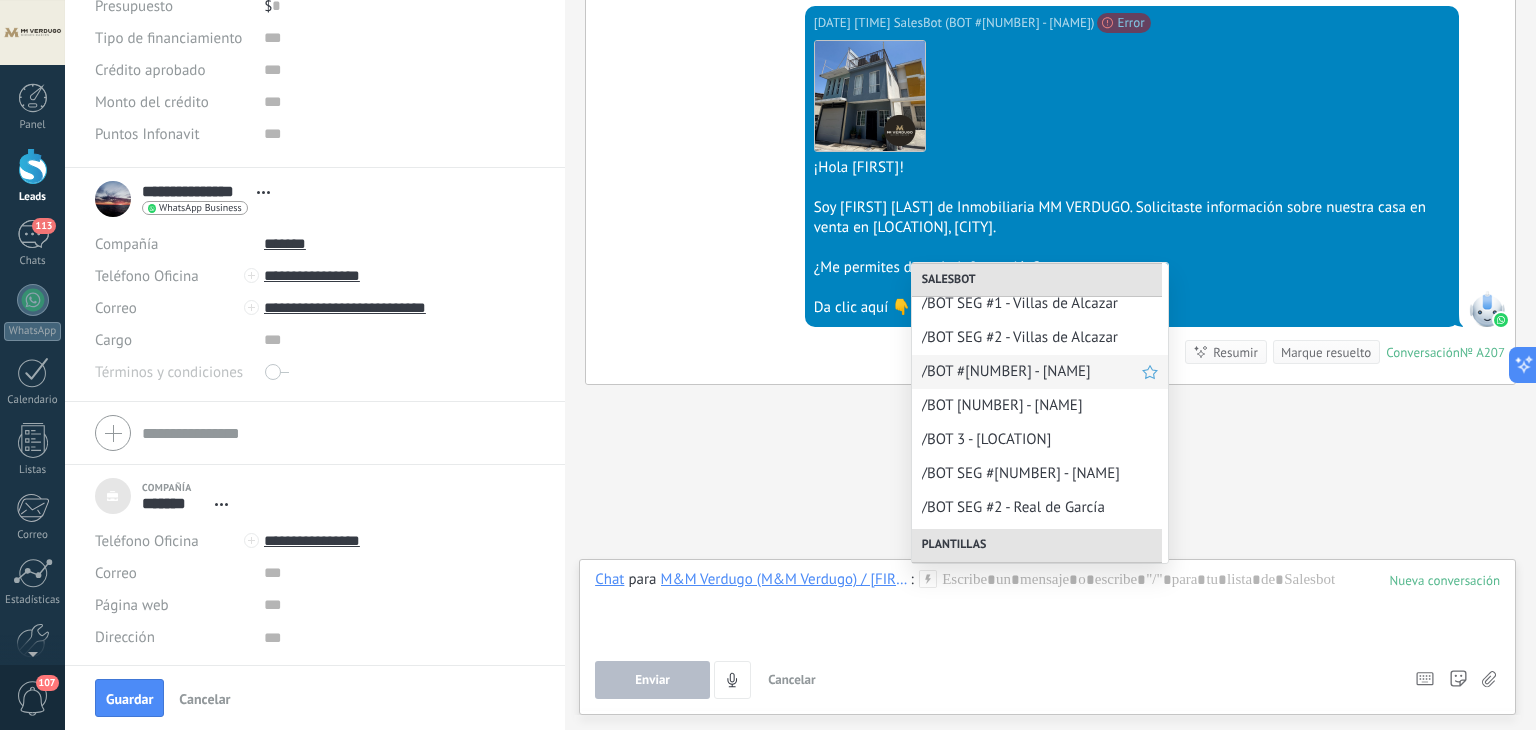 click on "/BOT #[NUMBER] - [NAME]" at bounding box center (1032, 371) 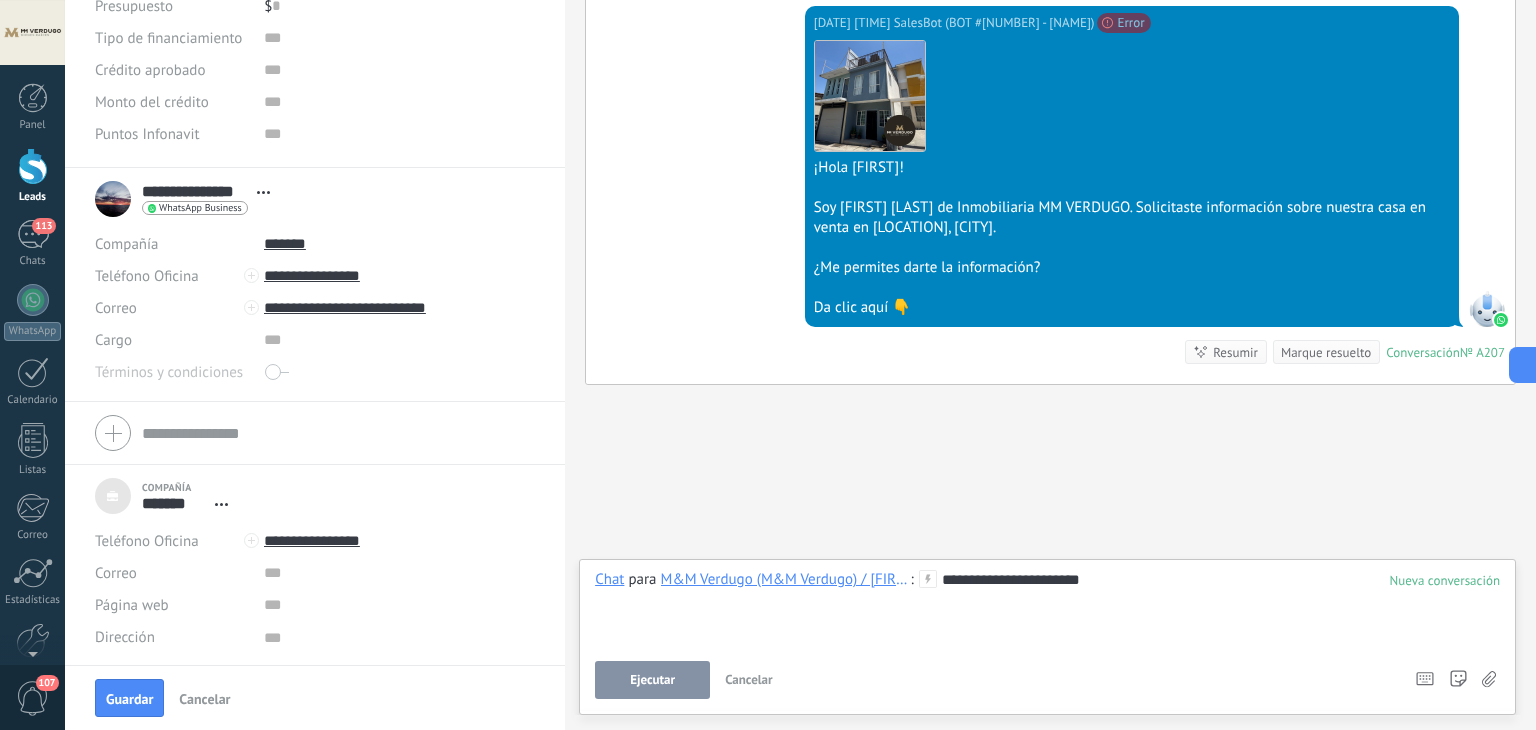 click on "Ejecutar" at bounding box center [652, 680] 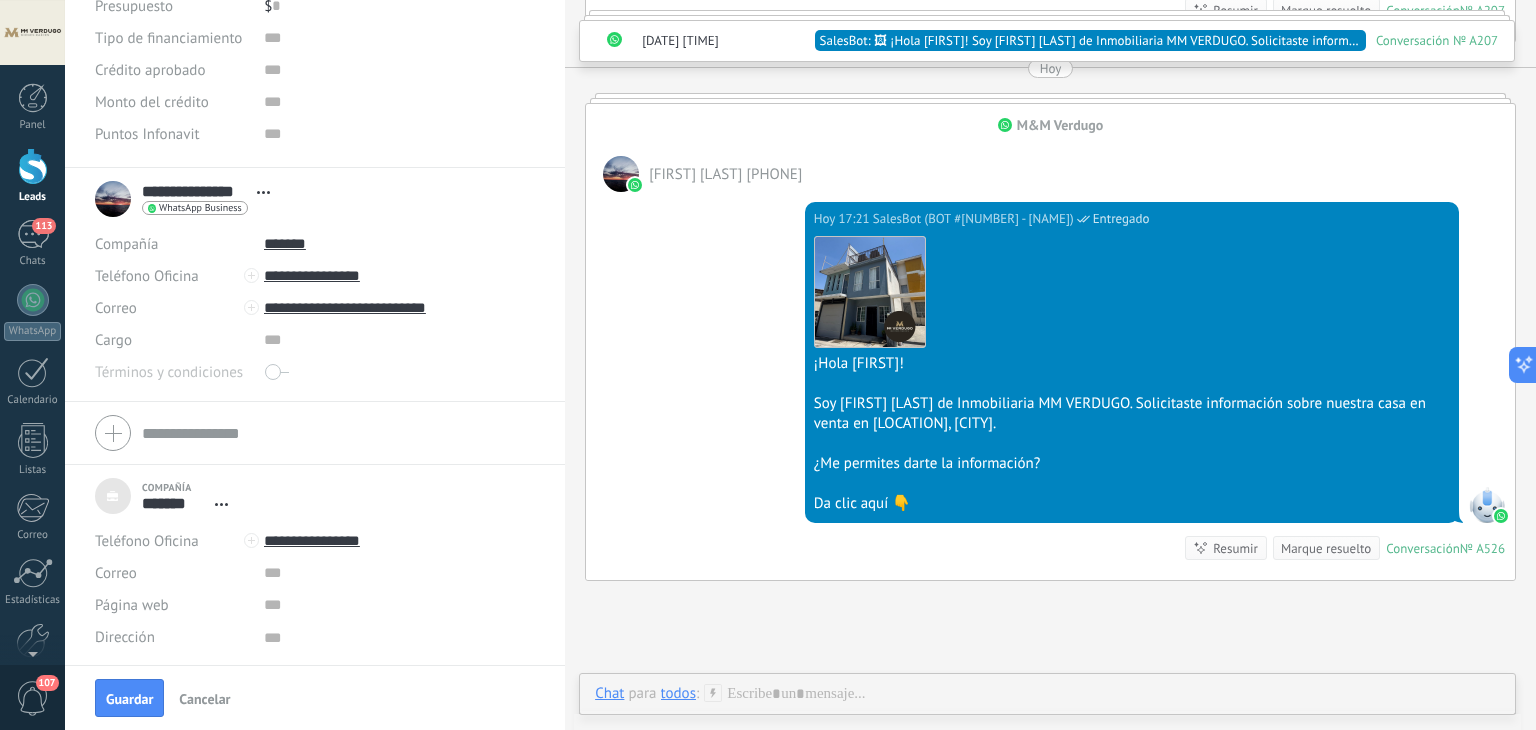 scroll, scrollTop: 1760, scrollLeft: 0, axis: vertical 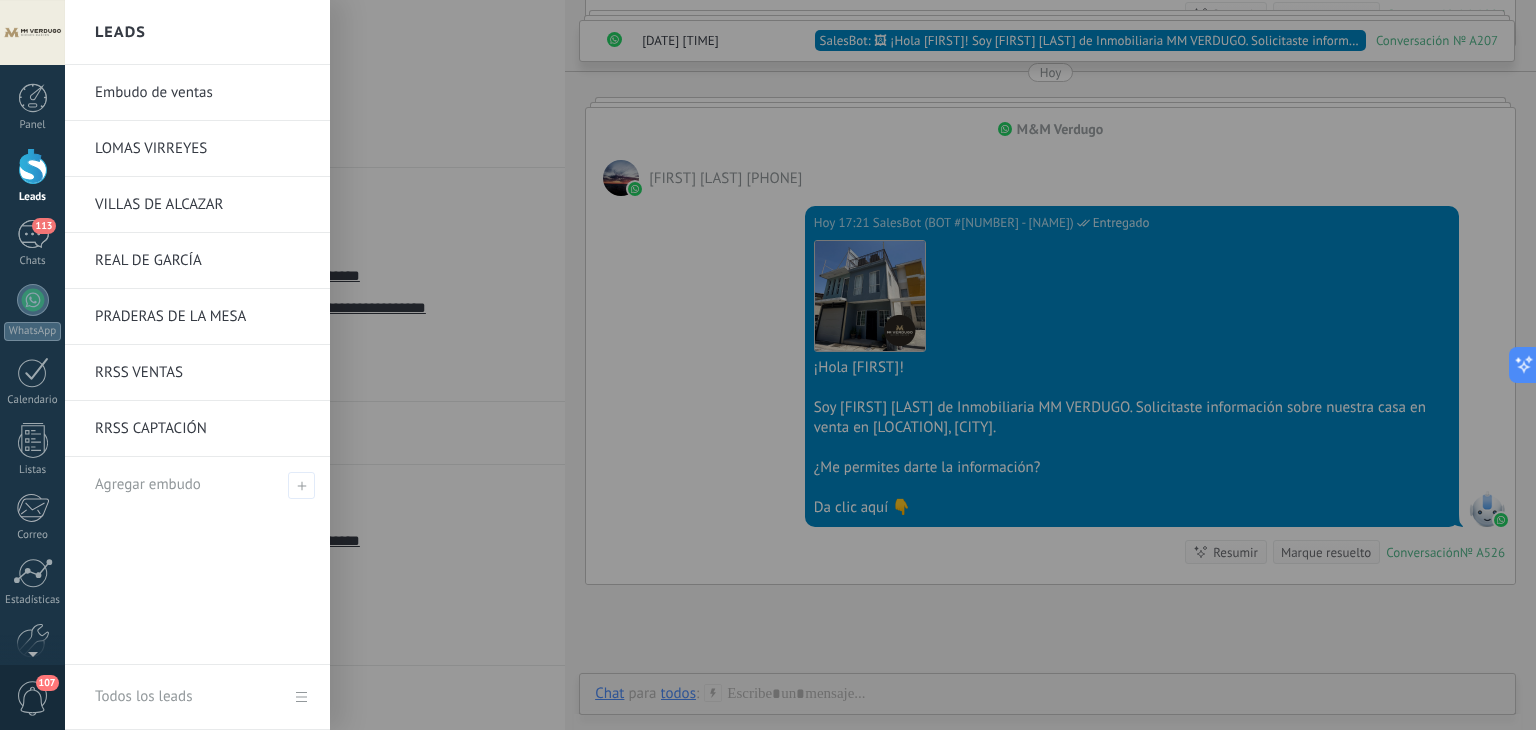 click at bounding box center [33, 166] 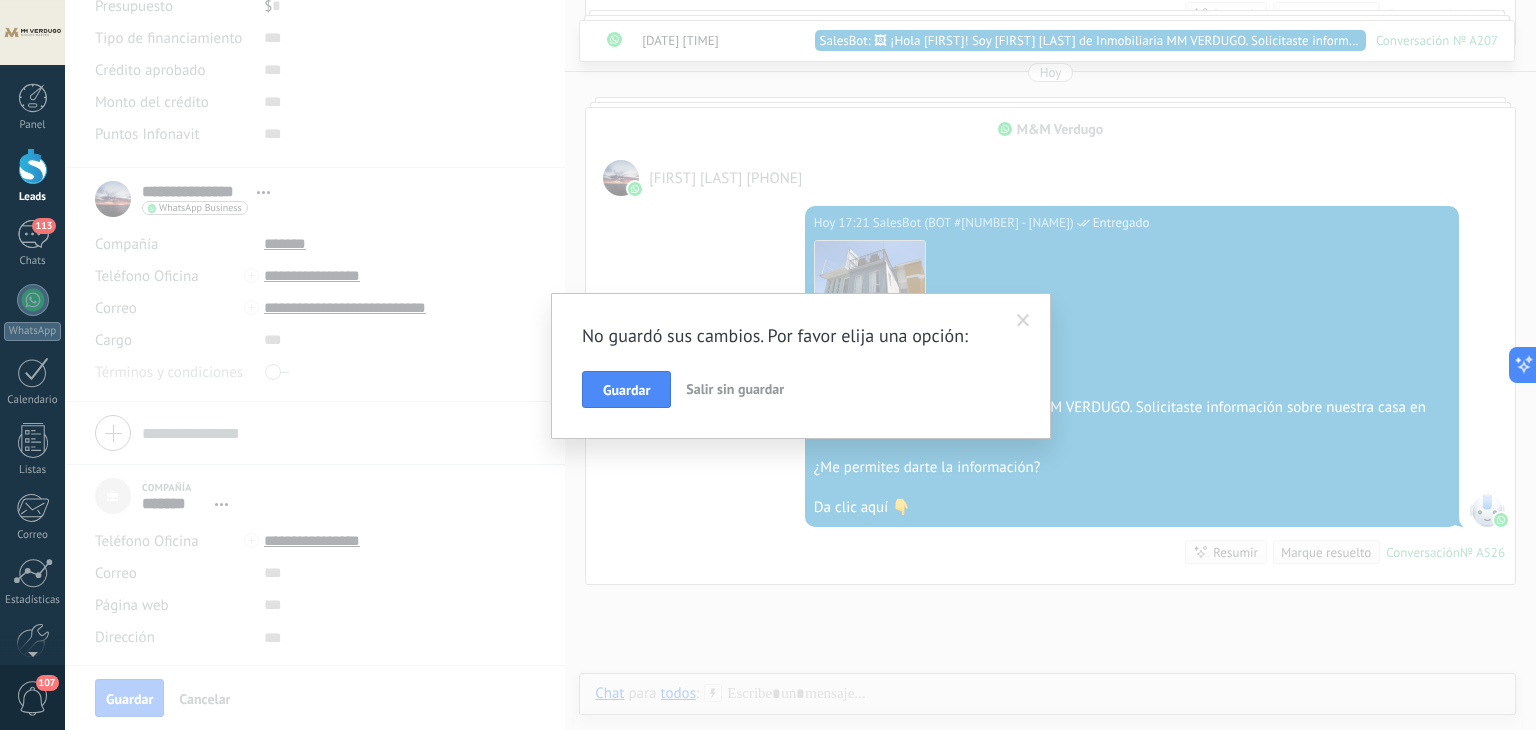 click at bounding box center (1023, 321) 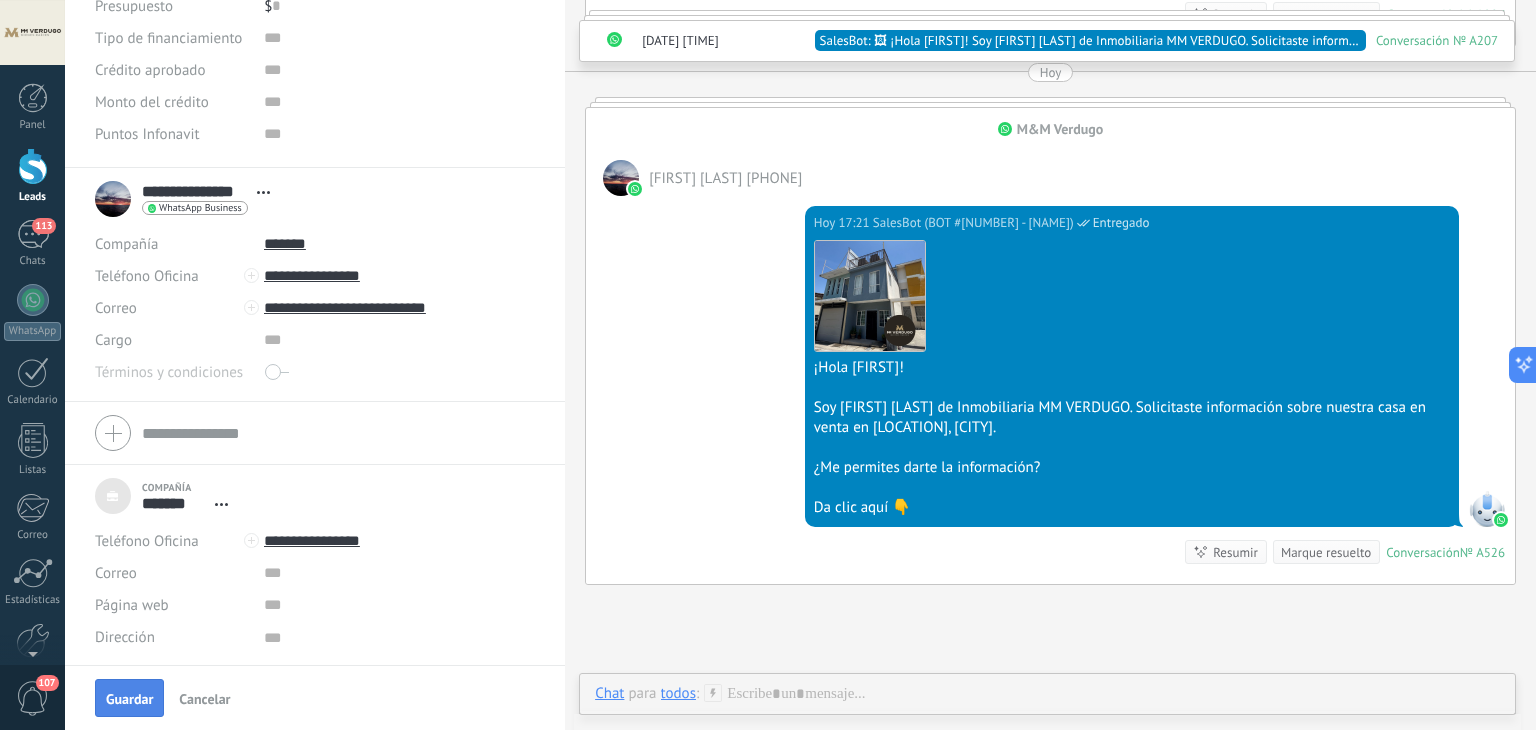 click on "Guardar" at bounding box center [129, 699] 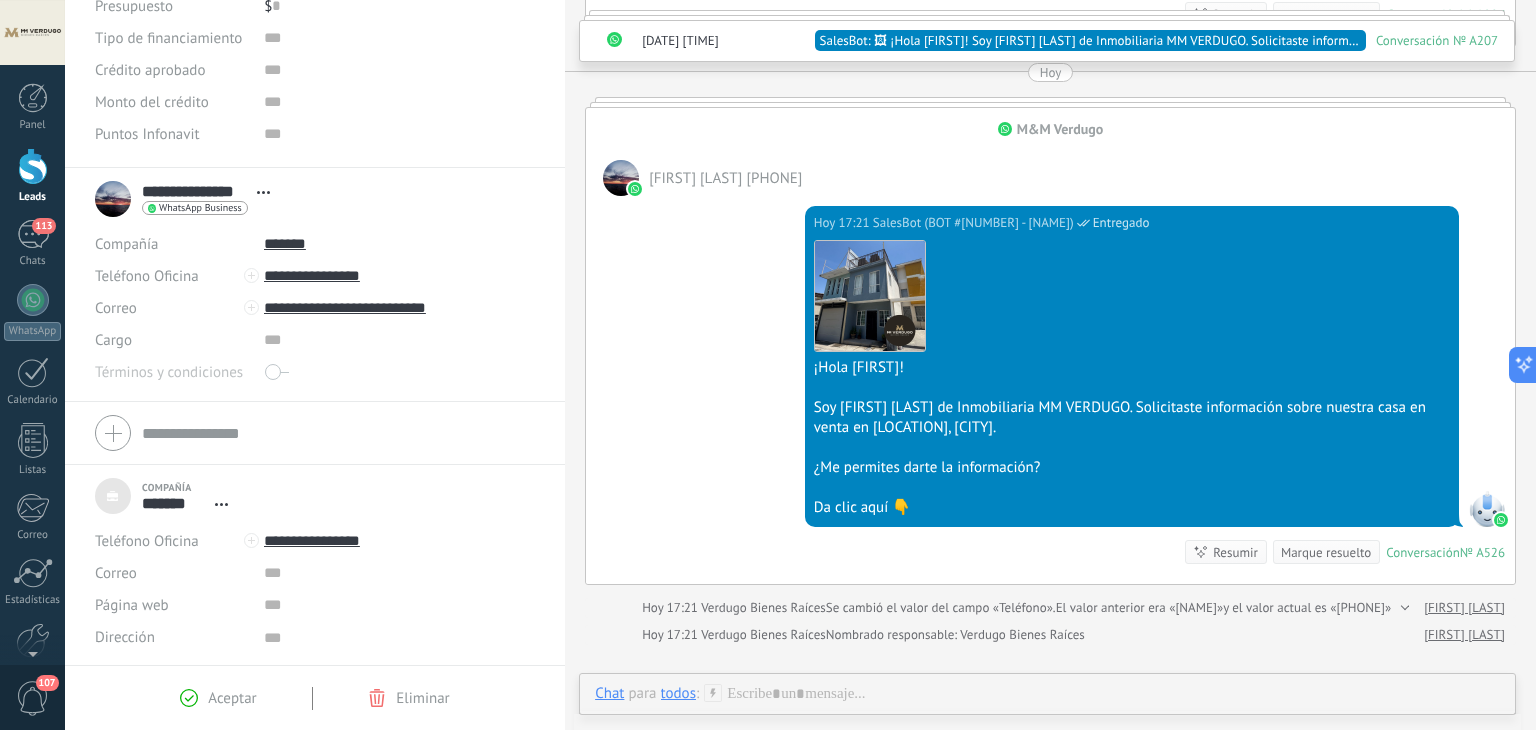 scroll, scrollTop: 1822, scrollLeft: 0, axis: vertical 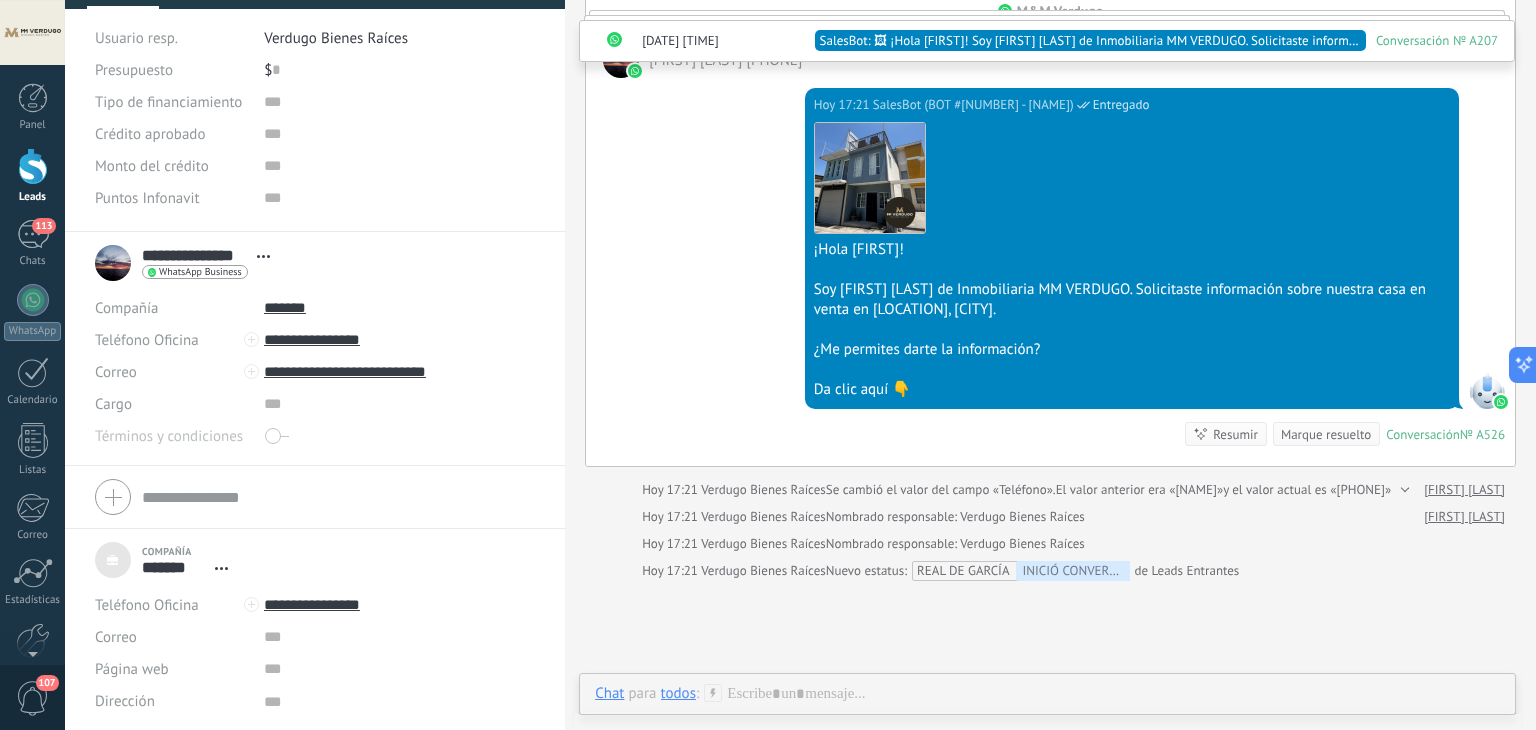 click at bounding box center (33, 166) 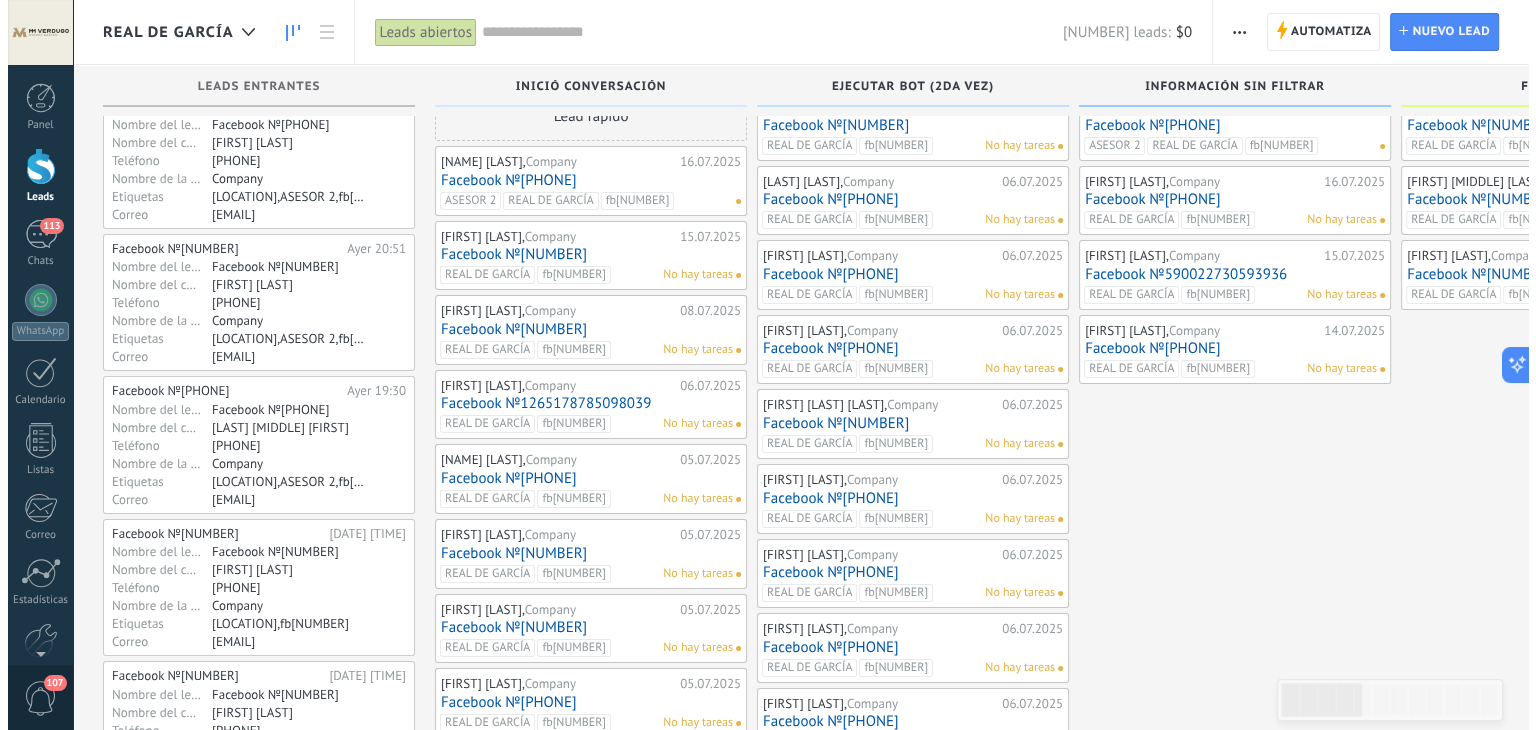 scroll, scrollTop: 0, scrollLeft: 0, axis: both 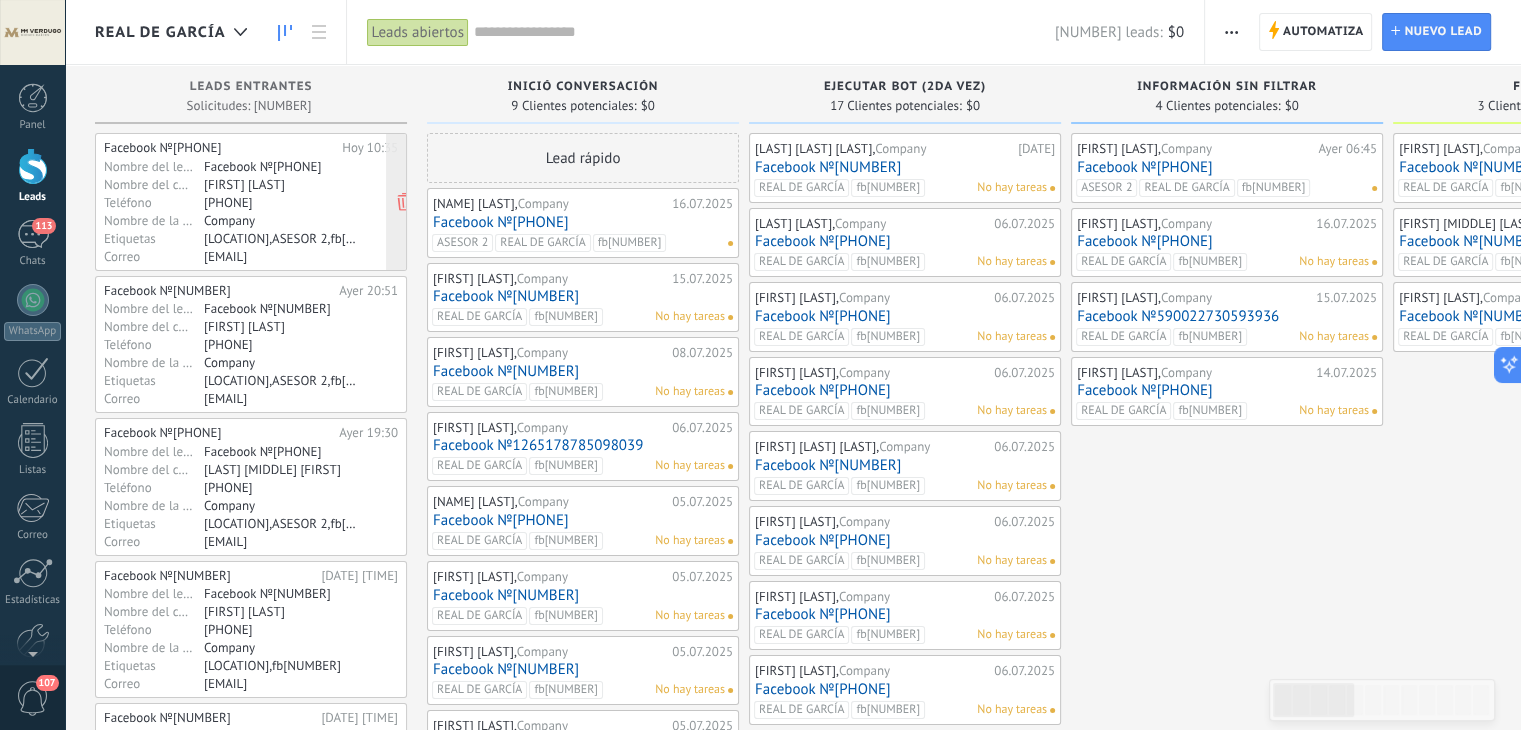 click on "Company" at bounding box center (281, 220) 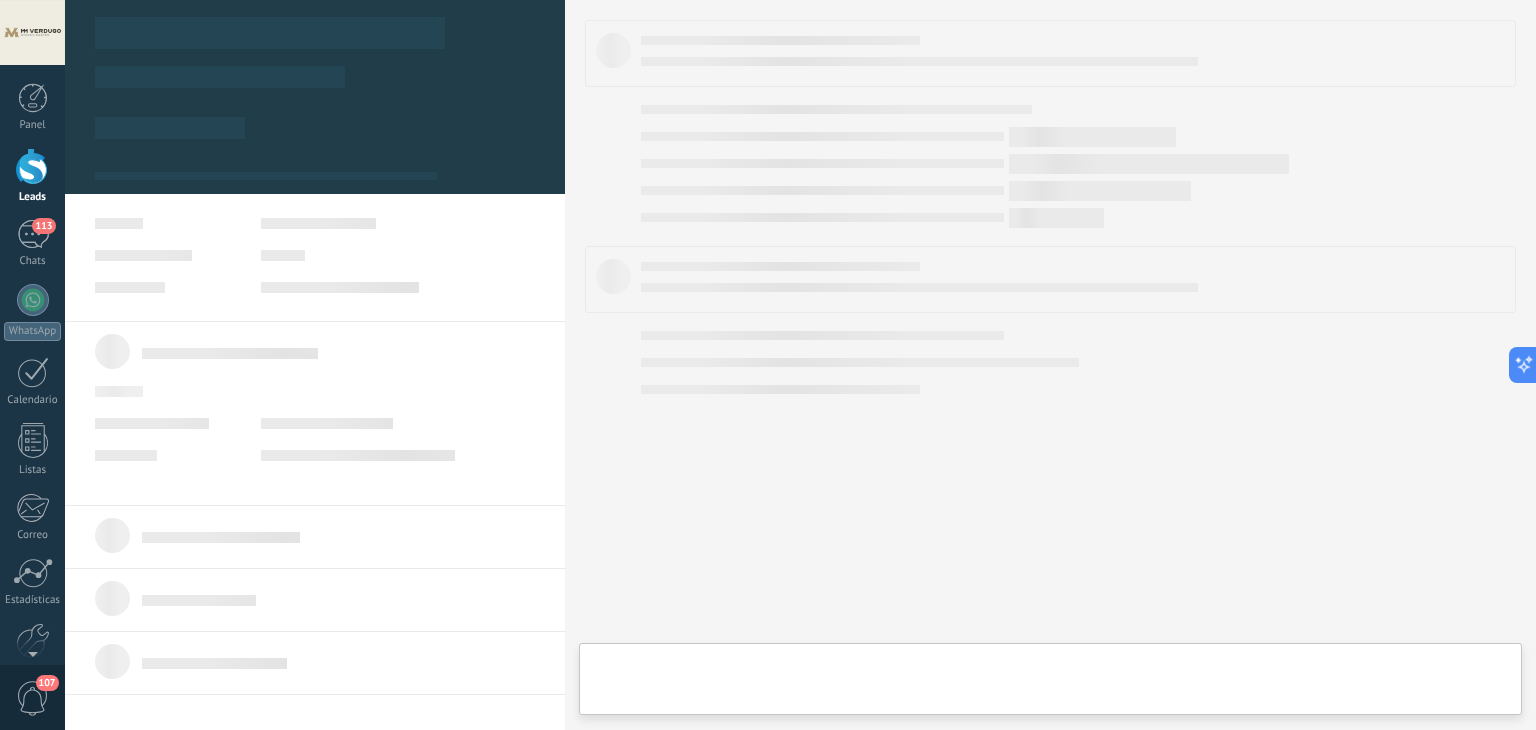 type on "***" 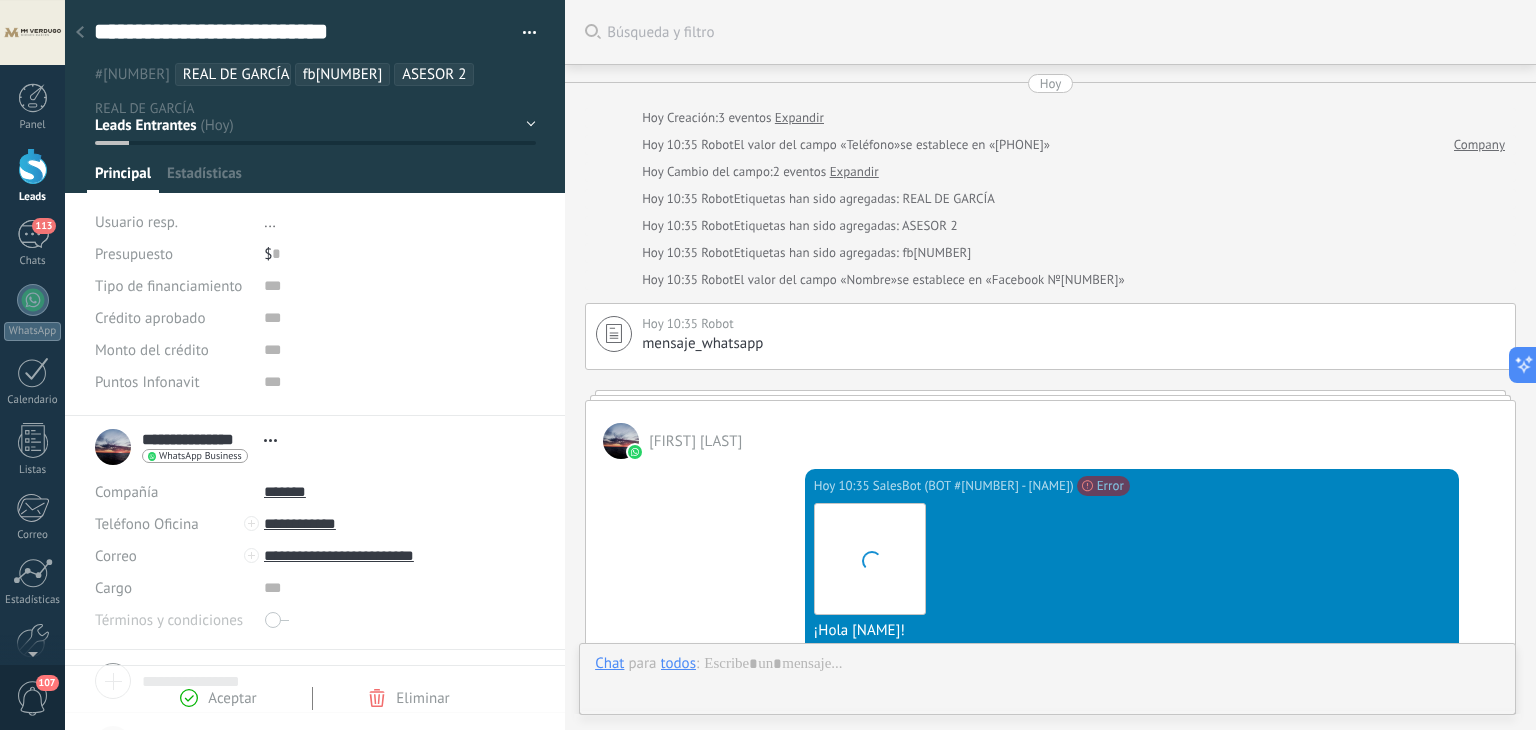 scroll, scrollTop: 20, scrollLeft: 0, axis: vertical 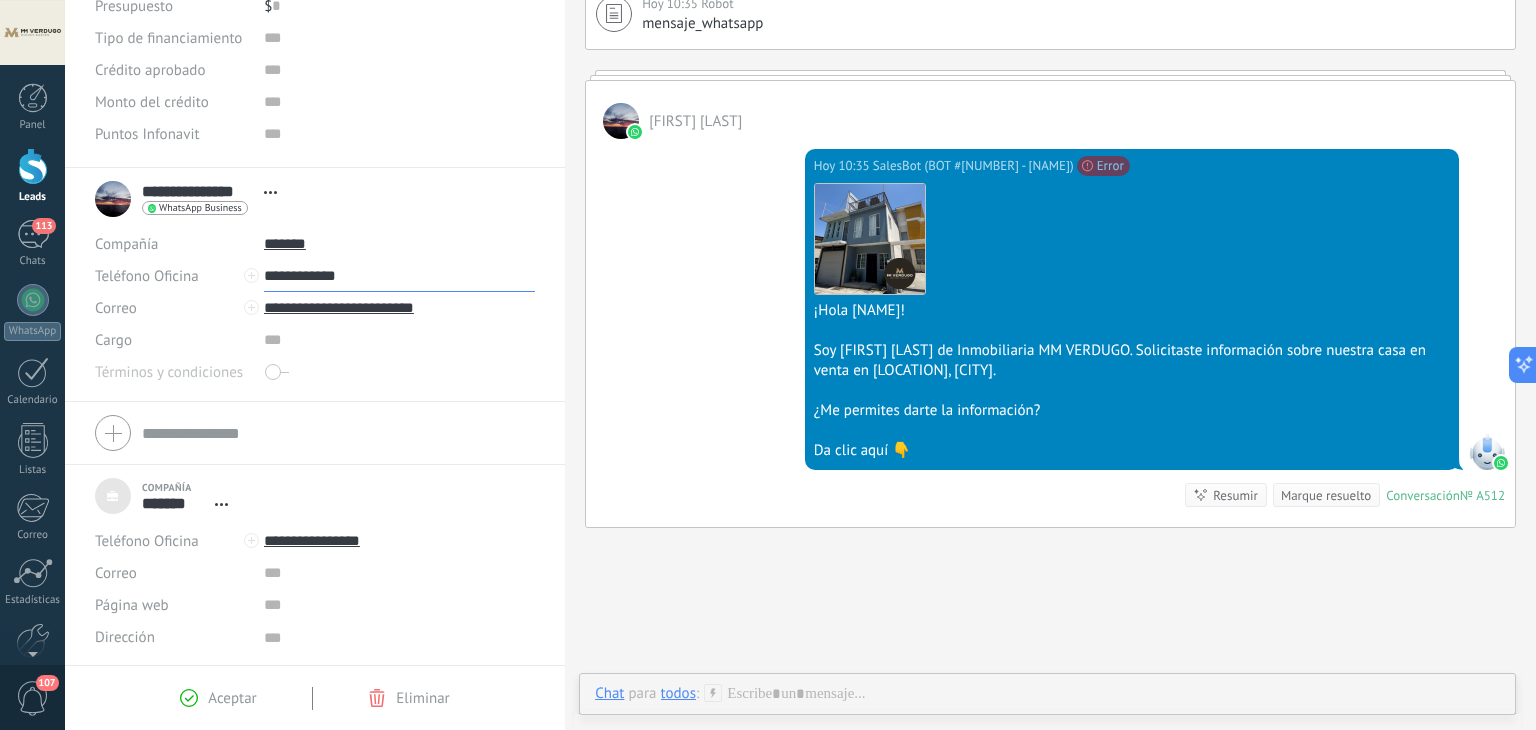 click on "**********" at bounding box center (399, 276) 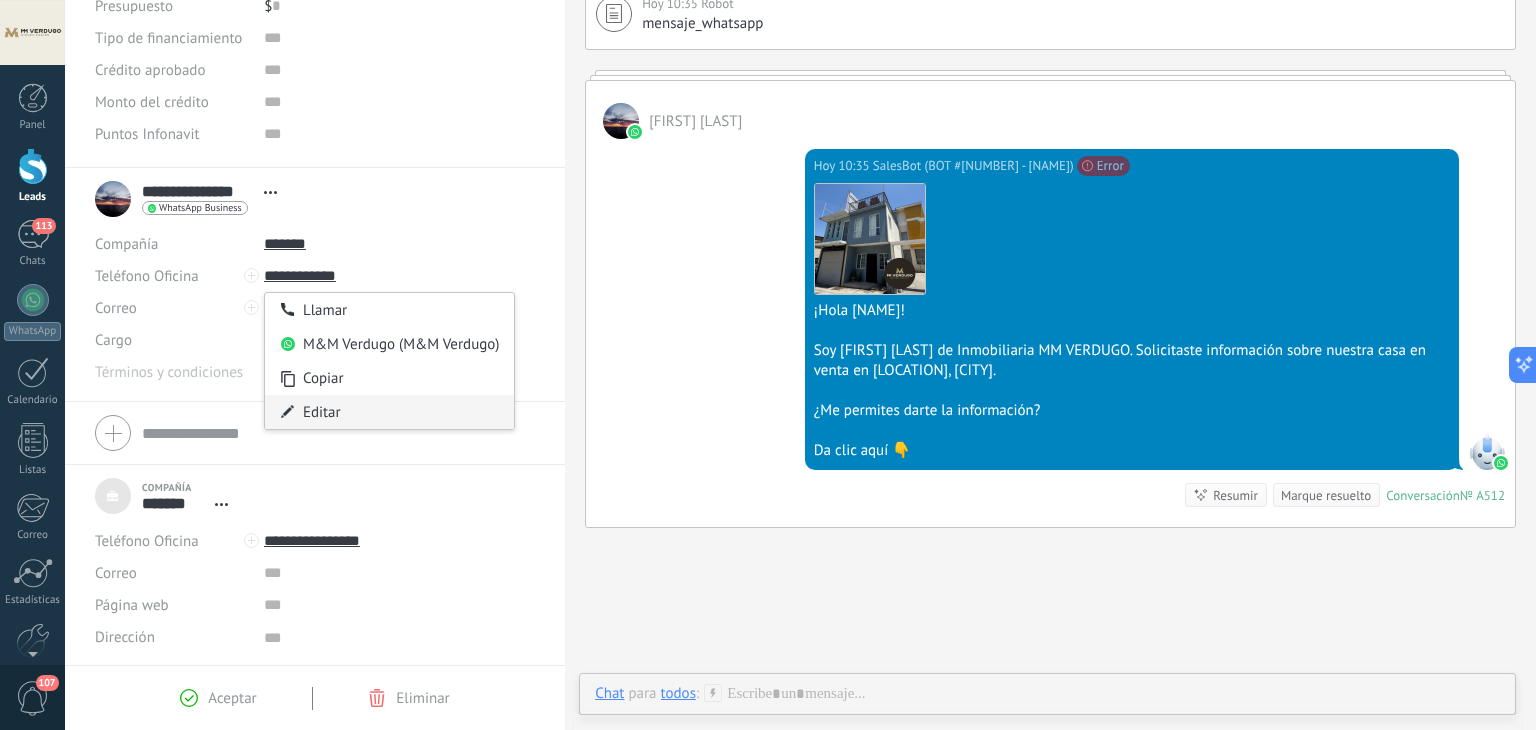 click on "Editar" at bounding box center (390, 412) 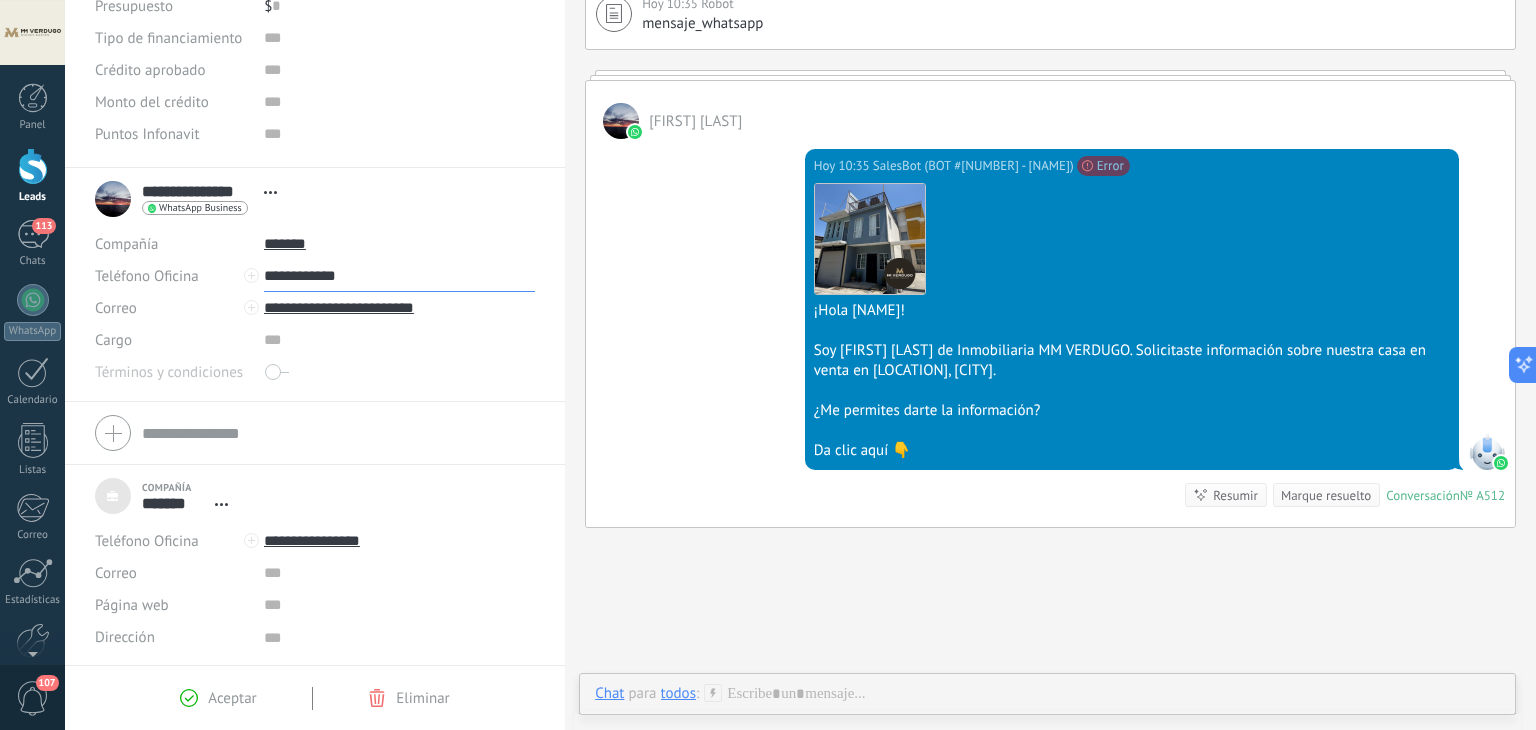 click on "**********" at bounding box center [399, 276] 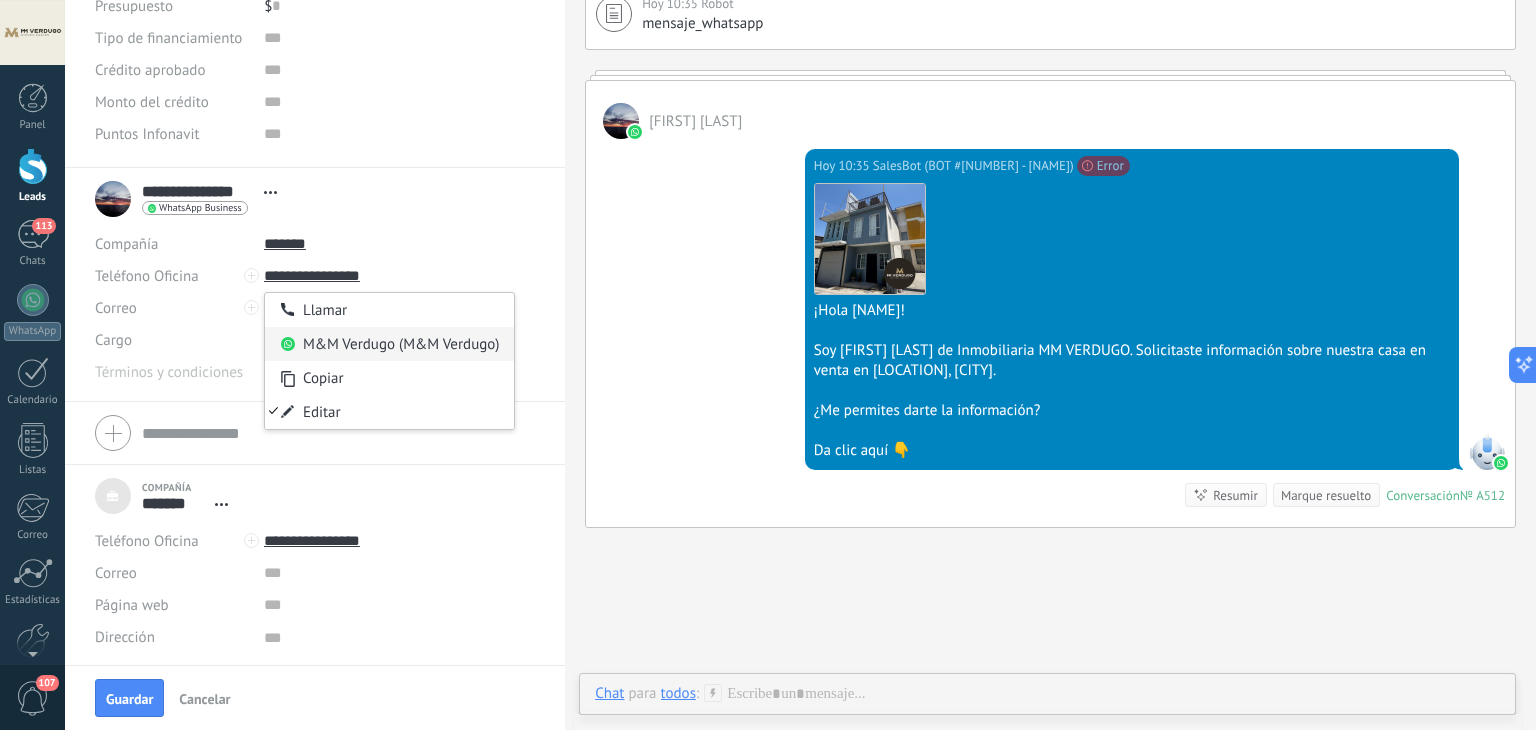 type on "**********" 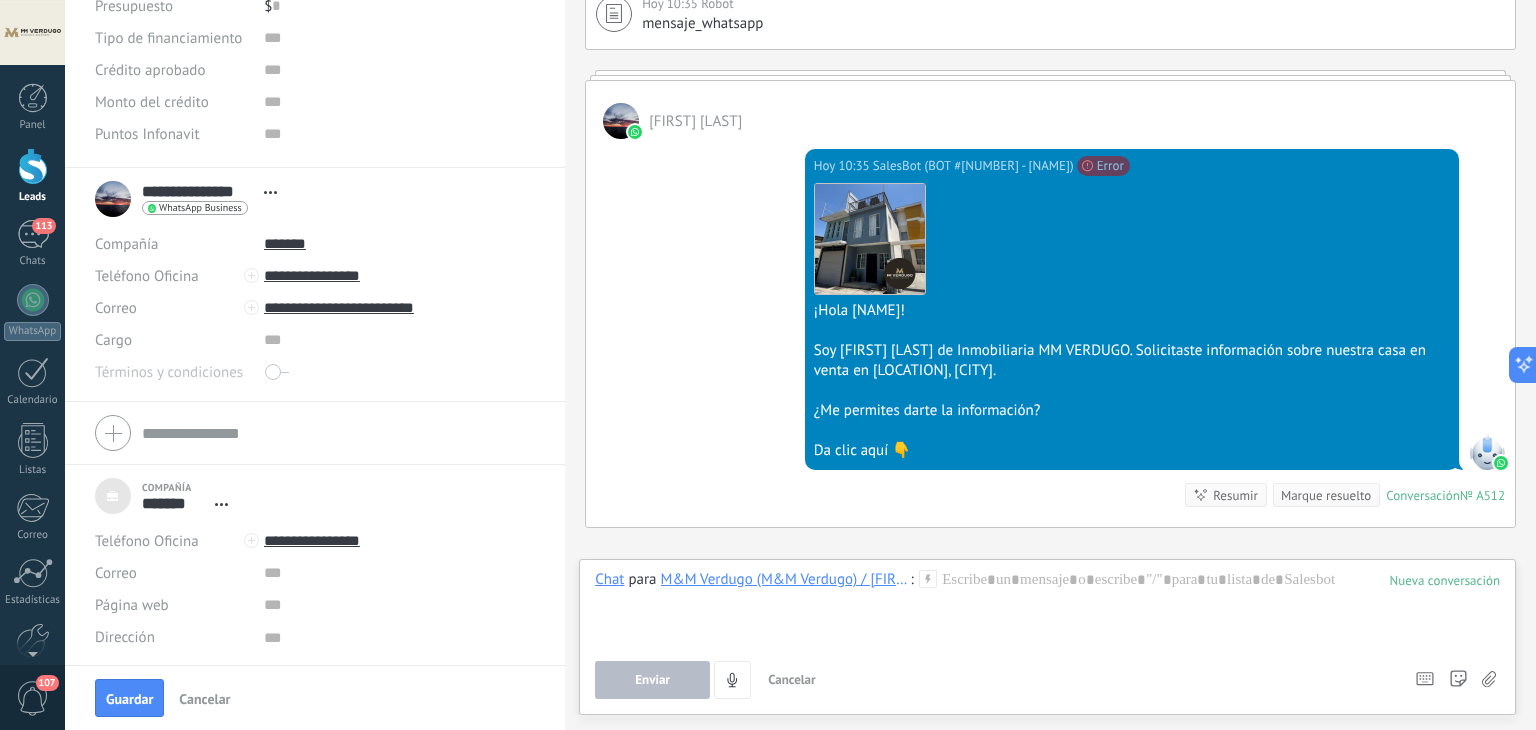 click 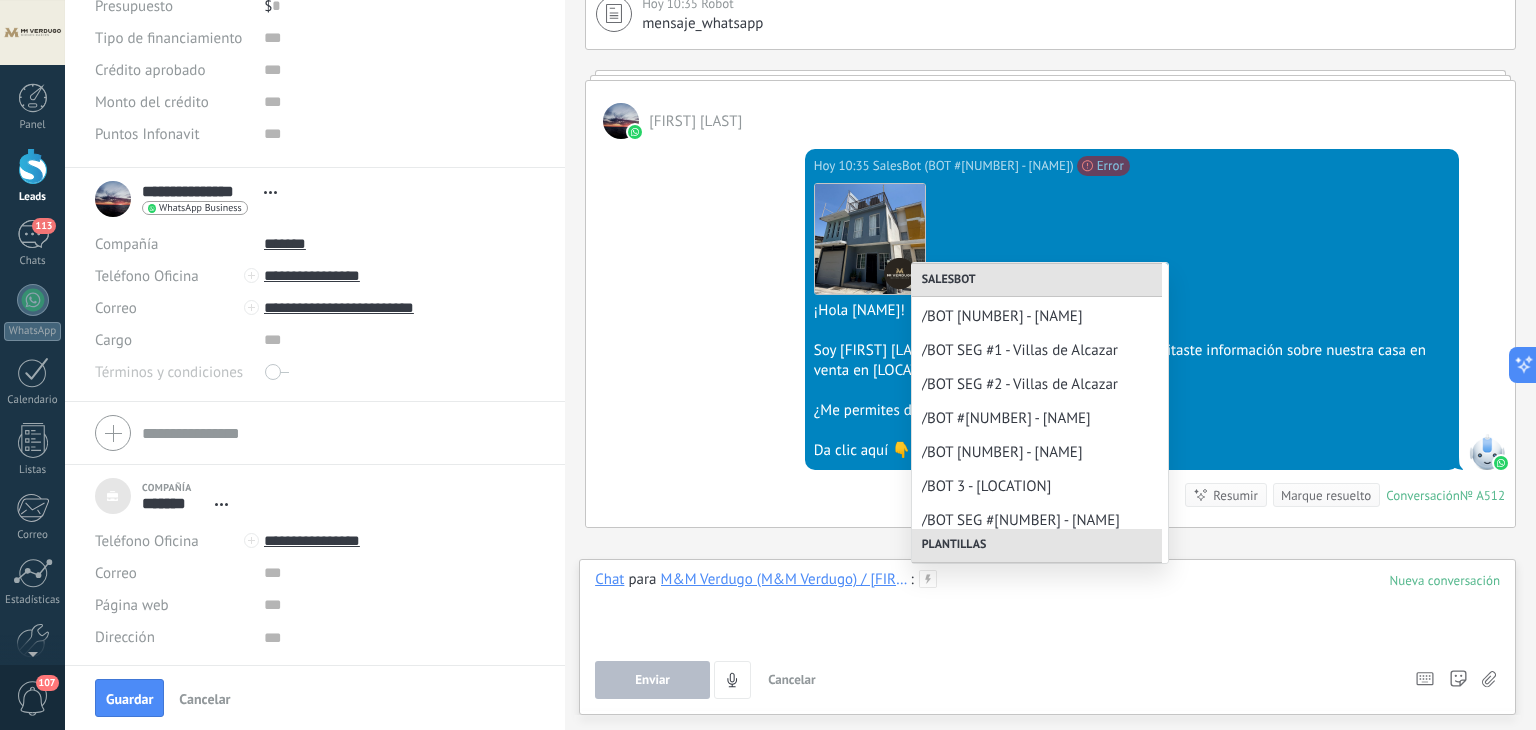 scroll, scrollTop: 374, scrollLeft: 0, axis: vertical 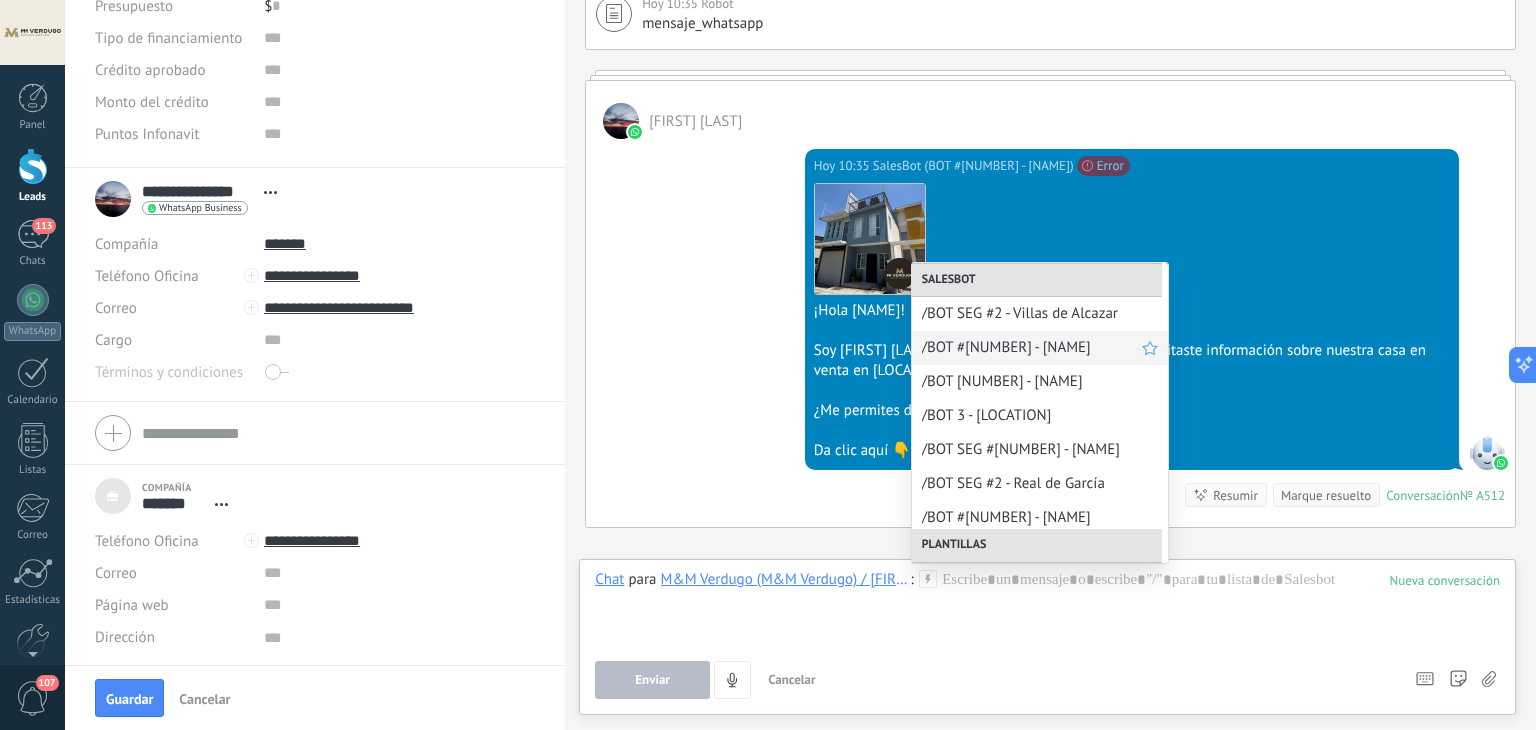 click on "/BOT #[NUMBER] - [NAME]" at bounding box center (1032, 347) 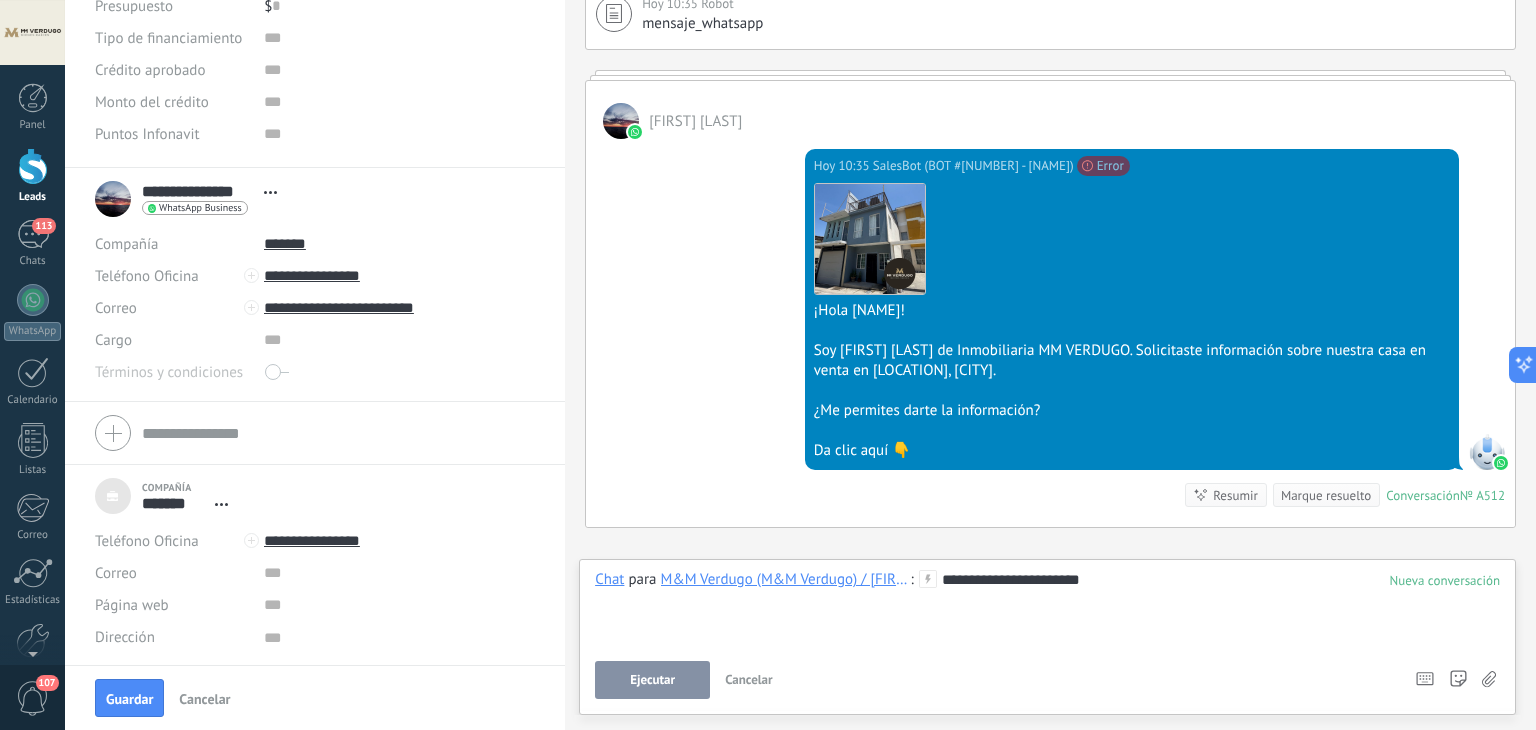 click on "Ejecutar" at bounding box center [652, 680] 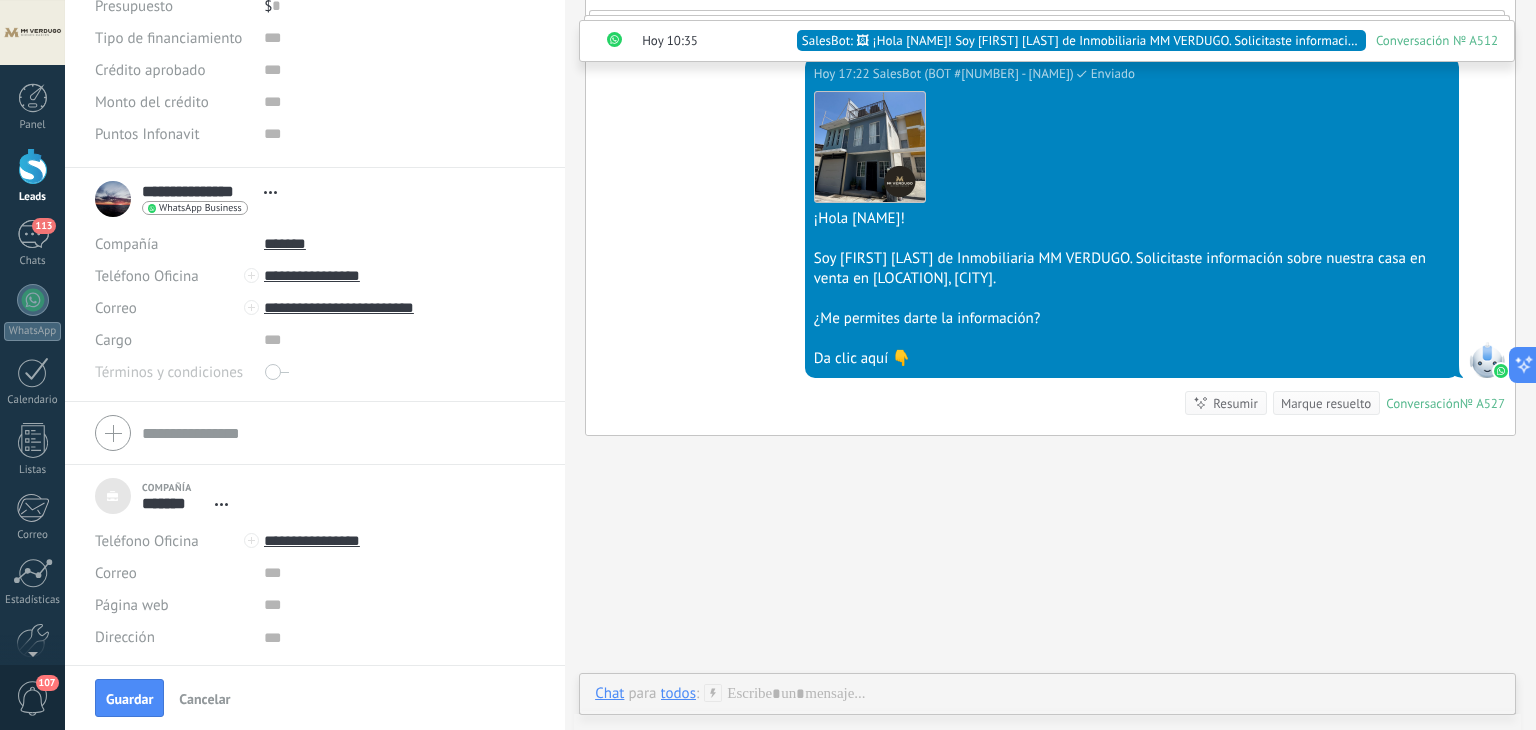 scroll, scrollTop: 943, scrollLeft: 0, axis: vertical 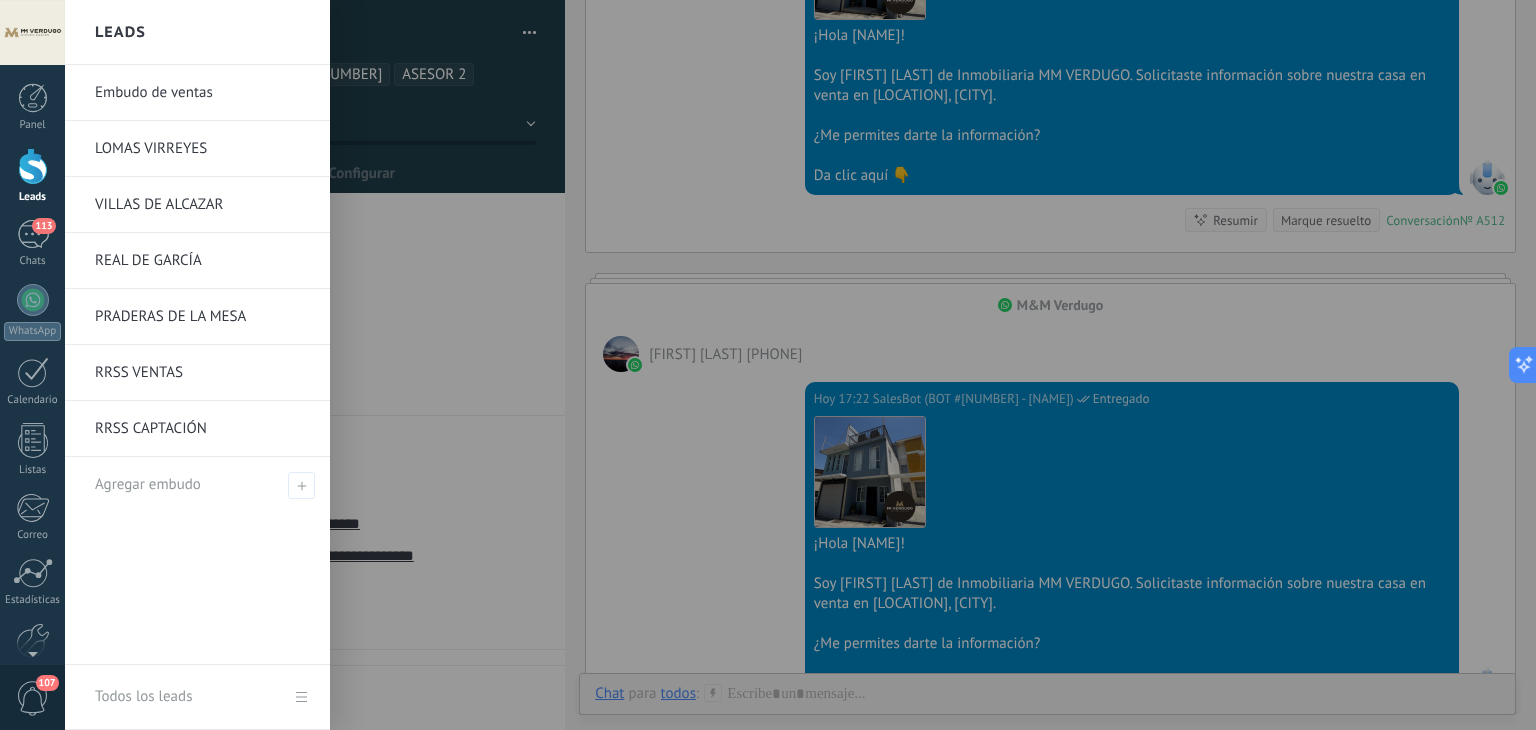 click at bounding box center (33, 166) 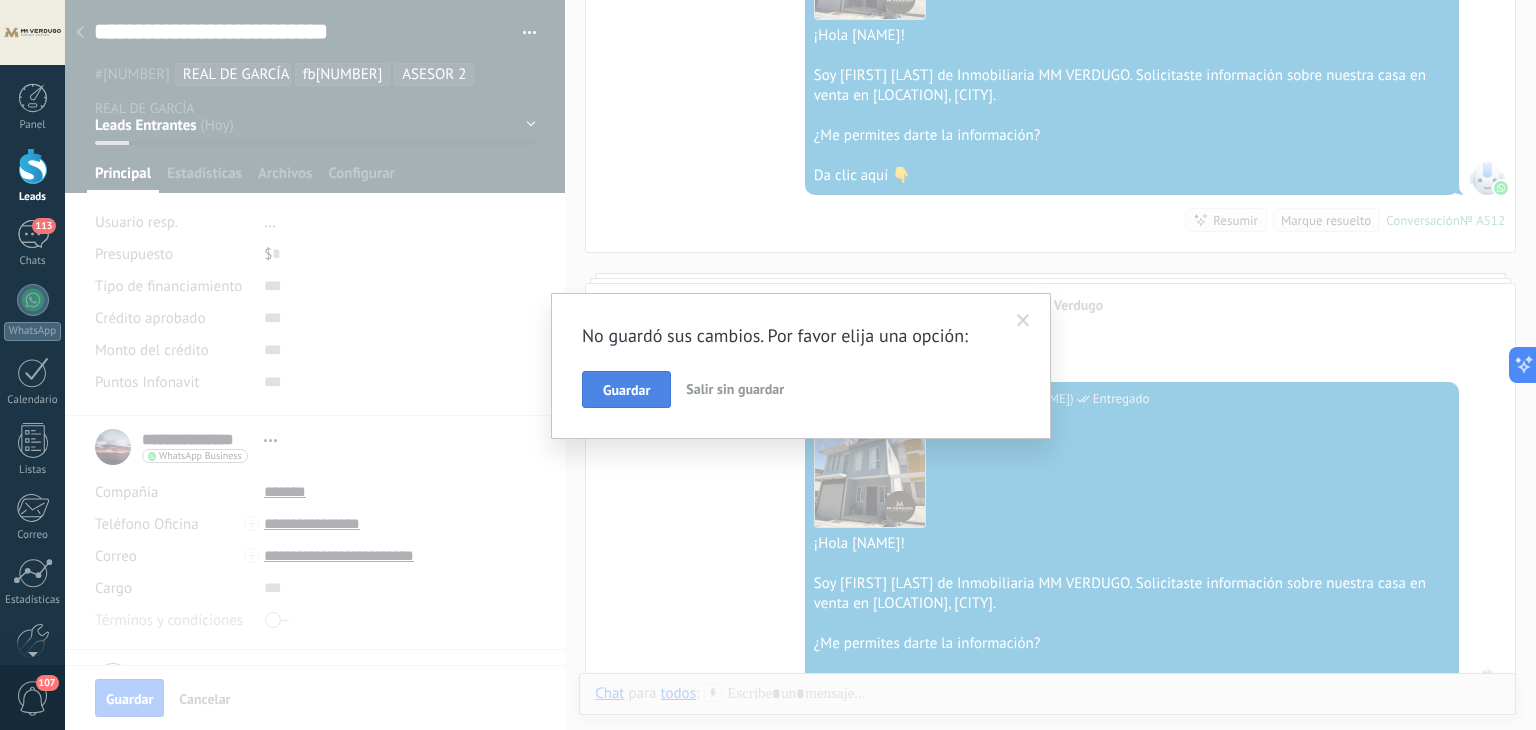 click on "Guardar" at bounding box center [626, 390] 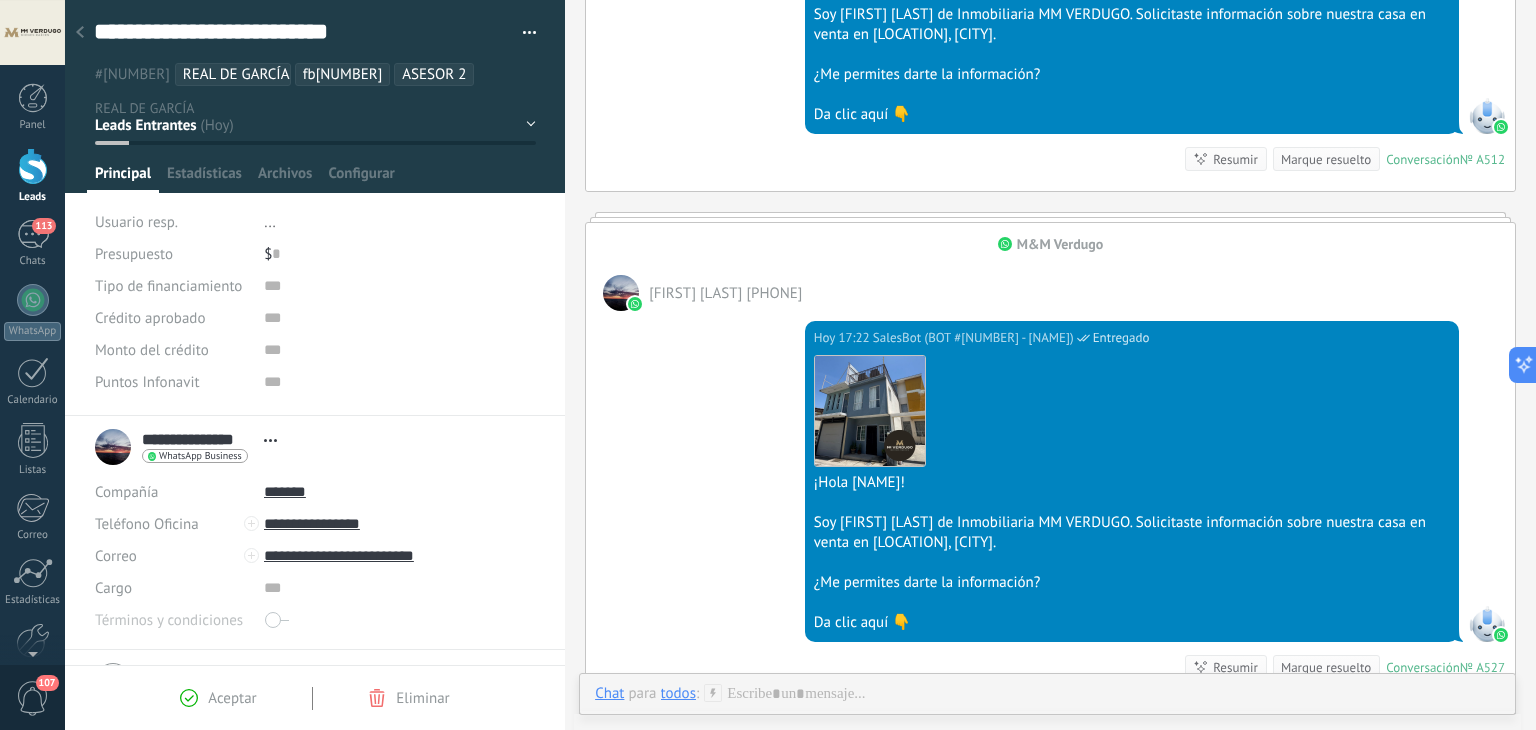 scroll, scrollTop: 711, scrollLeft: 0, axis: vertical 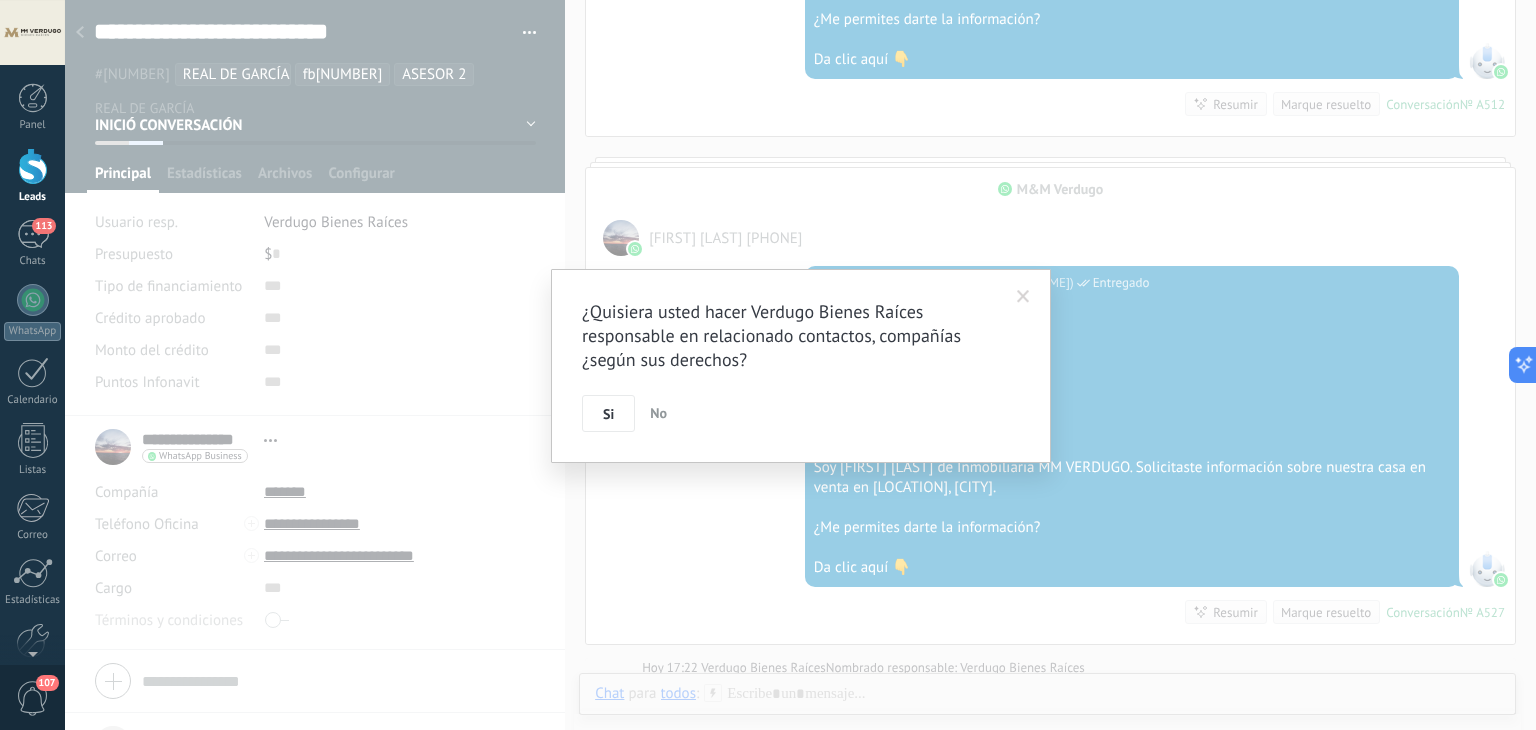 click at bounding box center (1023, 297) 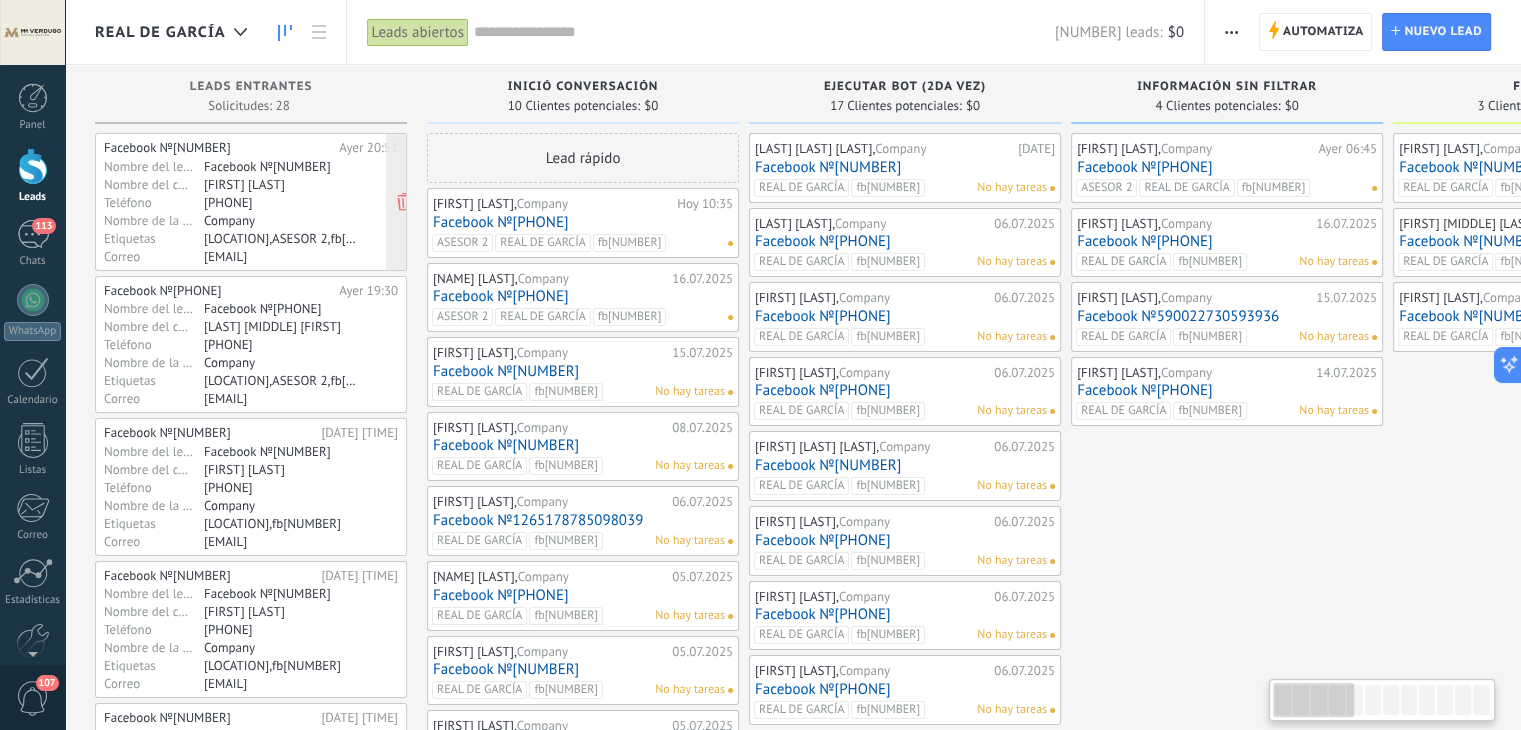click on "Facebook №[PHONE] Ayer 20:51 Nombre del lead Facebook №[PHONE] Nombre del contacto [FIRST] [LAST] Teléfono [PHONE] Nombre de la compañía Company Etiquetas [LOCATION],ASESOR 2,fb17556953186396... Correo [EMAIL]" at bounding box center (251, 202) 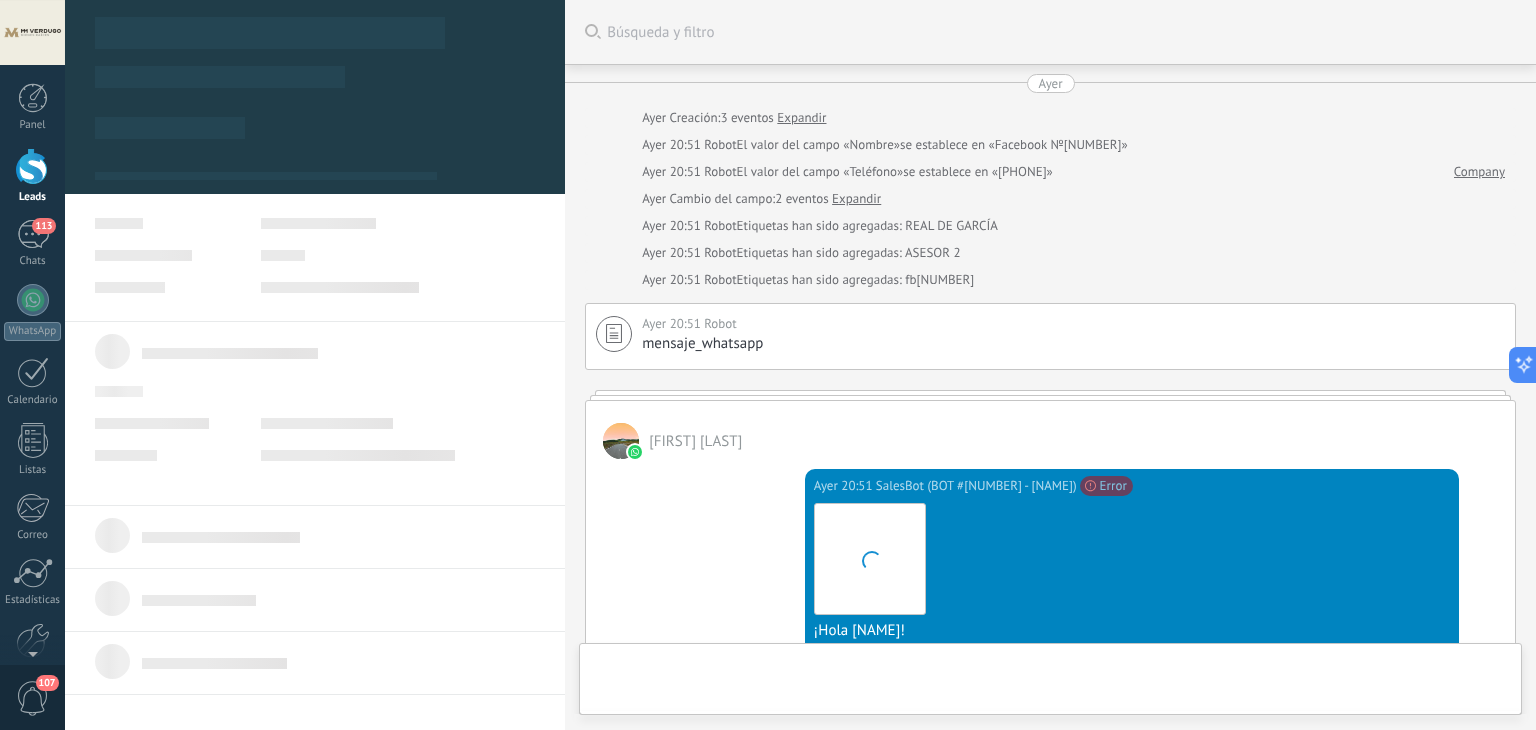 scroll, scrollTop: 465, scrollLeft: 0, axis: vertical 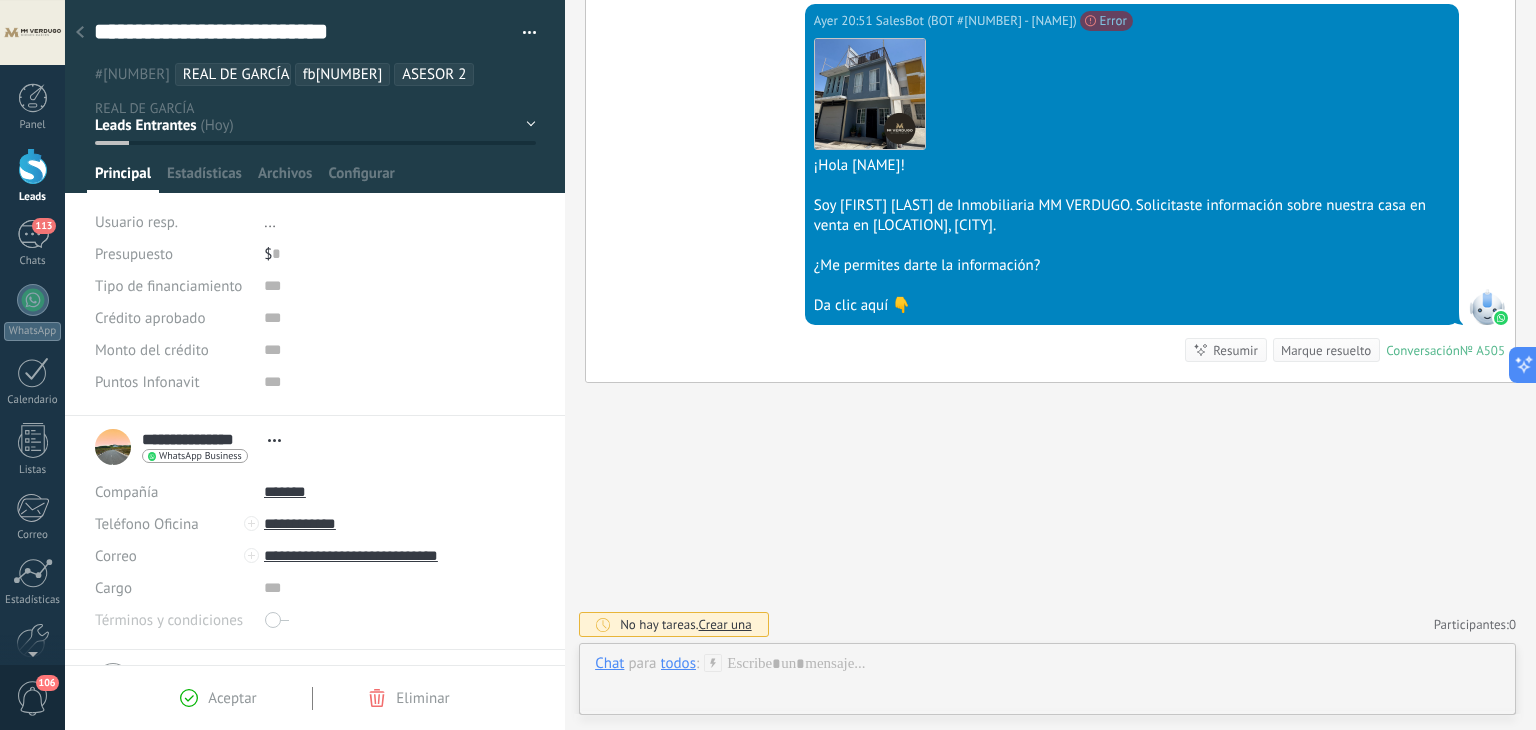 click on "INICIÓ CONVERSACIÓN
EJECUTAR BOT (2DA VEZ)
INFORMACIÓN SIN FILTRAR
FILTRADOS
SOLICiTÓ CITA" at bounding box center (0, 0) 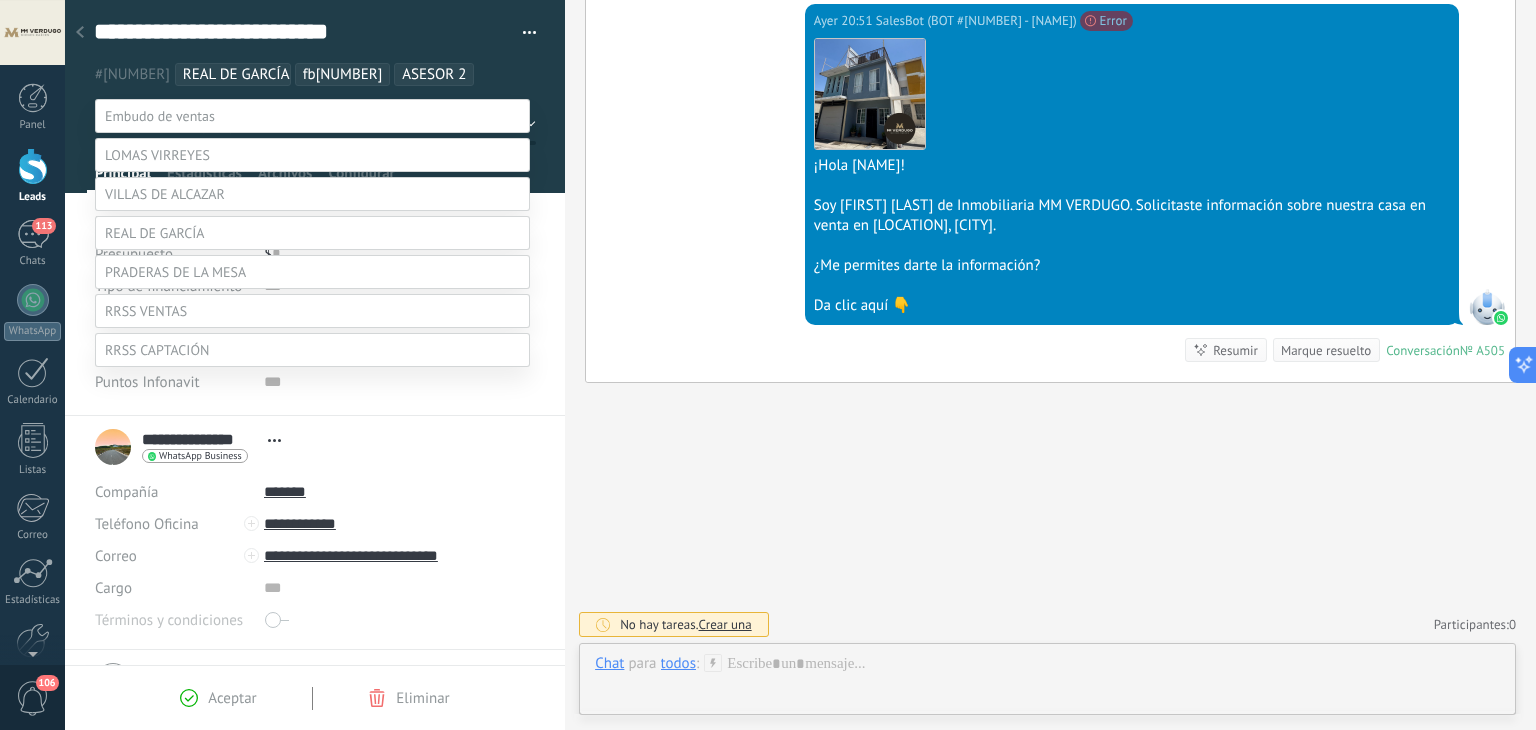scroll, scrollTop: 116, scrollLeft: 0, axis: vertical 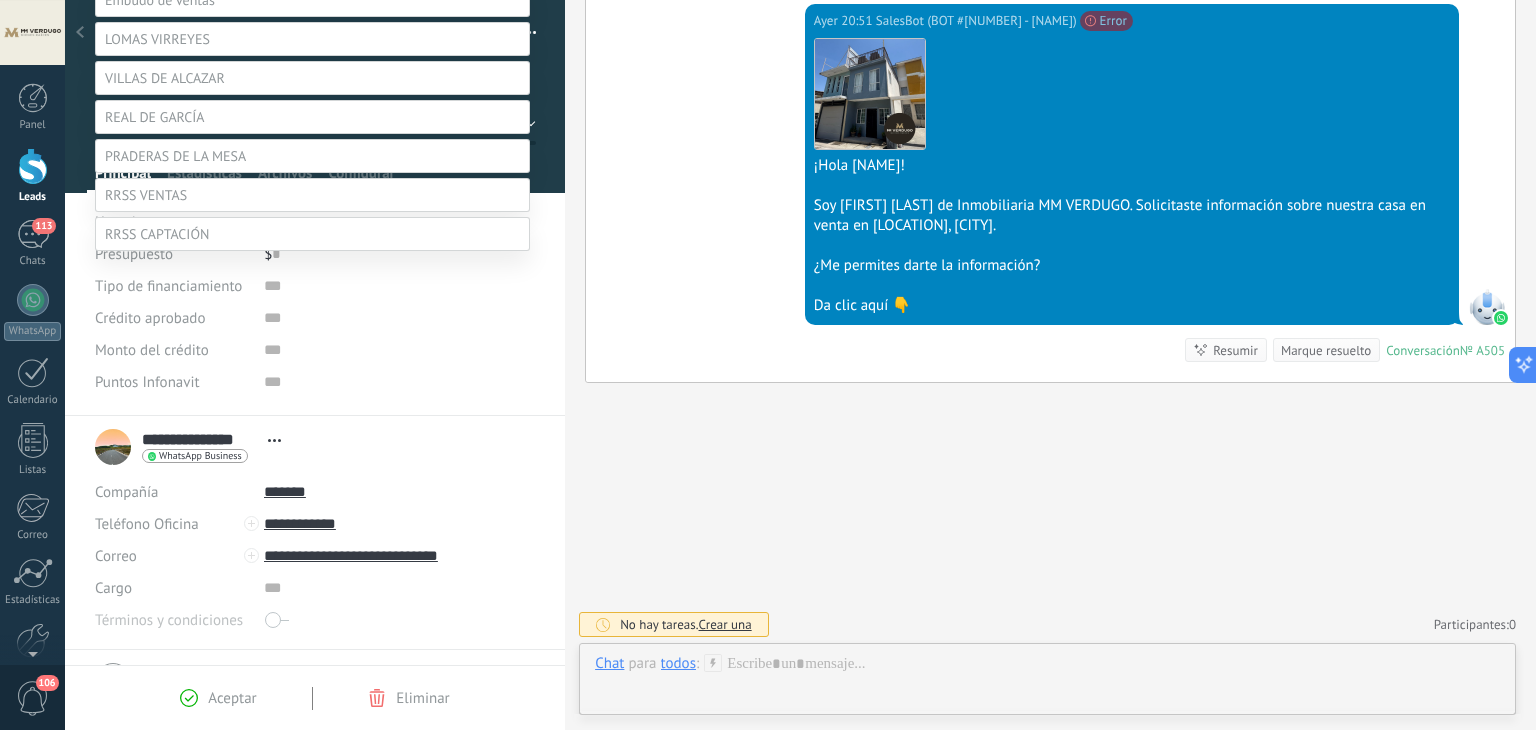 click at bounding box center (800, 249) 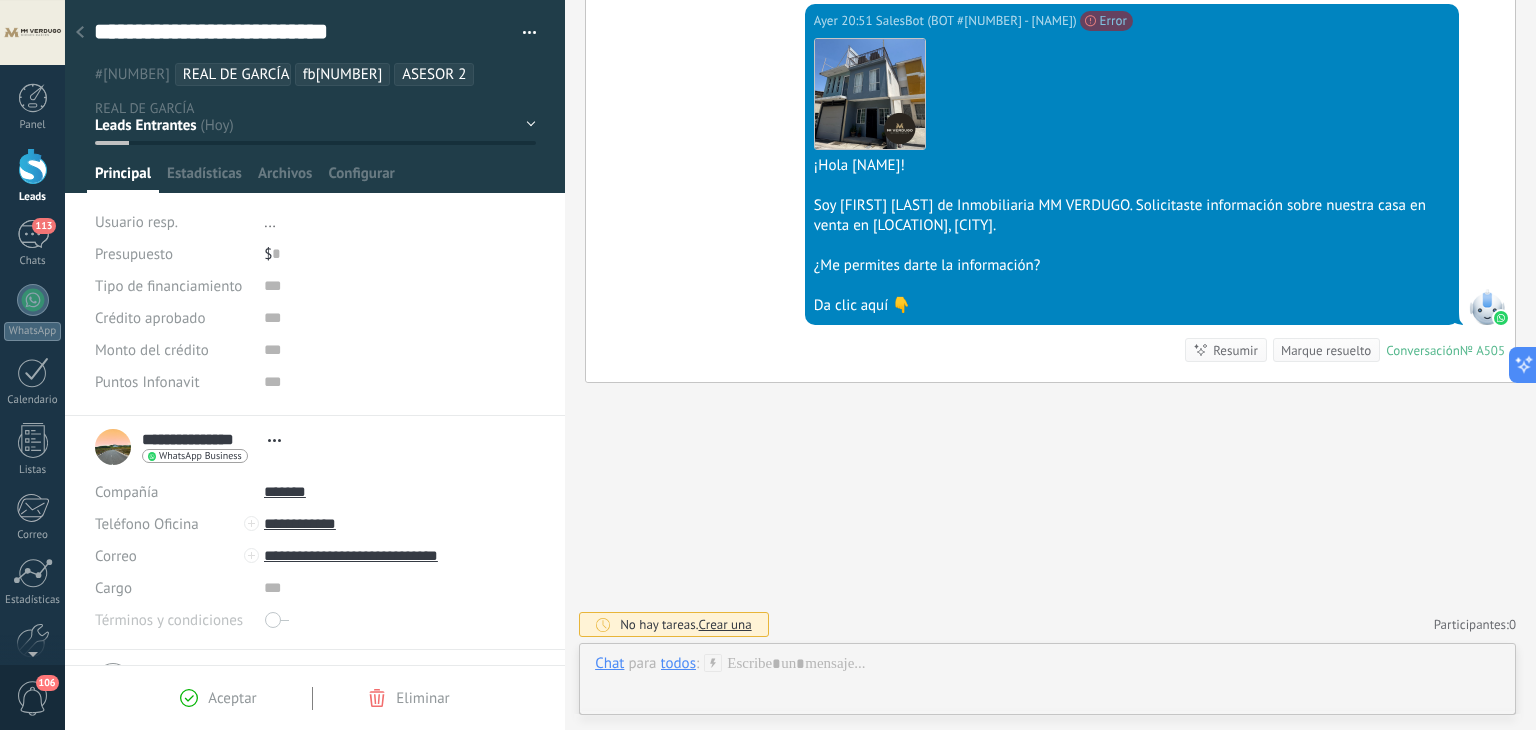 click on "**********" at bounding box center [315, 43] 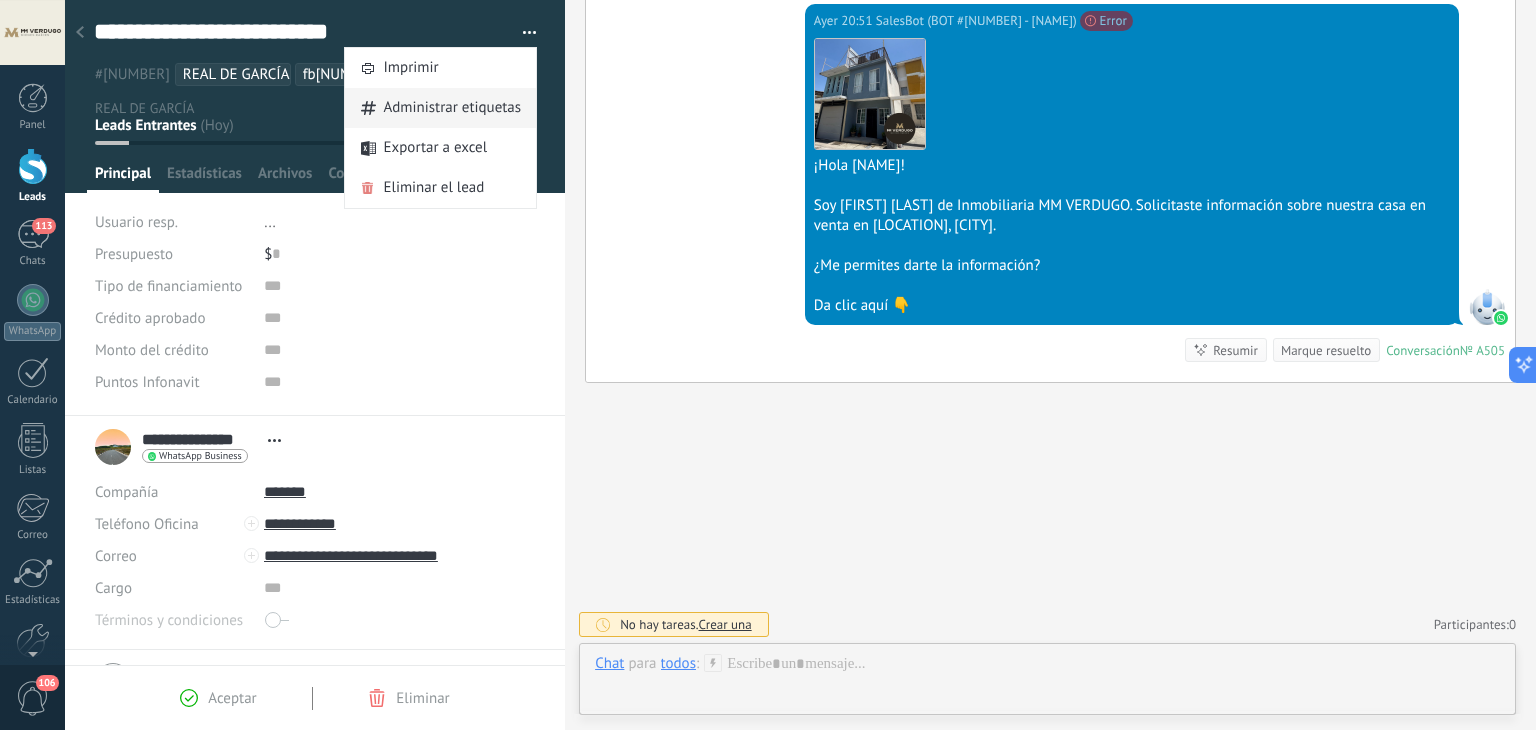 click on "Administrar etiquetas" at bounding box center (452, 108) 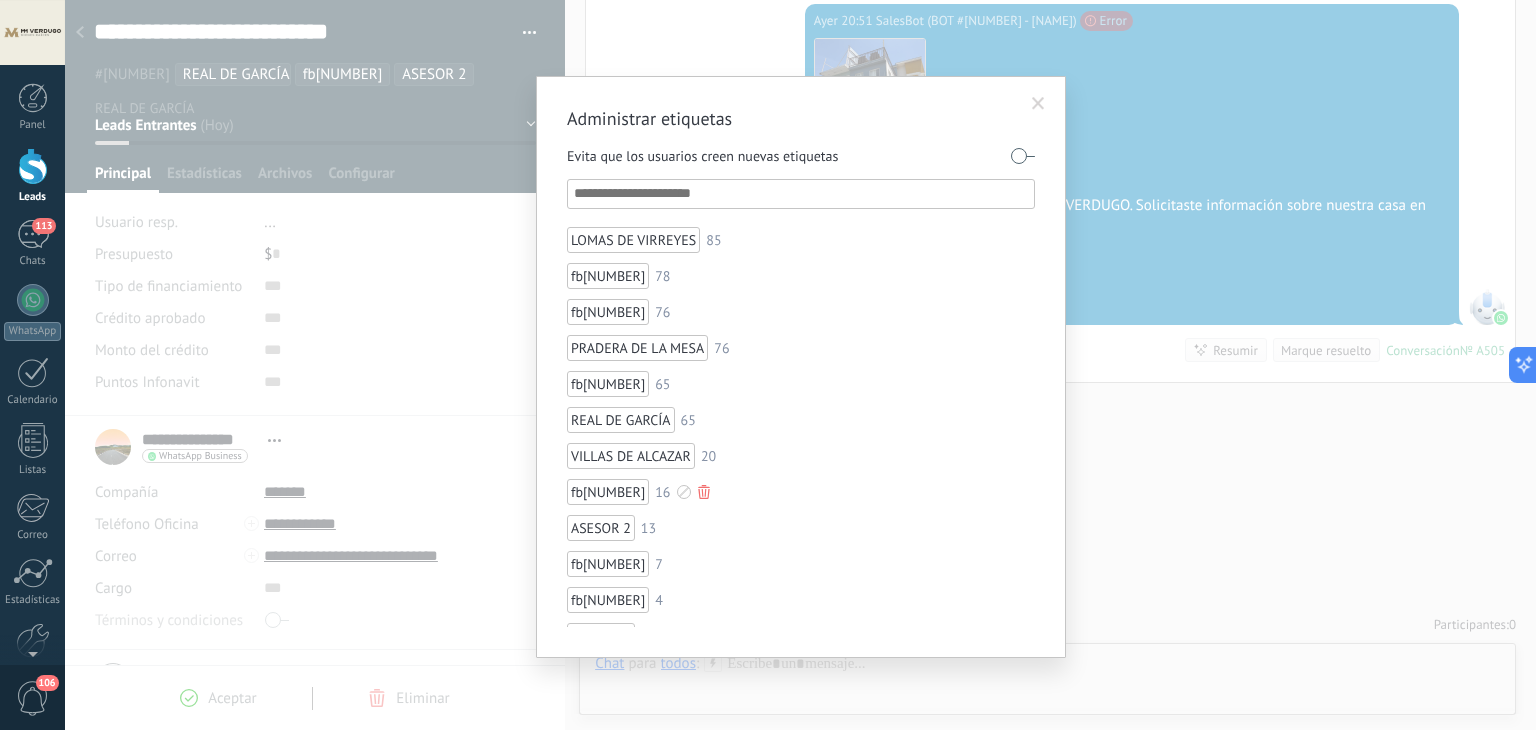 scroll, scrollTop: 94, scrollLeft: 0, axis: vertical 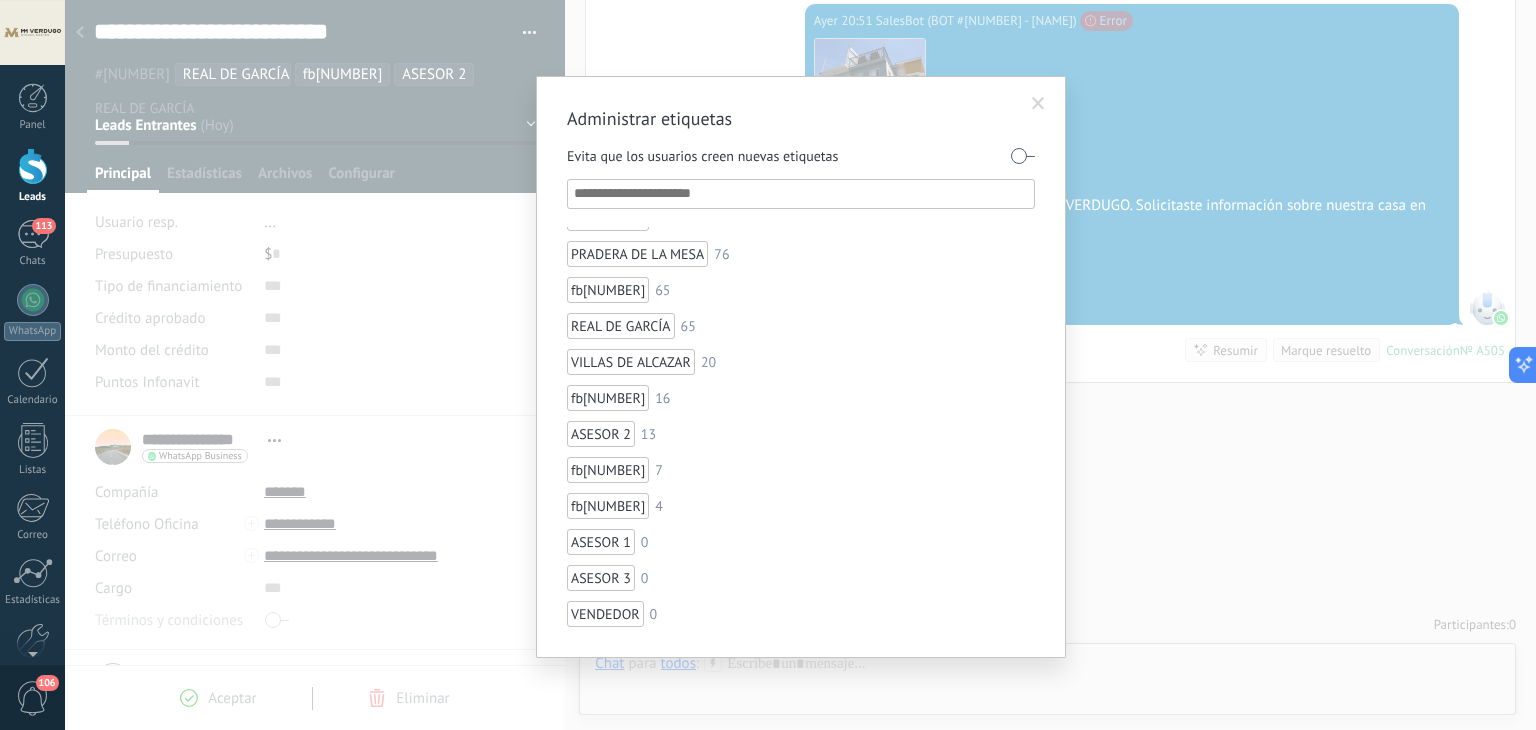 click at bounding box center (1038, 104) 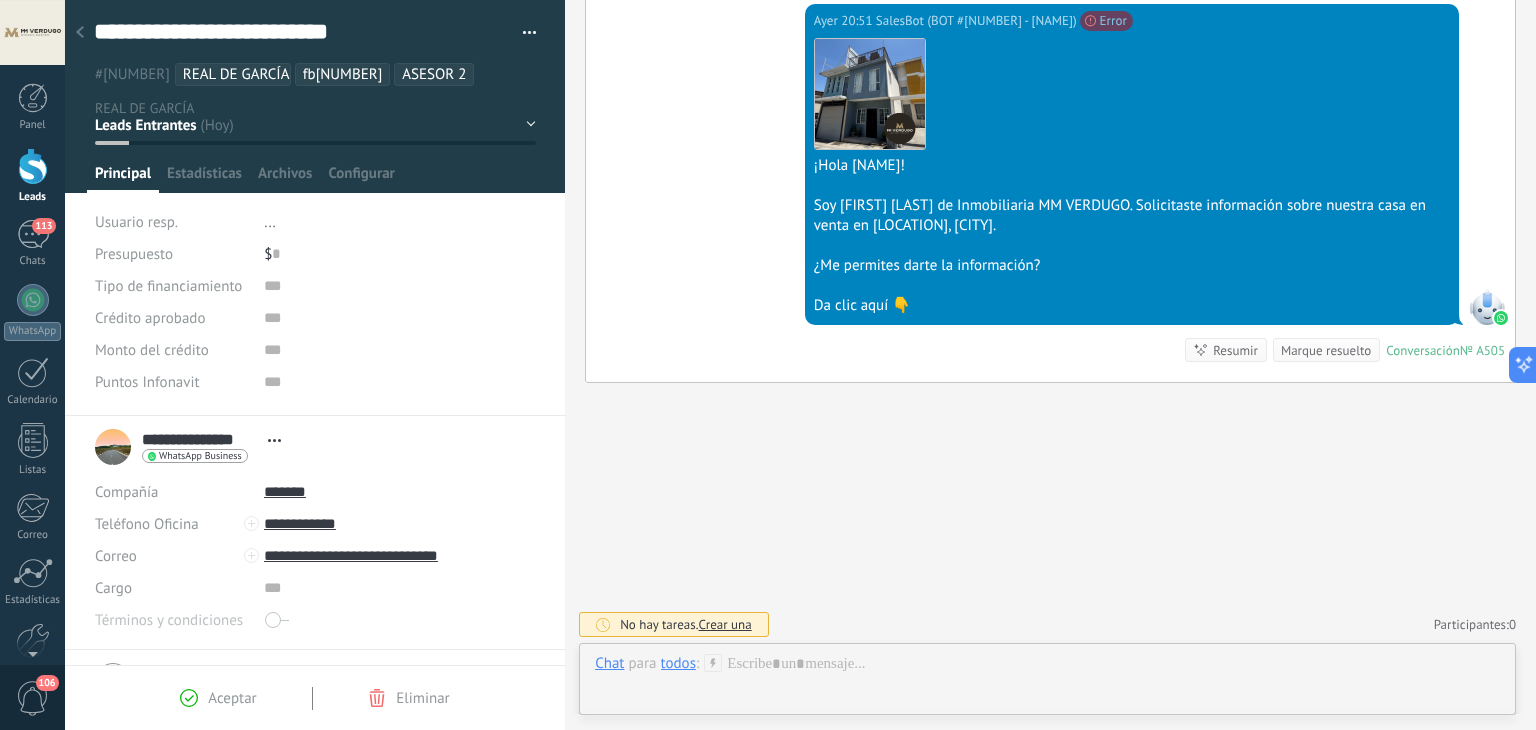 click on "#[NUMBER]
[CITY]
fb[NUMBER]
ASESOR 2" at bounding box center (311, 74) 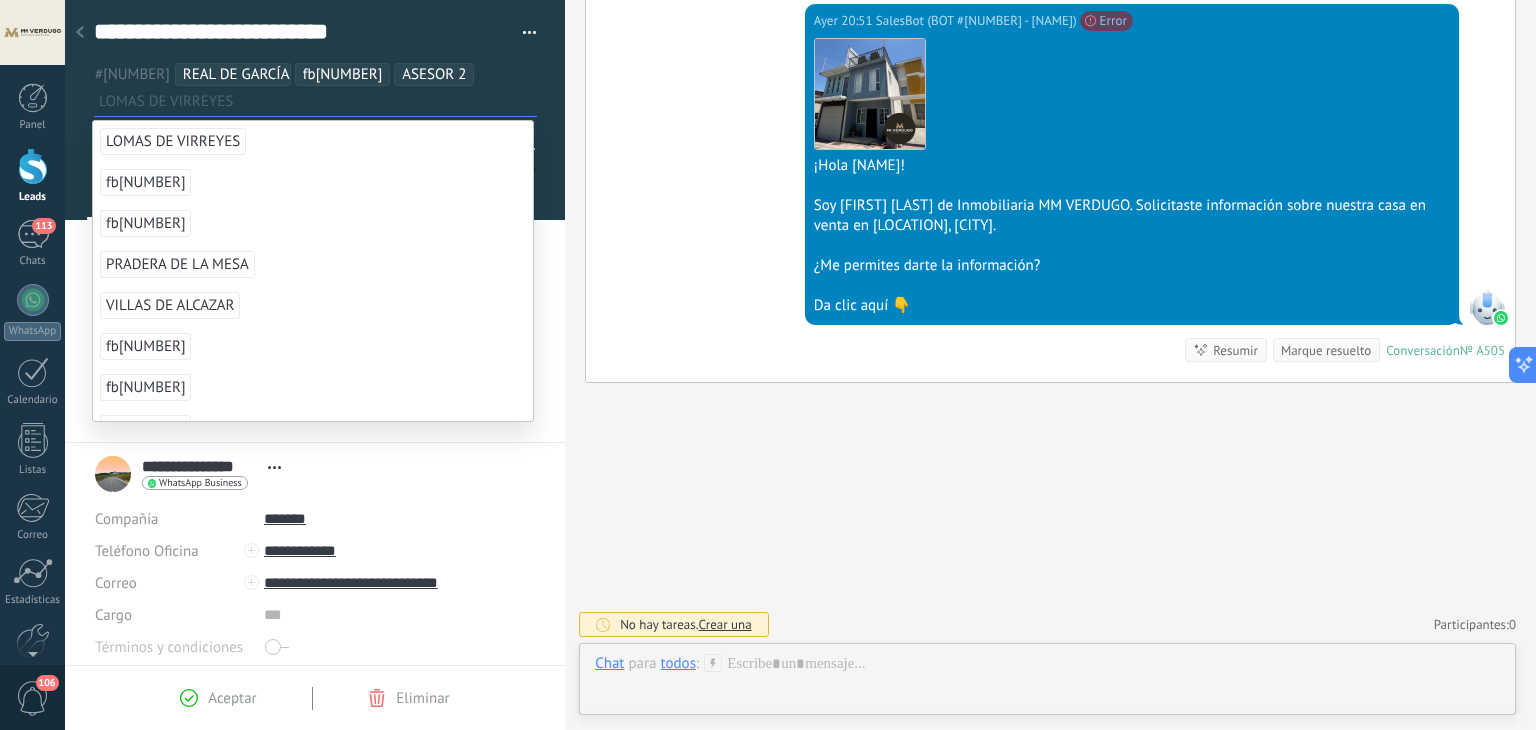 click on "Ayer [TIME] SalesBot (BOT #[NUMBER] - [NAME]) No se puede enviar tu mensaje. El destinatario necesita aceptar los nuevos términos de WhatsApp, actualizar su aplicación o registrarse en WhatsApp. Por favor, inténtalo de nuevo más tarde ([NUMBER]). Ver más Error Descargar ¡Hola [NAME]! Soy [FIRST] [LAST] de Inmobiliaria MM VERDUGO. Solicitaste información sobre nuestra casa en venta en [NAME], [CITY]. ¿Me permites darte la información? Da clic aquí 👇 Conversación #[ID] Conversación #[ID] Resumir Resumir Marque resuelto" at bounding box center (1050, 188) 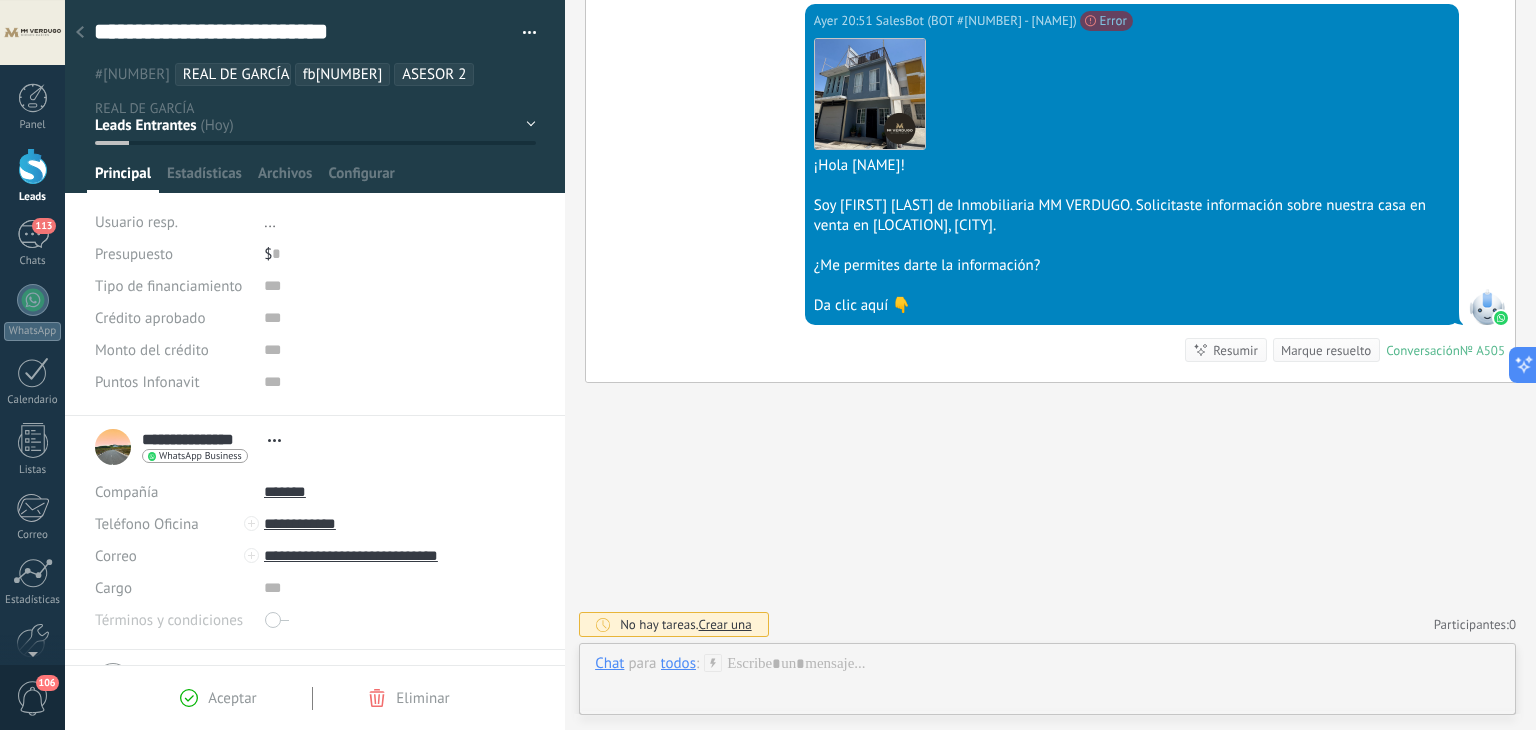 click on "ASESOR 2" at bounding box center (434, 74) 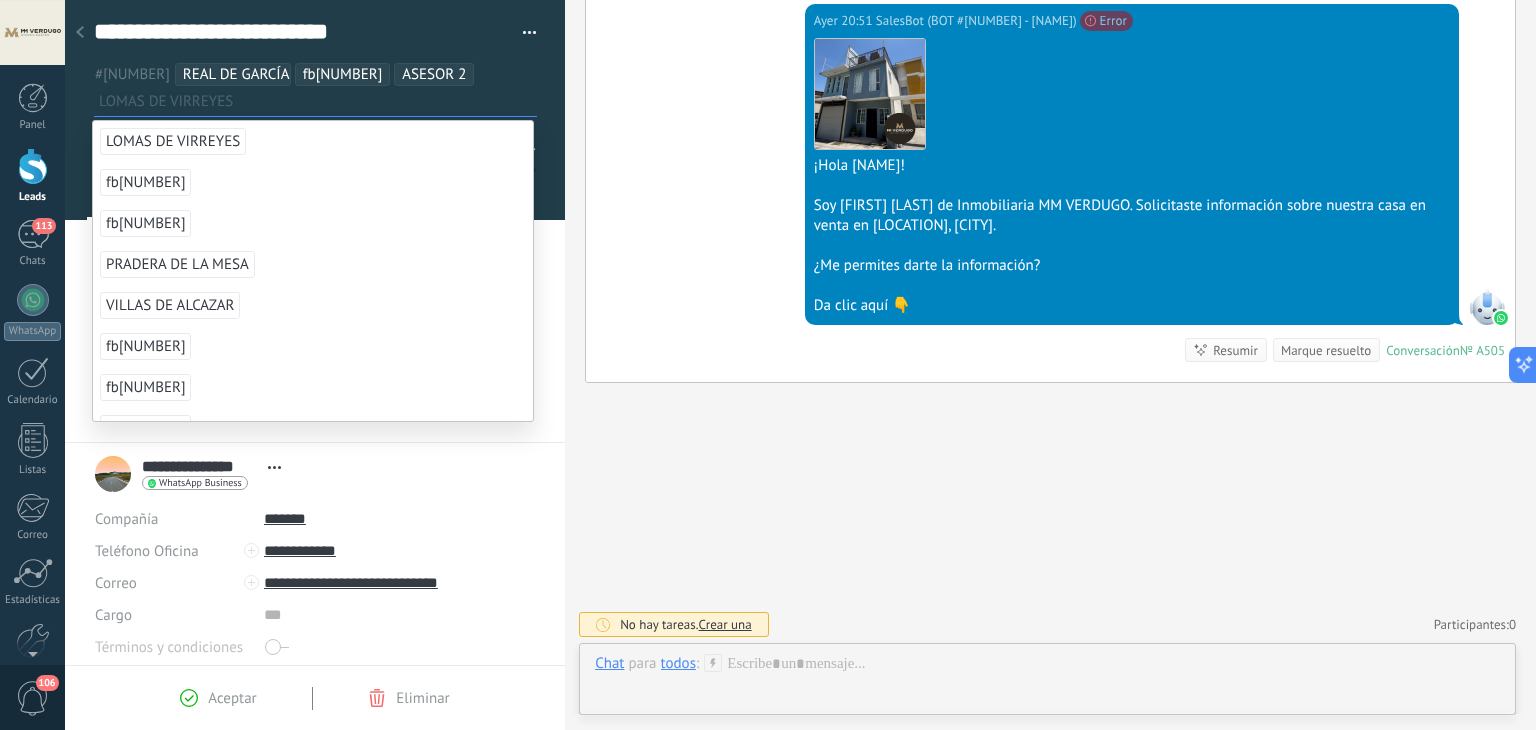 click on "**********" at bounding box center [315, 56] 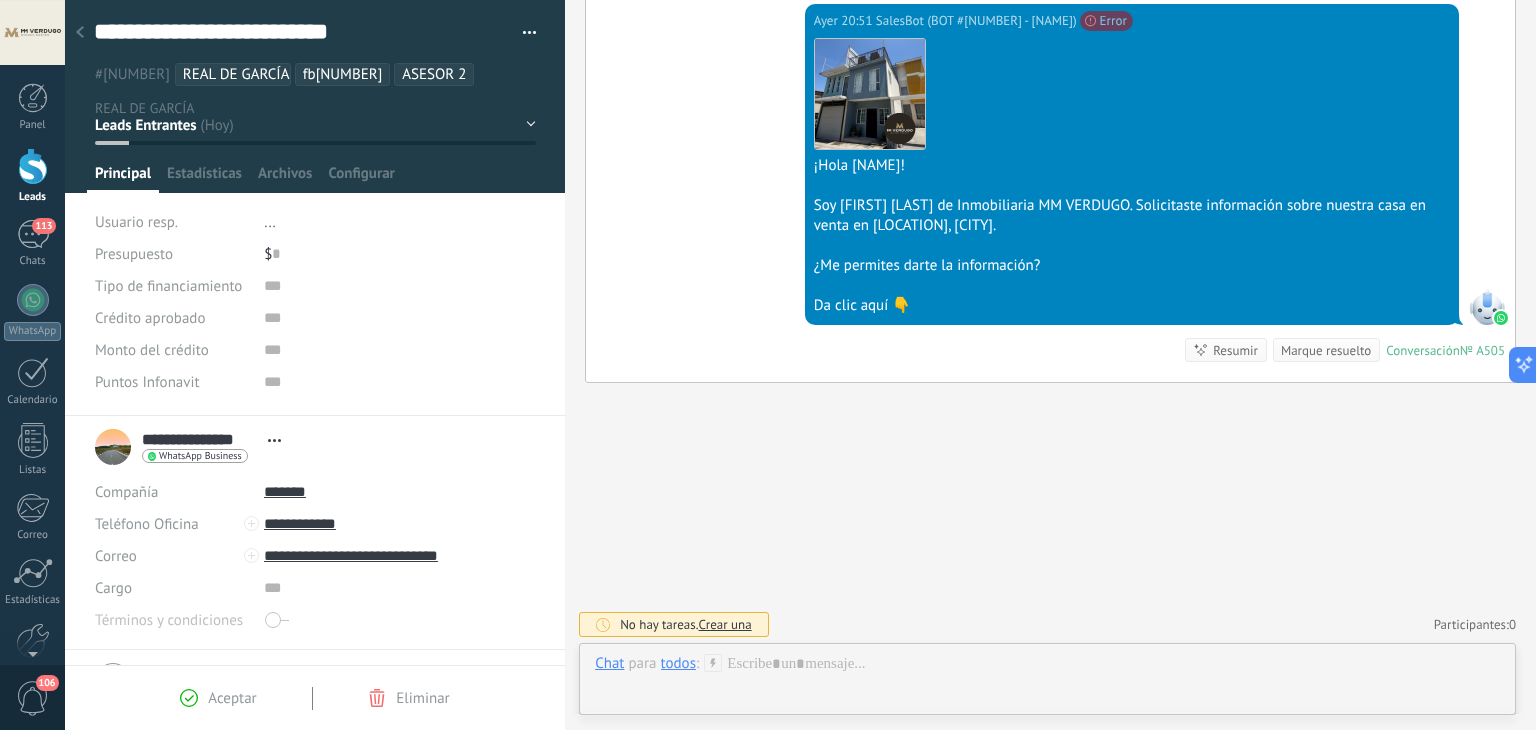click at bounding box center (80, 33) 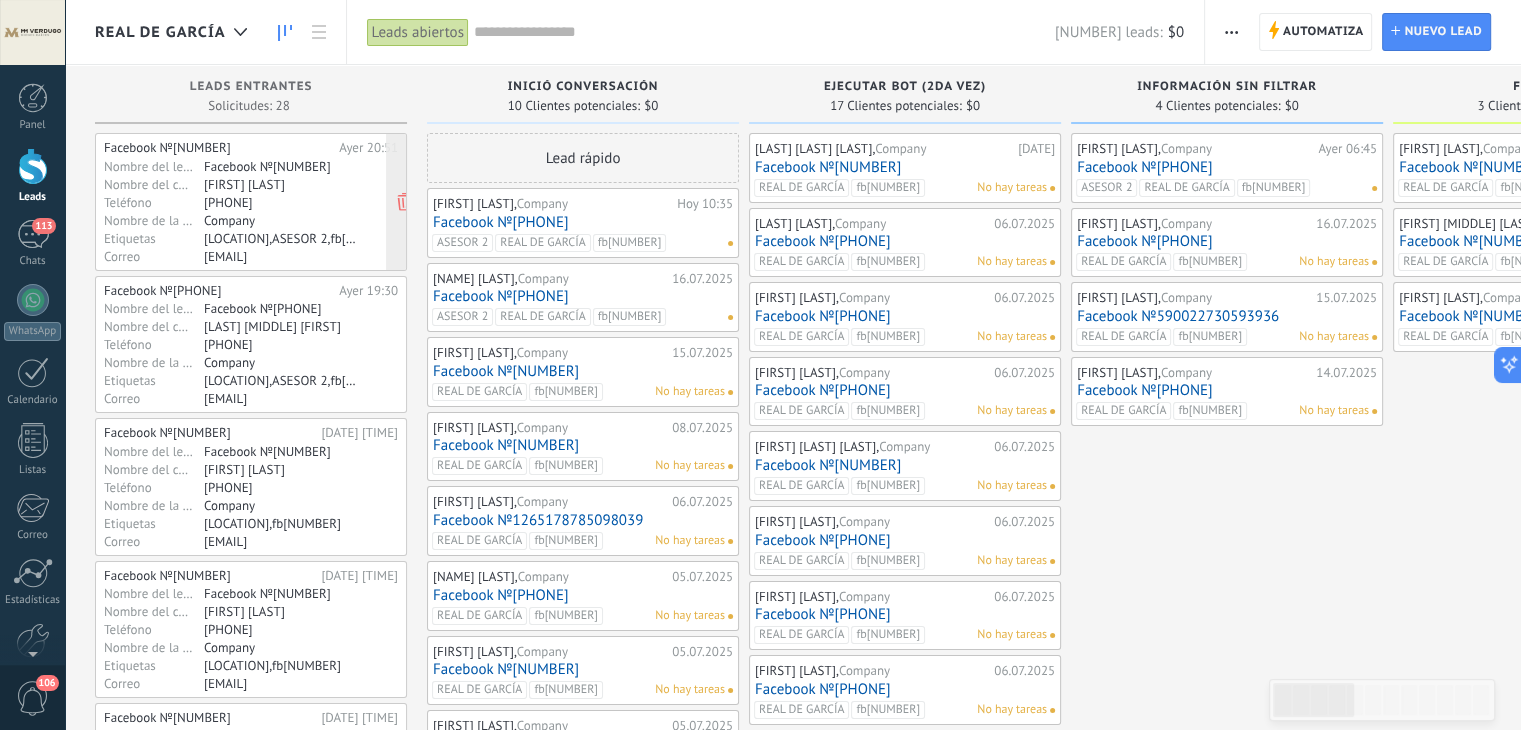 click on "[PHONE]" at bounding box center (281, 202) 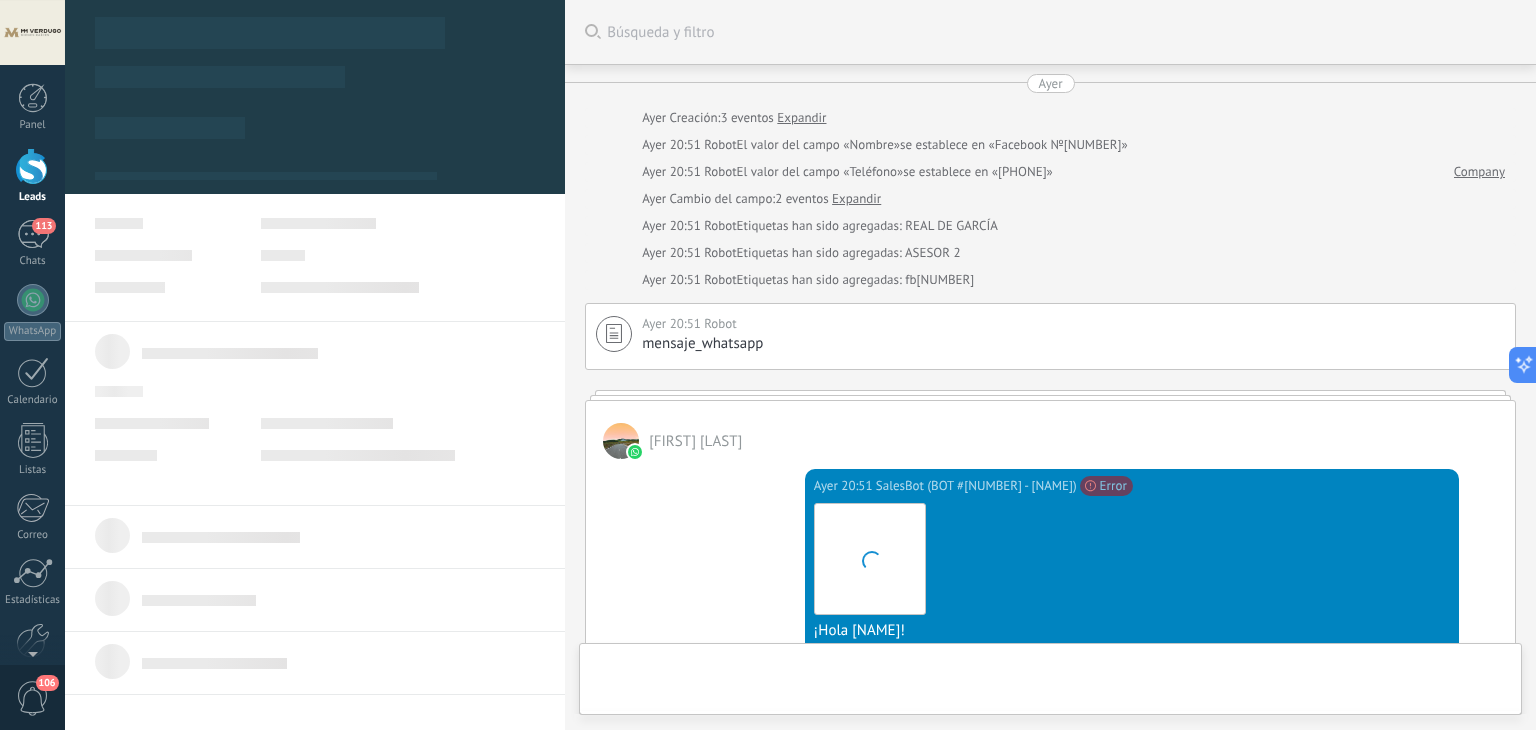 type on "***" 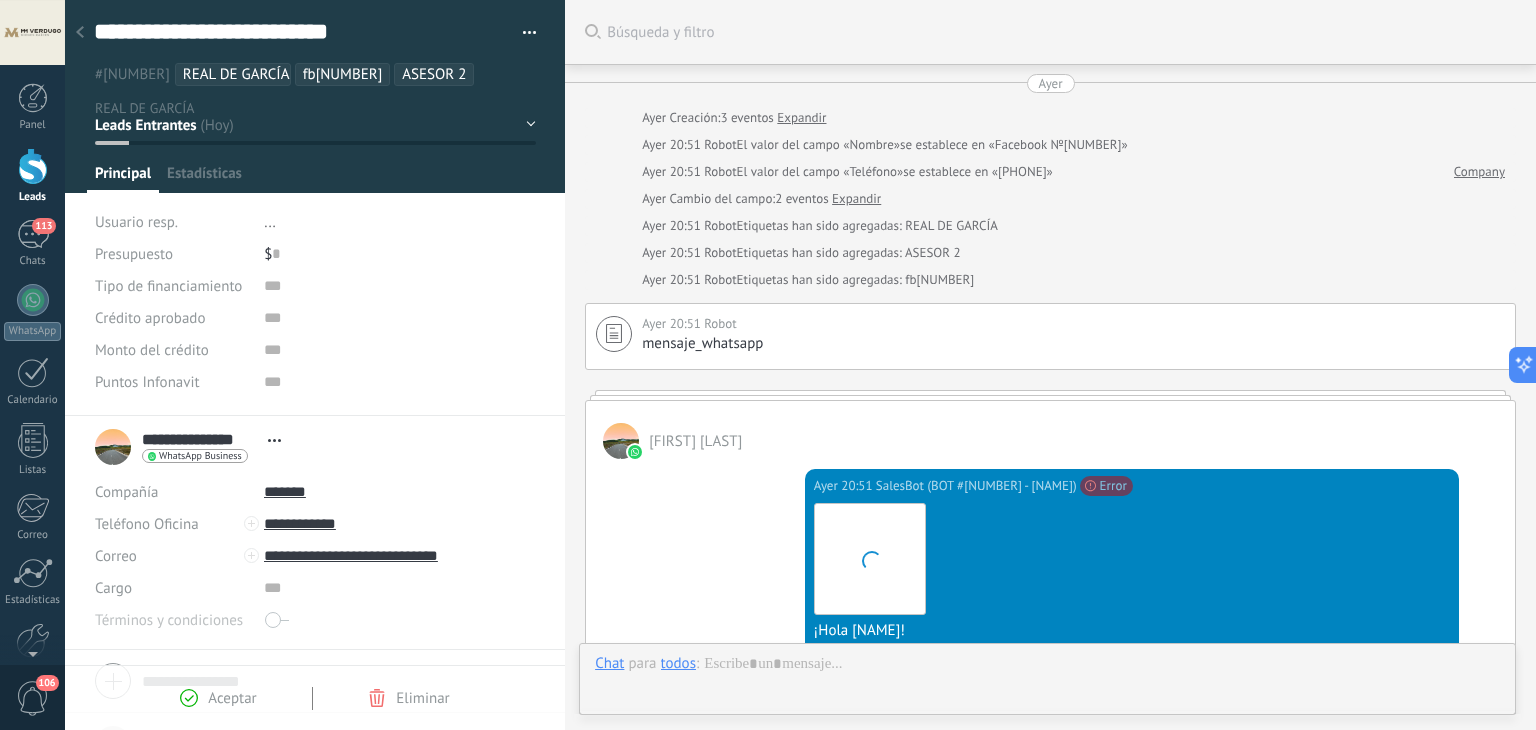 scroll, scrollTop: 20, scrollLeft: 0, axis: vertical 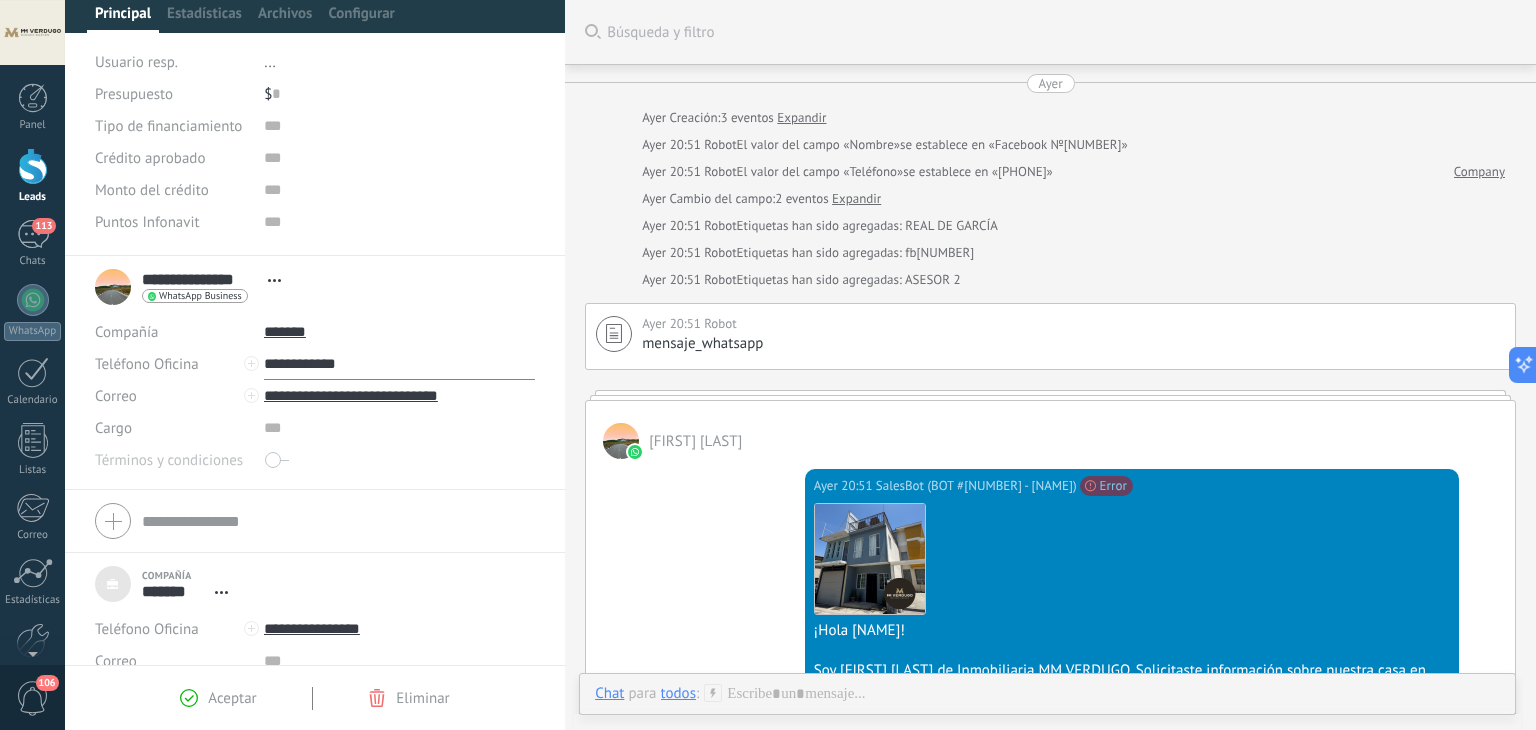 click on "**********" at bounding box center [399, 364] 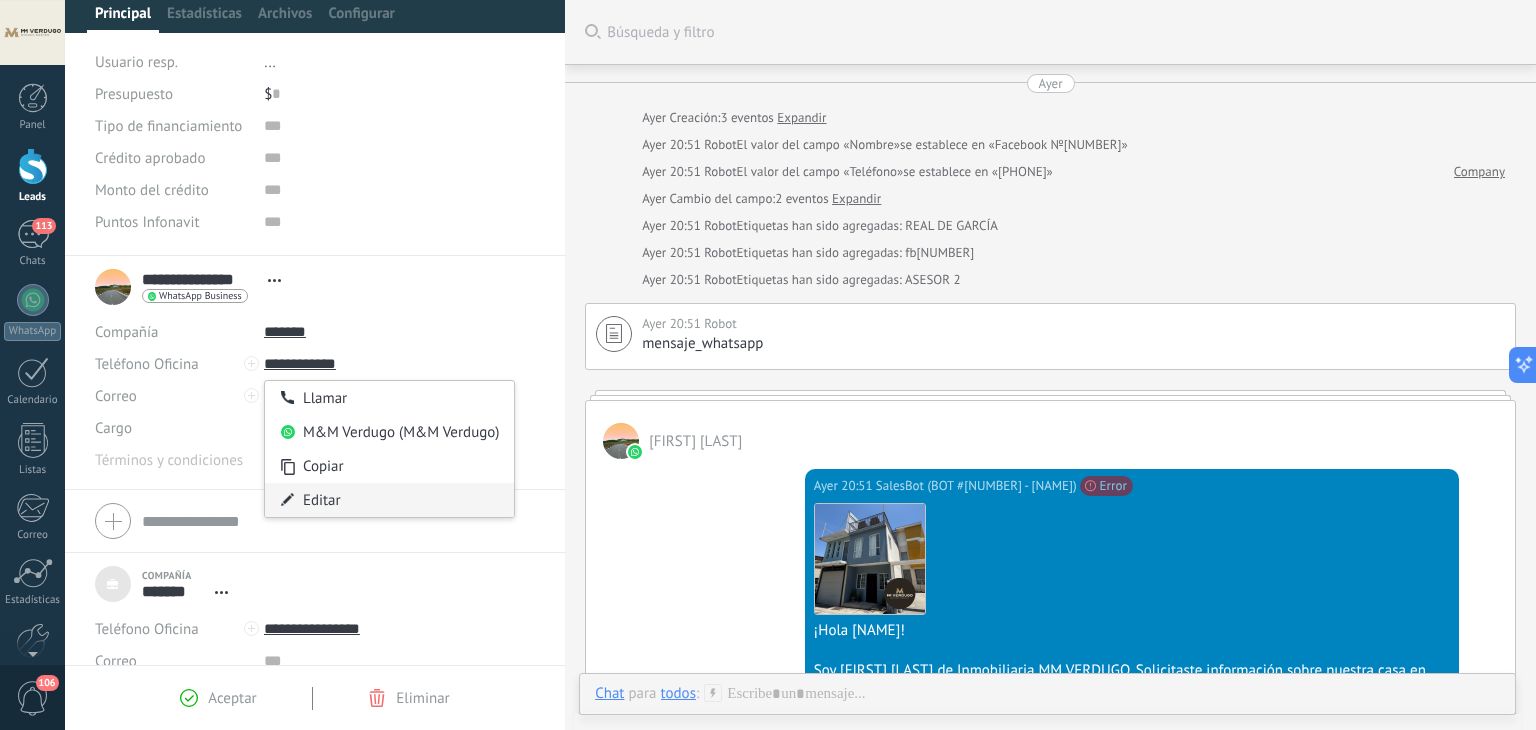 click on "Editar" at bounding box center [390, 500] 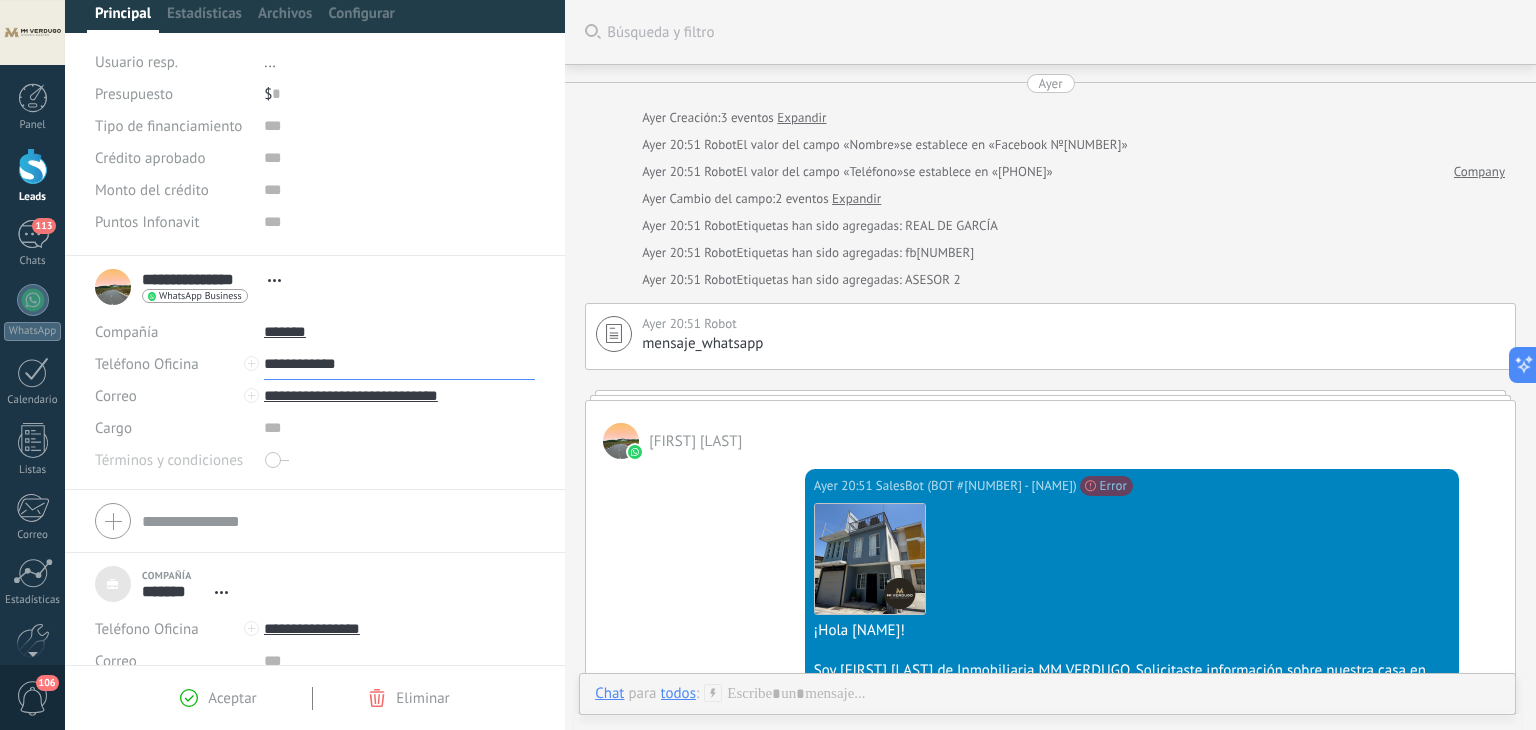 click on "**********" at bounding box center [399, 364] 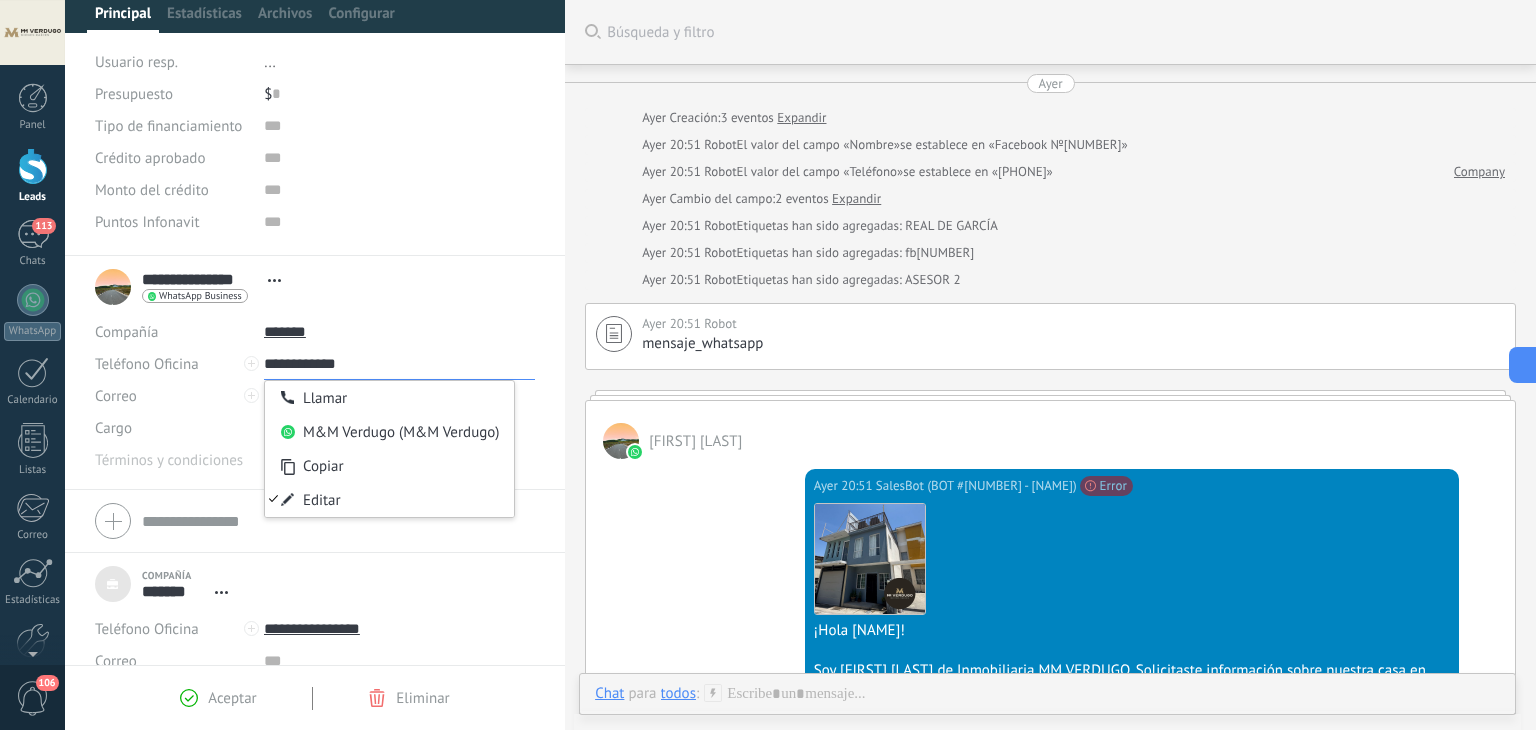 click on "**********" at bounding box center [399, 364] 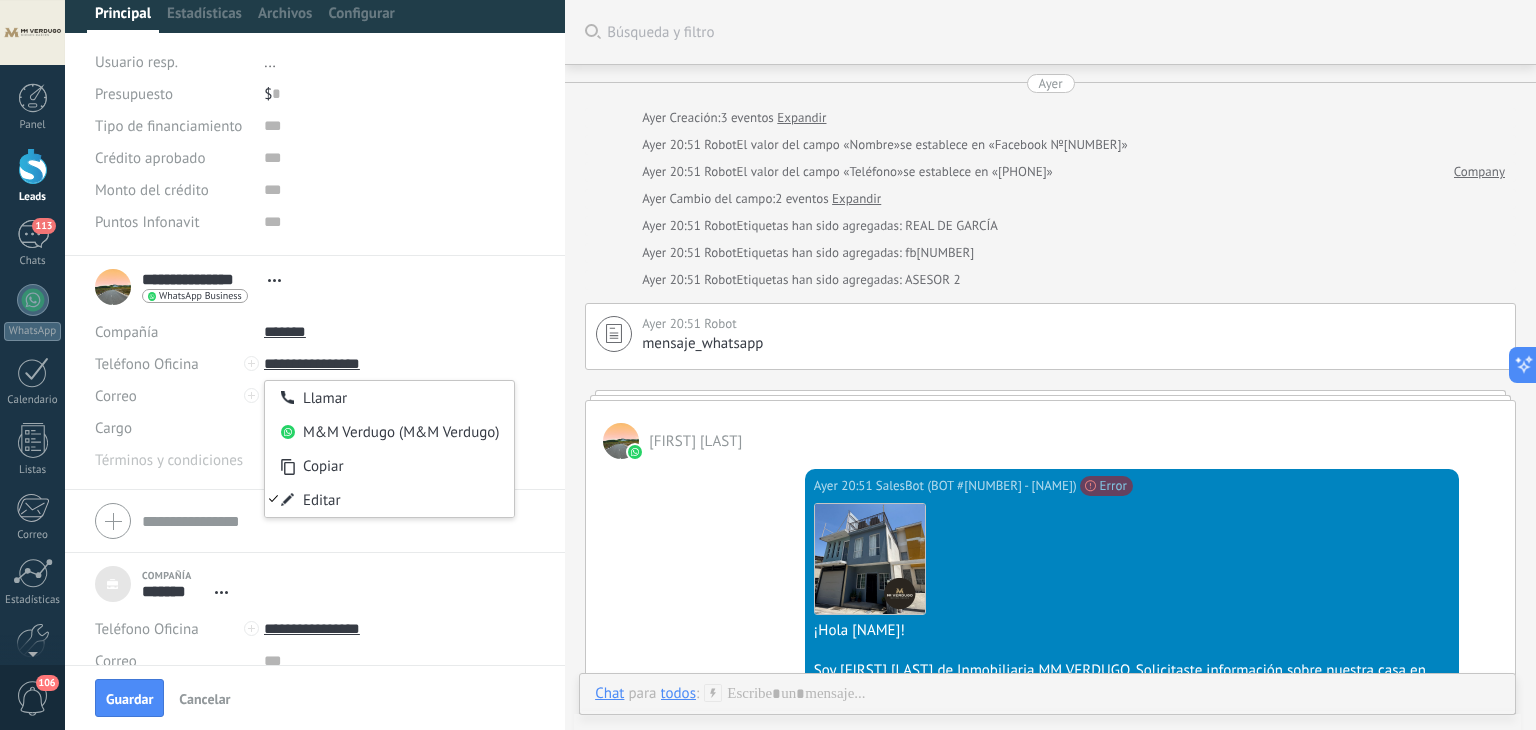 click at bounding box center [621, 441] 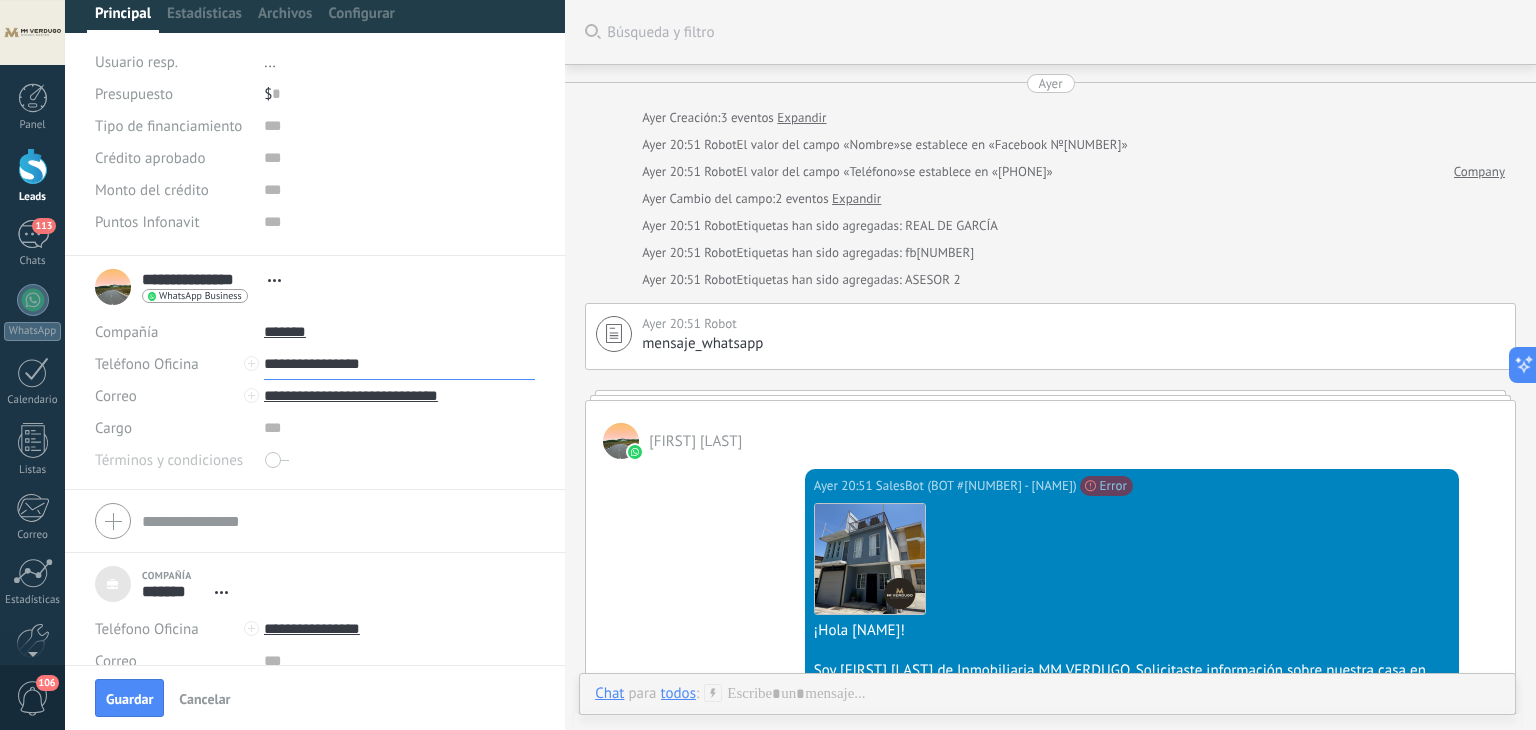 click on "**********" at bounding box center [399, 364] 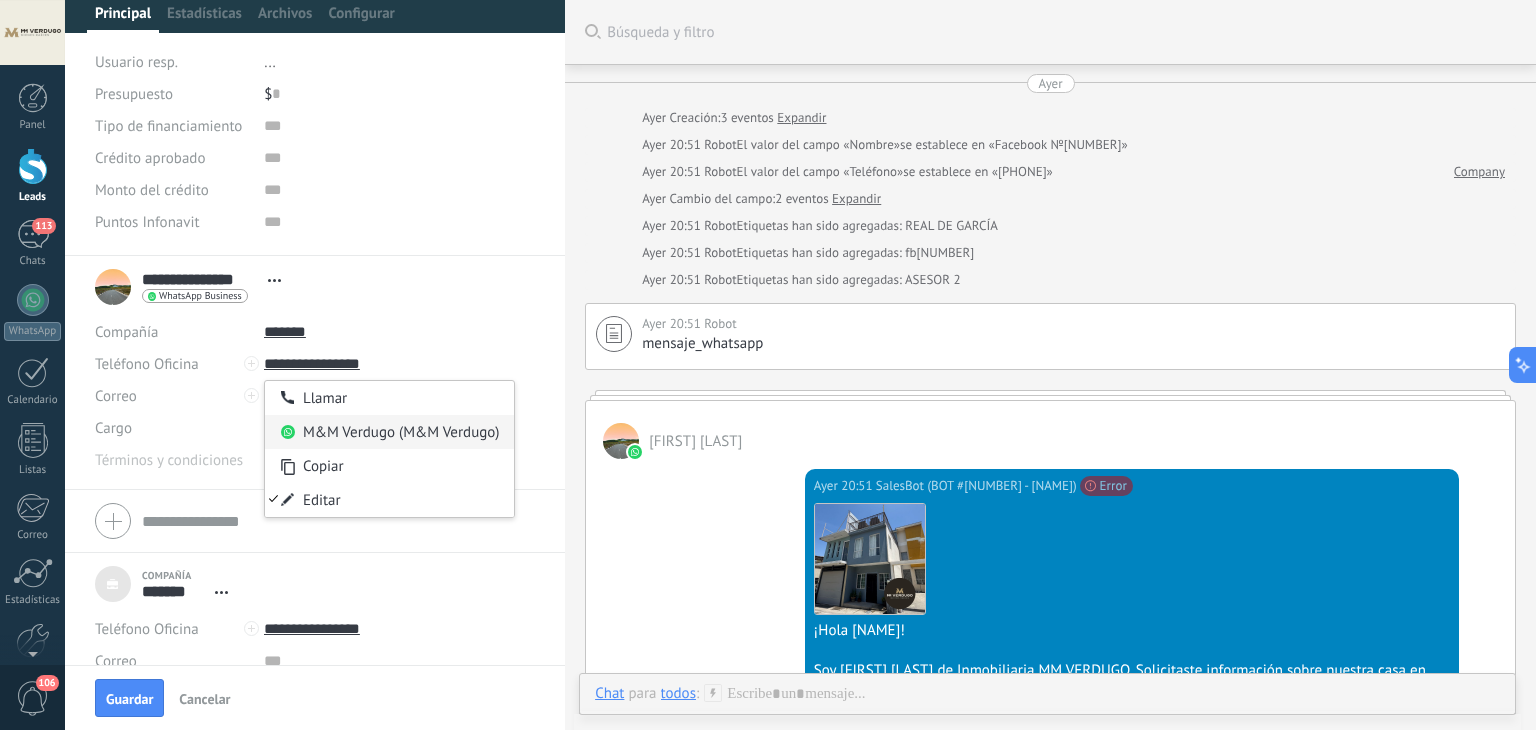 type on "**********" 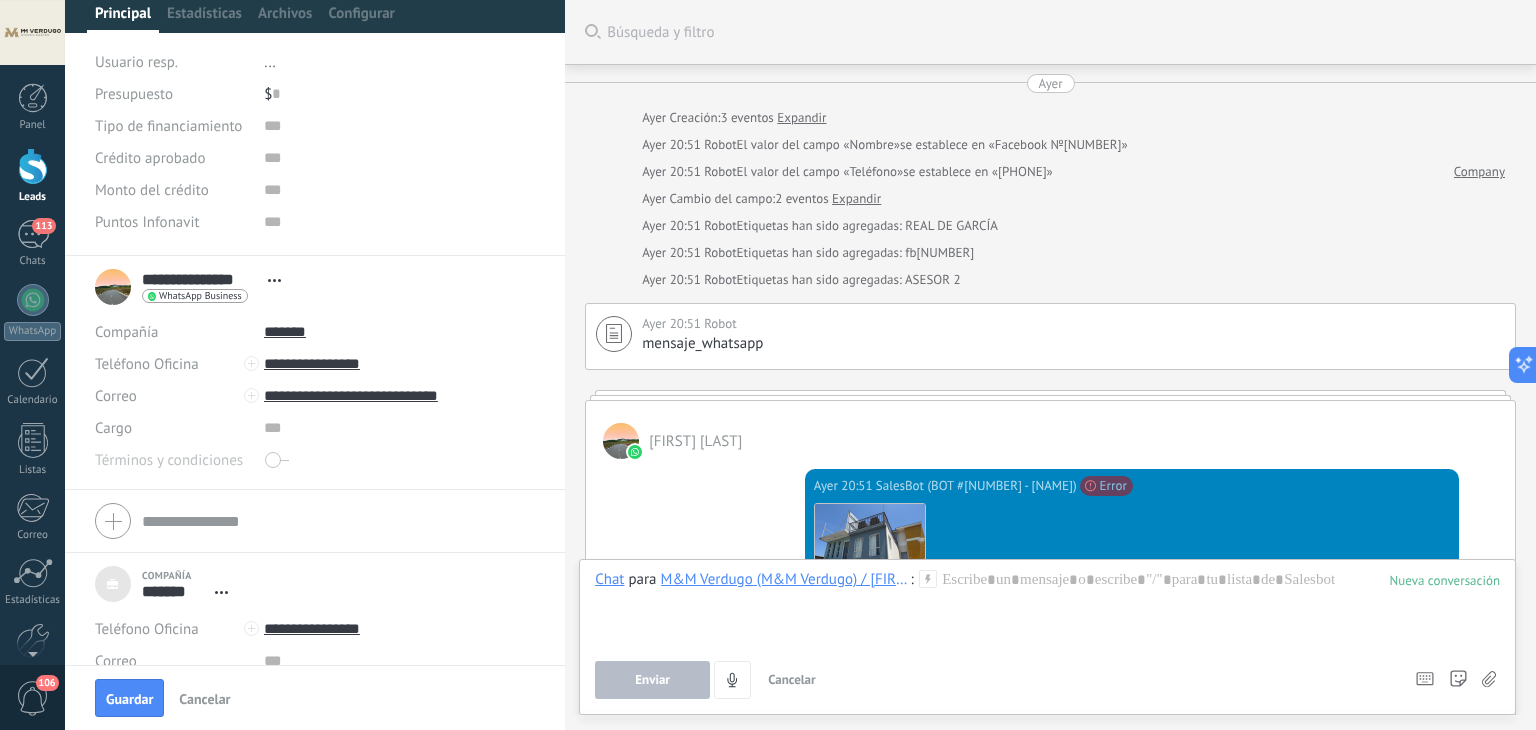 click 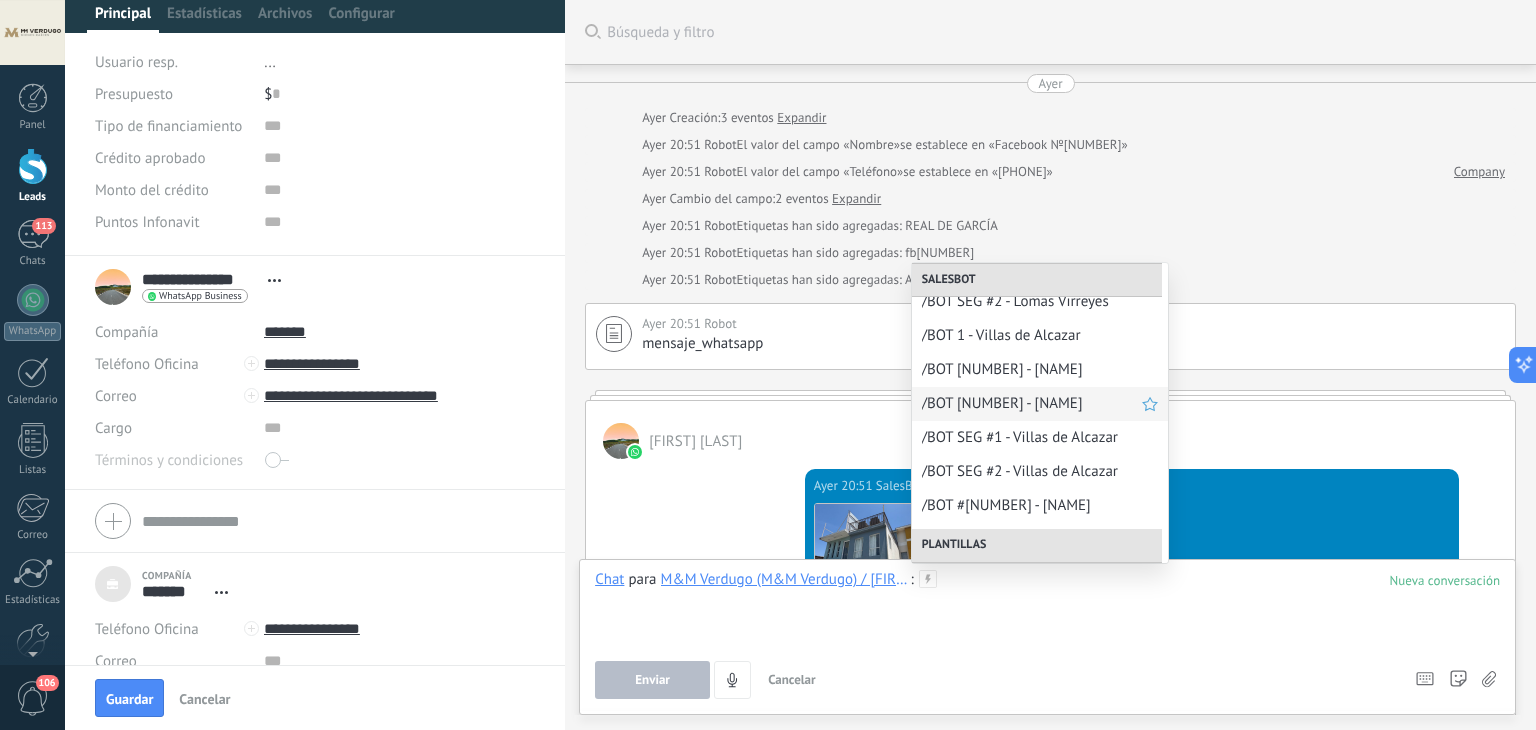 scroll, scrollTop: 308, scrollLeft: 0, axis: vertical 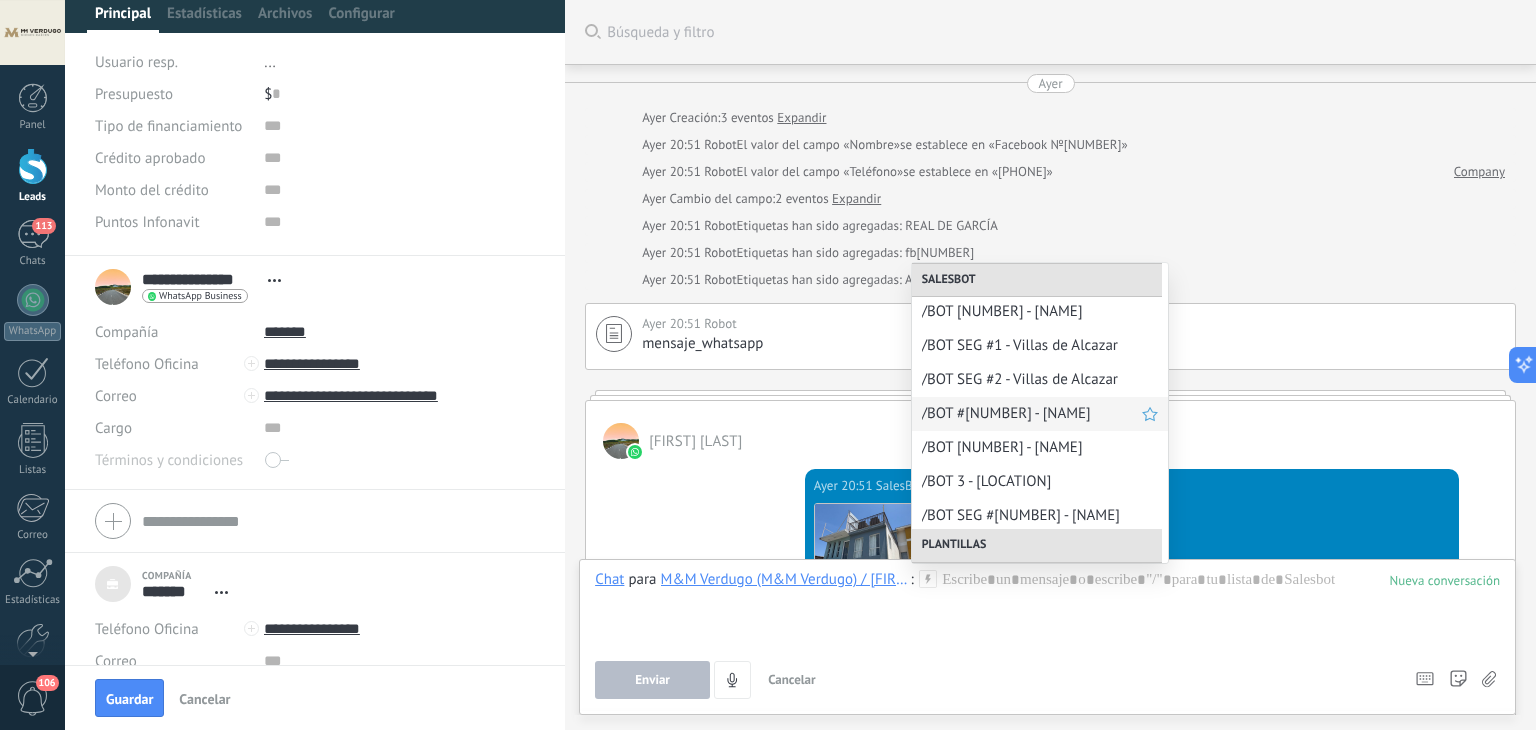 click on "/BOT #[NUMBER] - [NAME]" at bounding box center [1032, 413] 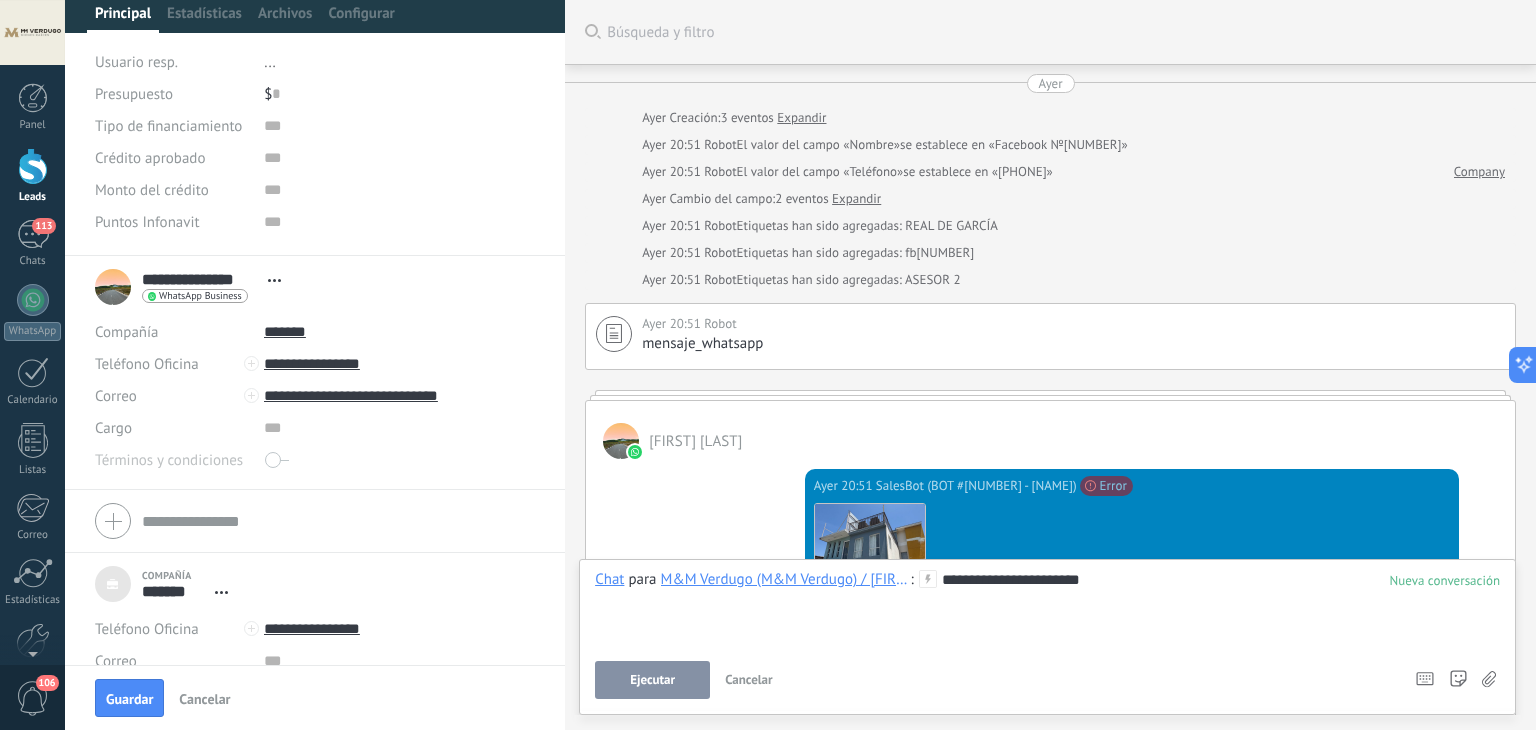 scroll, scrollTop: 0, scrollLeft: 0, axis: both 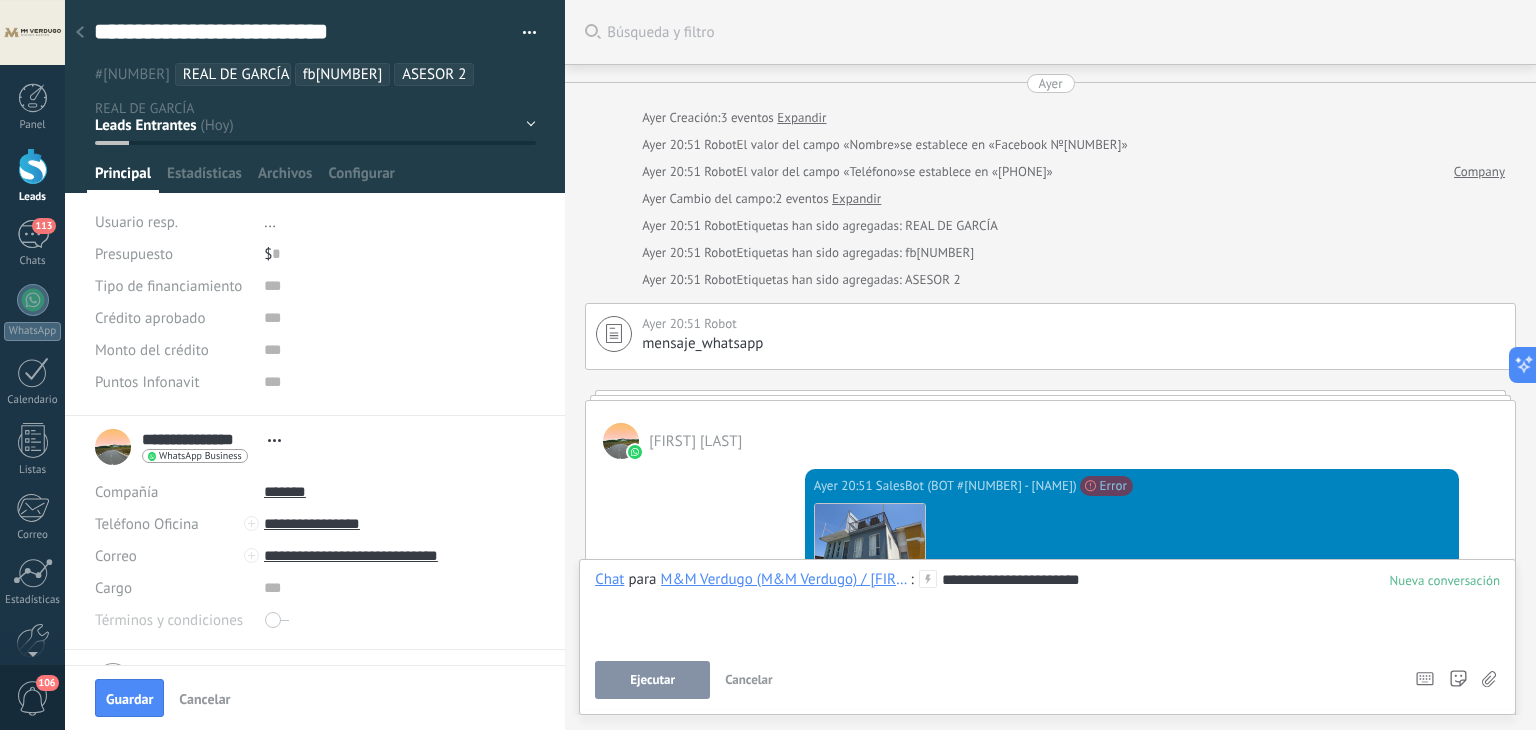 click on "Ejecutar Cancelar Rastrear clics en links ? Reducir links largos y rastrear clics: cuando se habilita, los URLs que envías serán reemplazados con links de rastreo. Una vez clickeados, un evento se registrará en el feed del lead. Abajo seleccione las fuentes que utilizan esta en Ajustes" at bounding box center (996, 680) 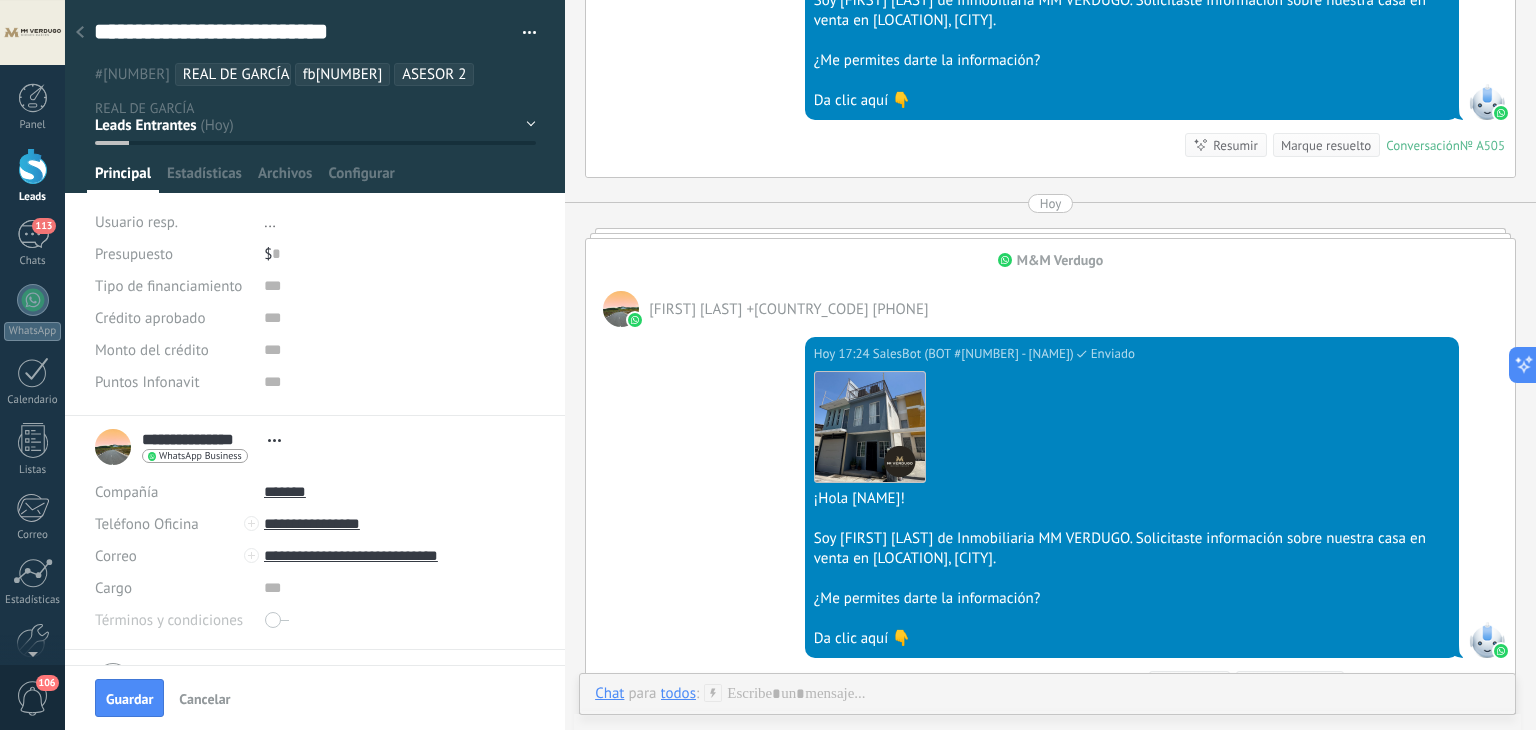 scroll, scrollTop: 671, scrollLeft: 0, axis: vertical 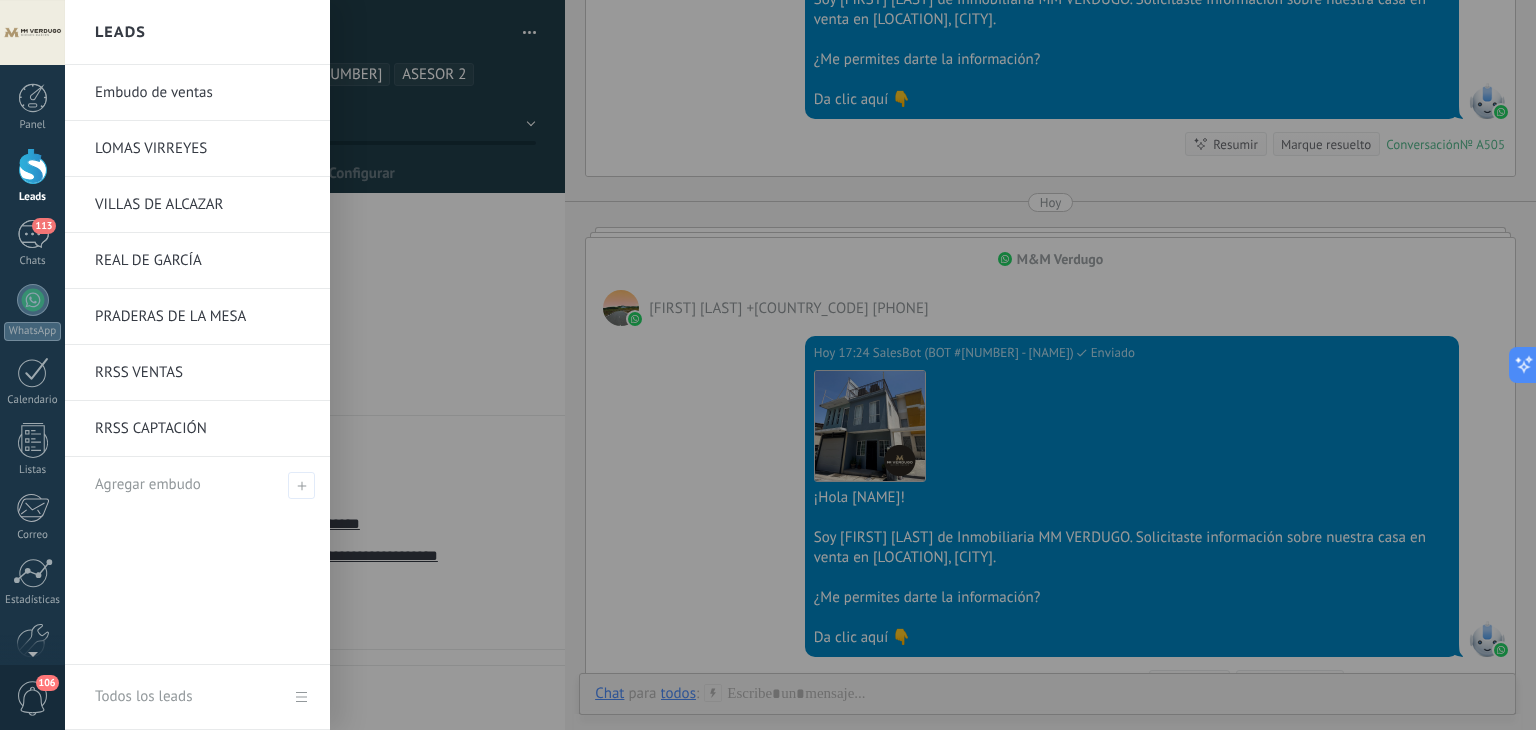 click at bounding box center [33, 166] 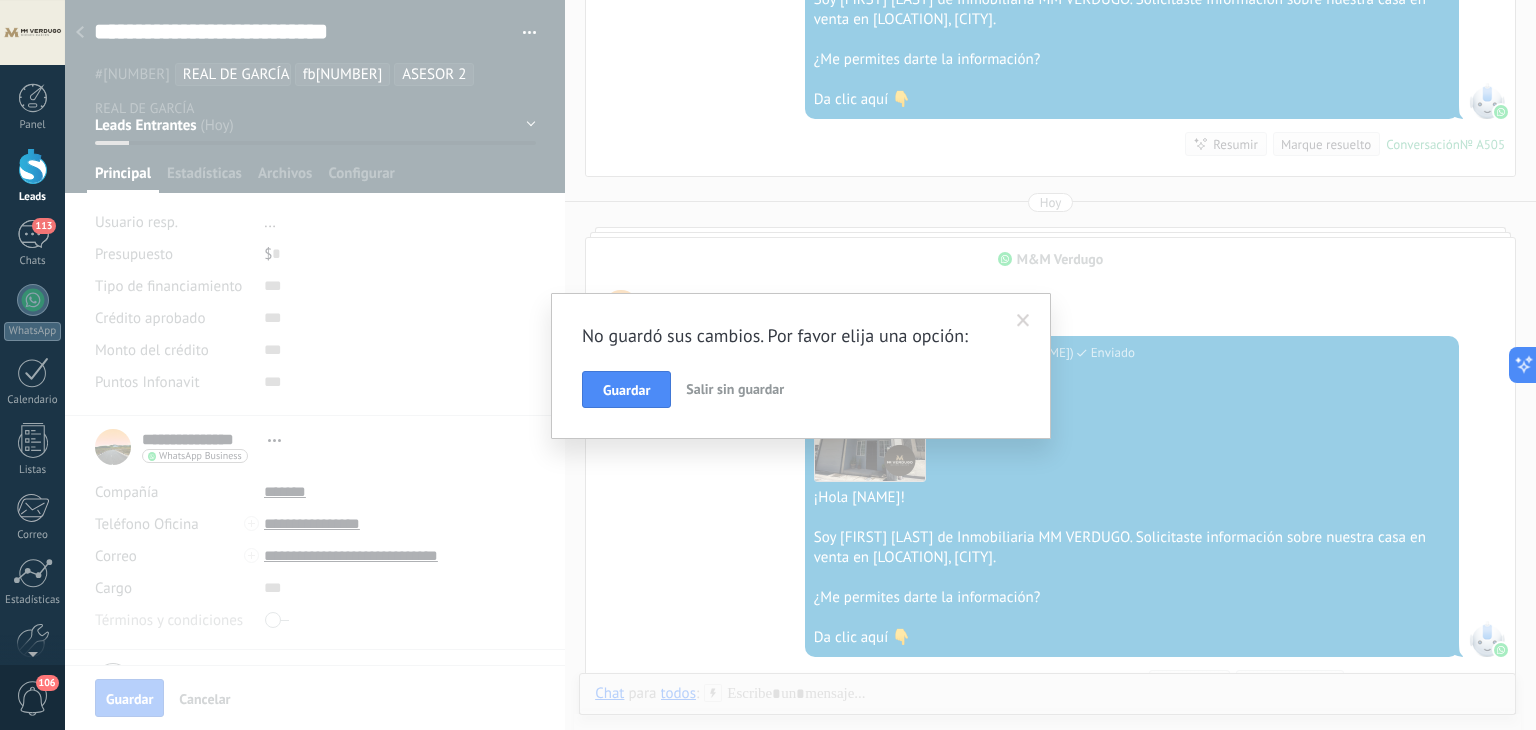 click at bounding box center [1023, 321] 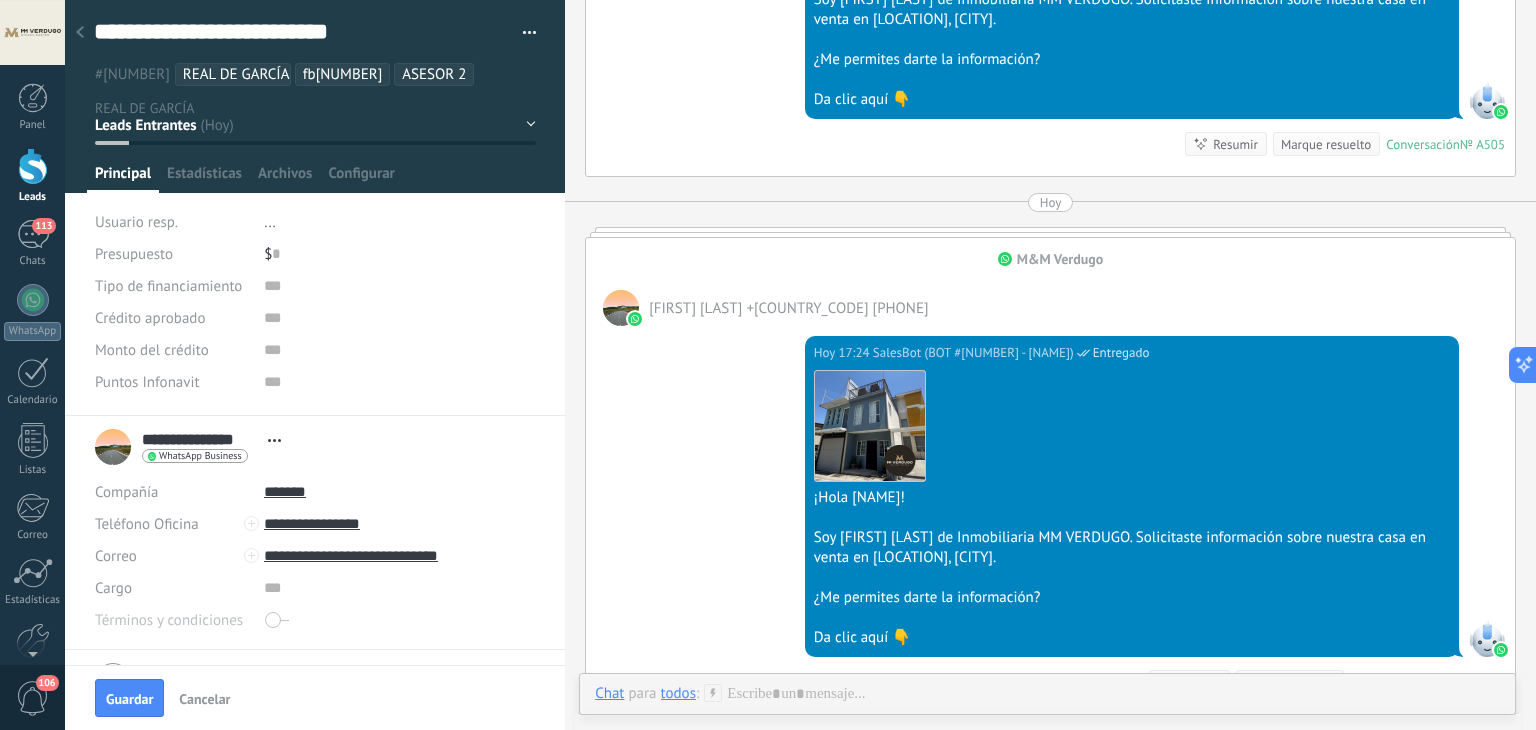 click on "Guardar
Cancelar" at bounding box center (315, 697) 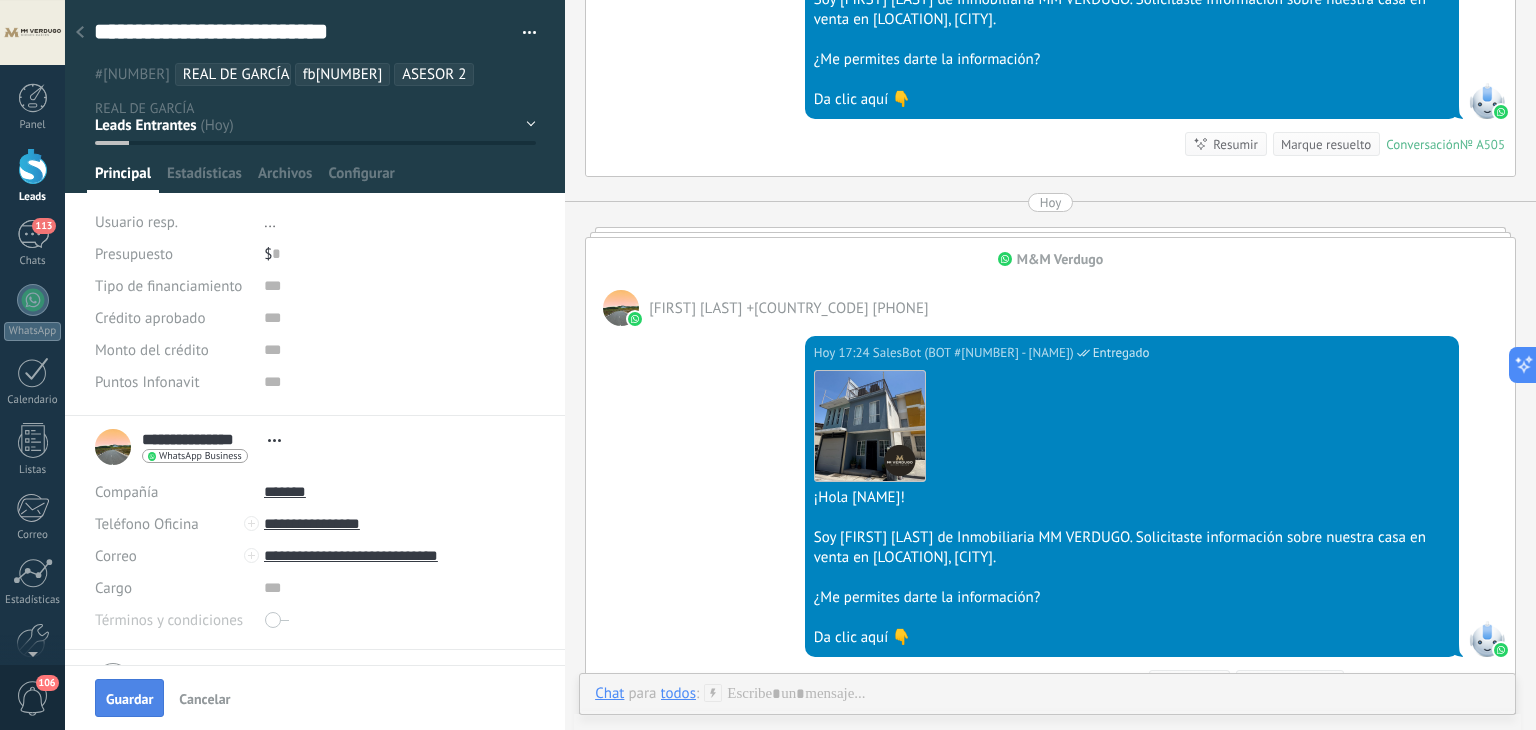 click on "Guardar" at bounding box center (129, 699) 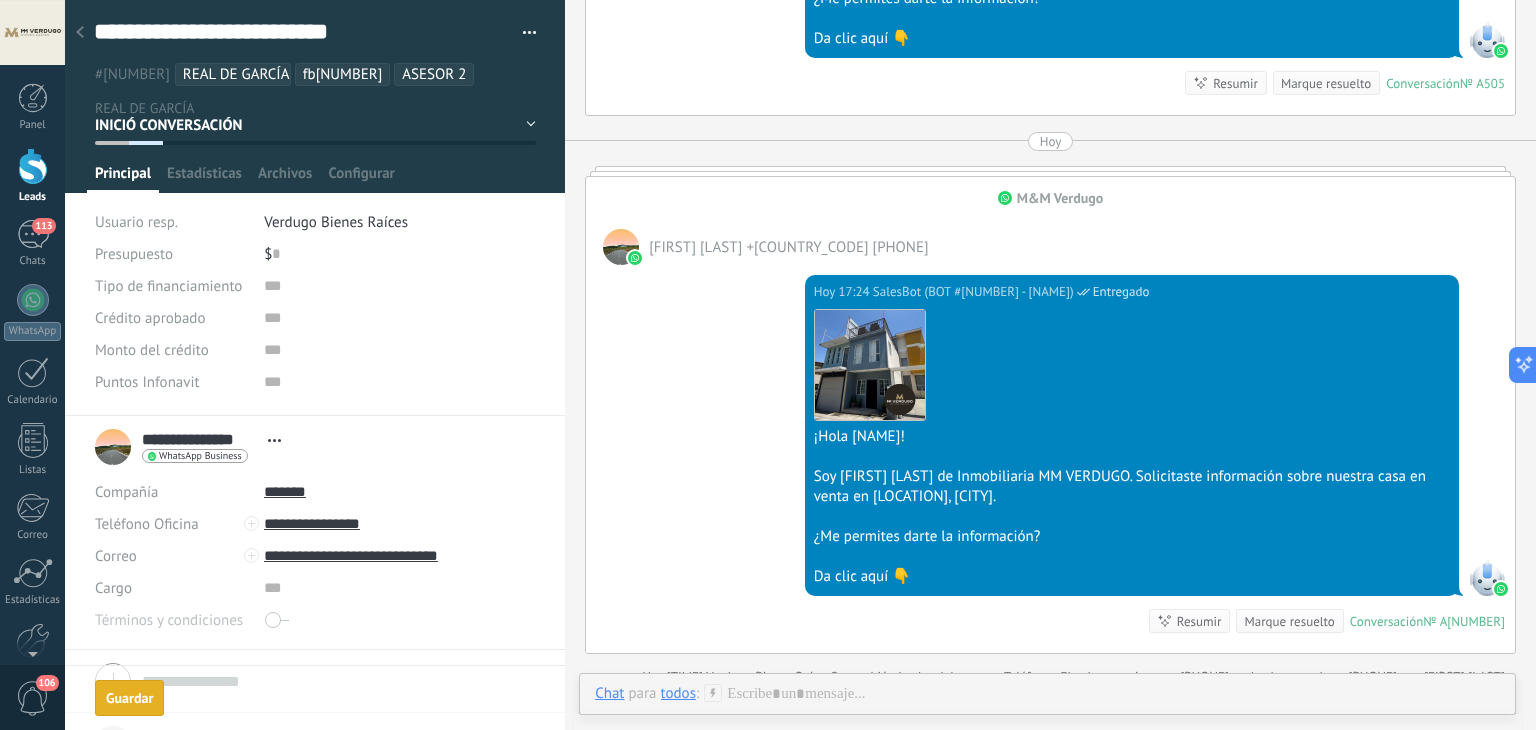 scroll, scrollTop: 787, scrollLeft: 0, axis: vertical 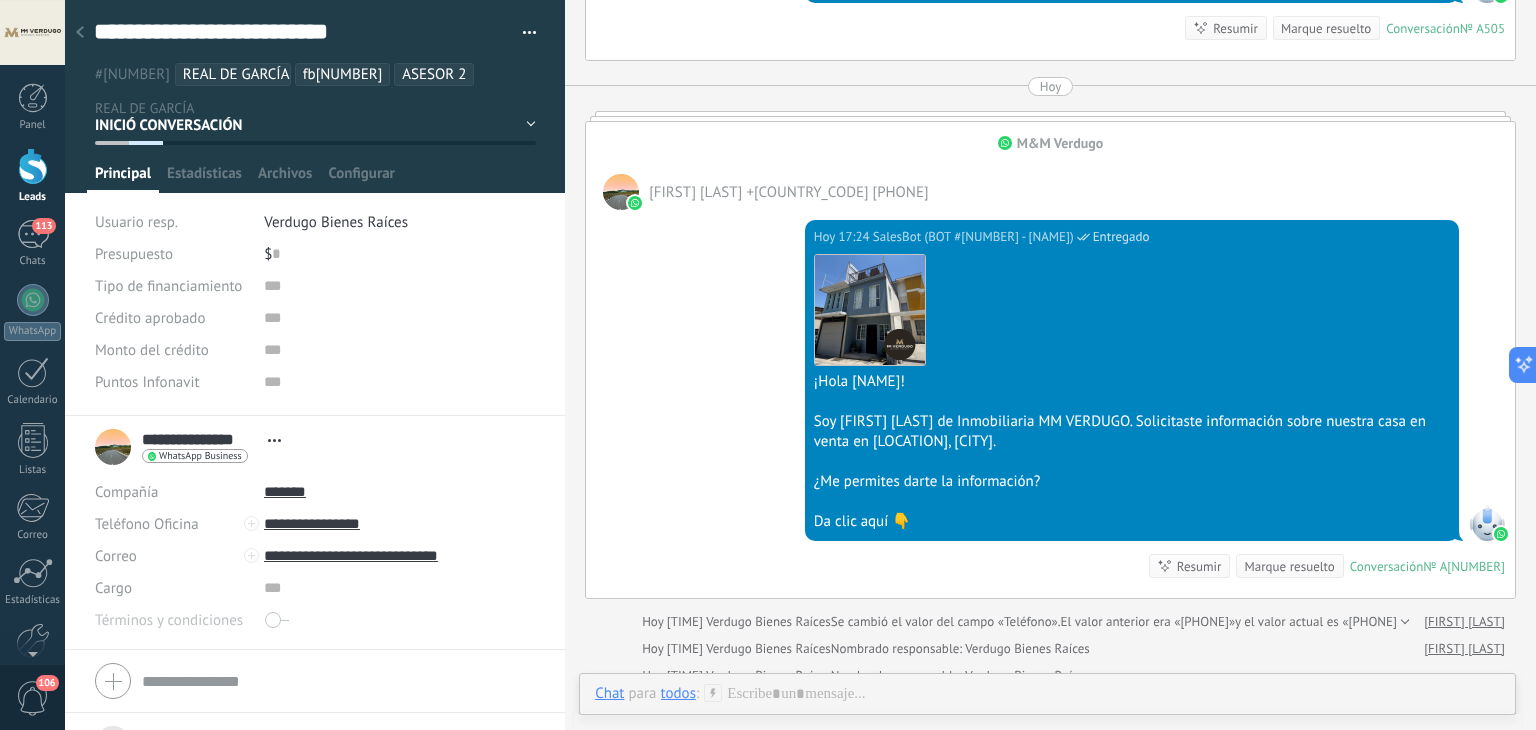 click at bounding box center (315, 681) 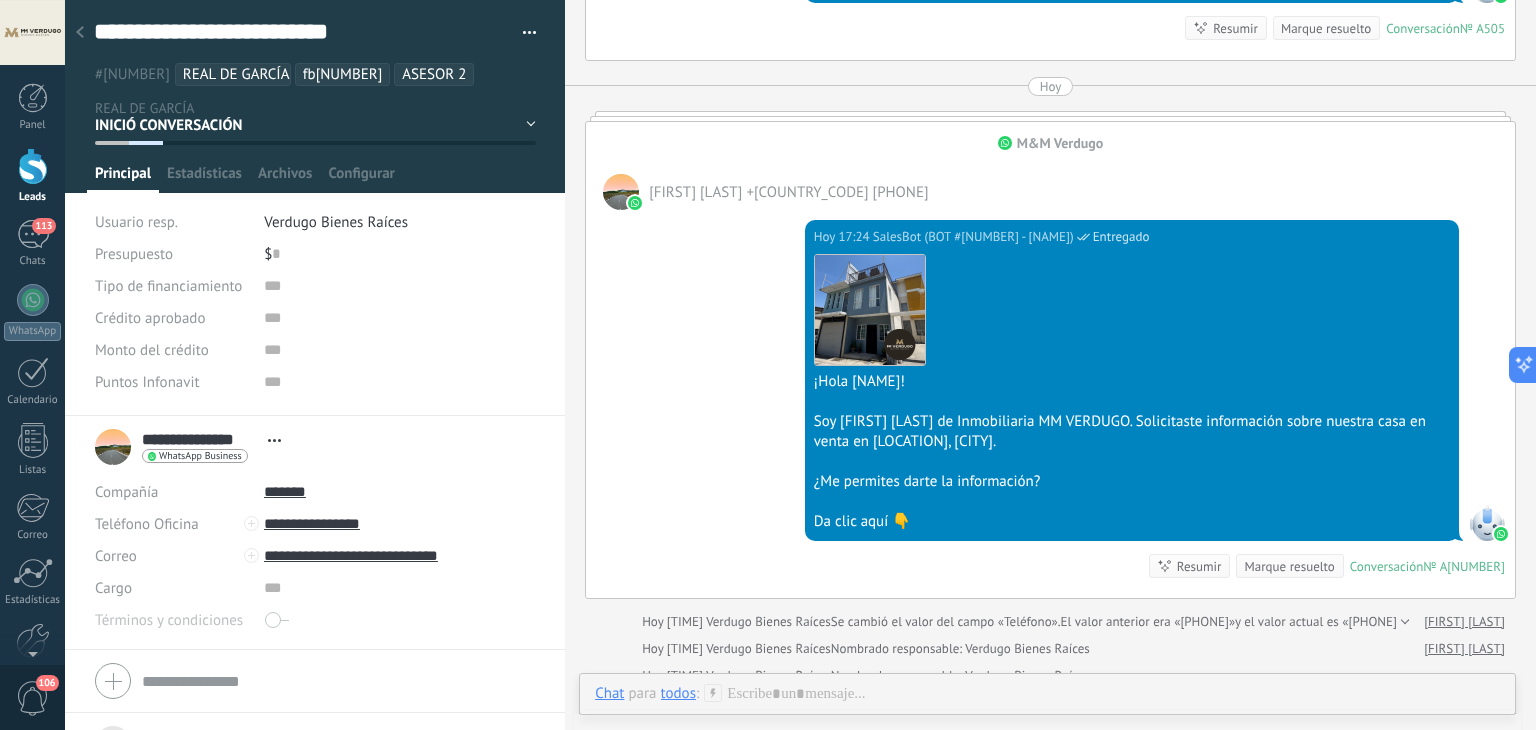 type on "***" 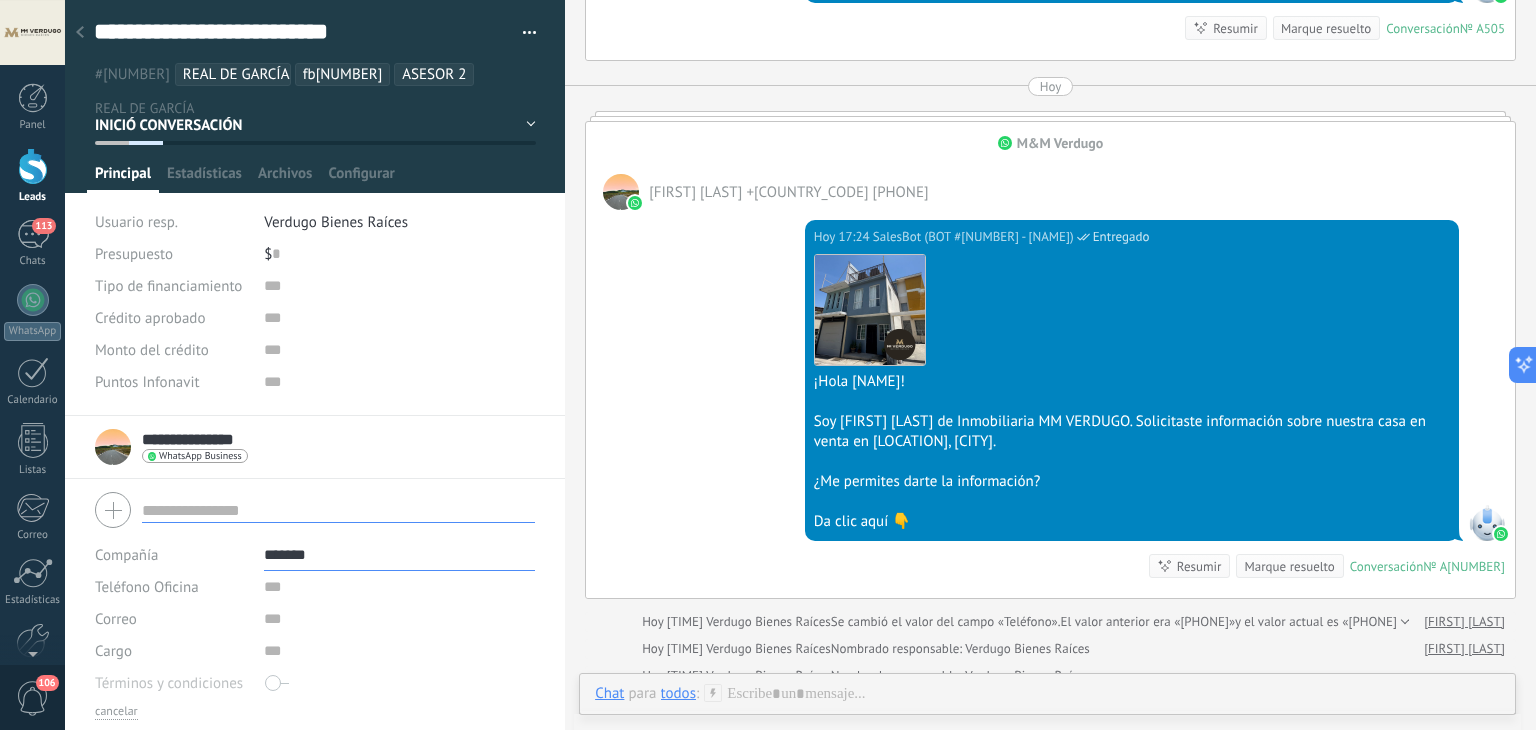 click on "Hoy [TIME] SalesBot (BOT #[NUMBER] - [NAME]) Entregado Descargar ¡Hola [NAME]! Soy [FIRST] [LAST] de Inmobiliaria MM VERDUGO. Solicitaste información sobre nuestra casa en venta en [NAME], [CITY]. ¿Me permites darte la información? Da clic aquí 👇 Conversación #[ID] Conversación #[ID] Resumir Resumir Marque resuelto" at bounding box center (1050, 404) 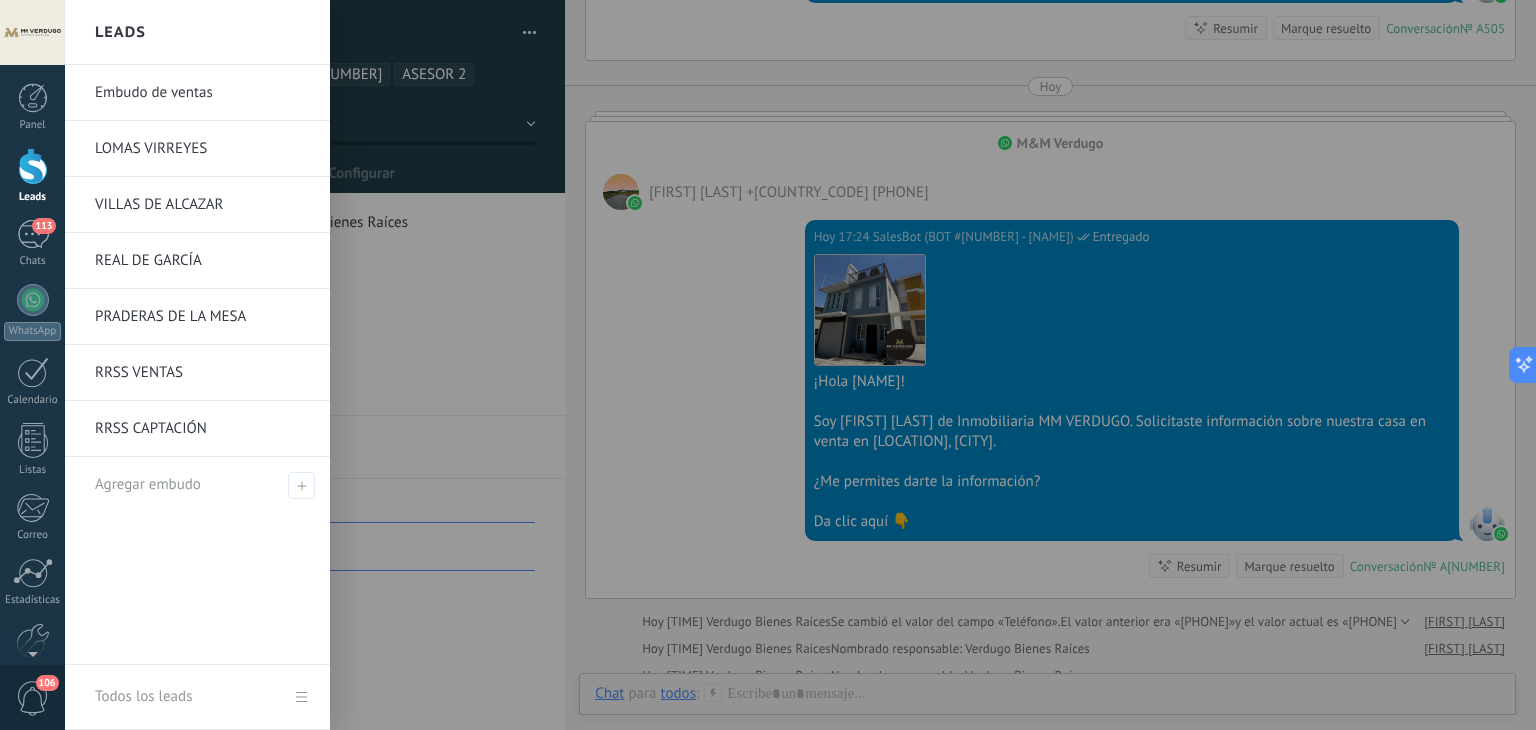 click at bounding box center [33, 166] 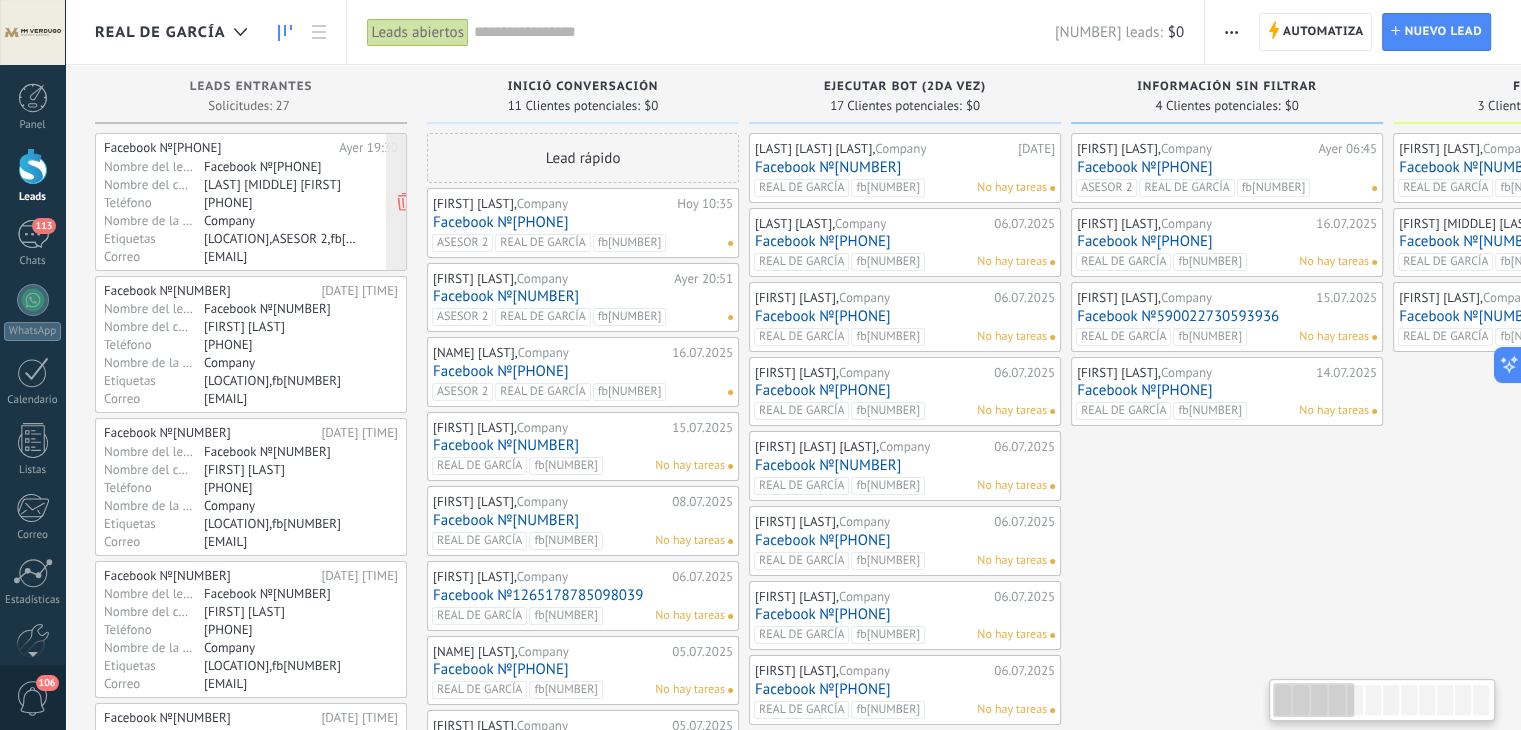 click on "[PHONE]" at bounding box center (281, 202) 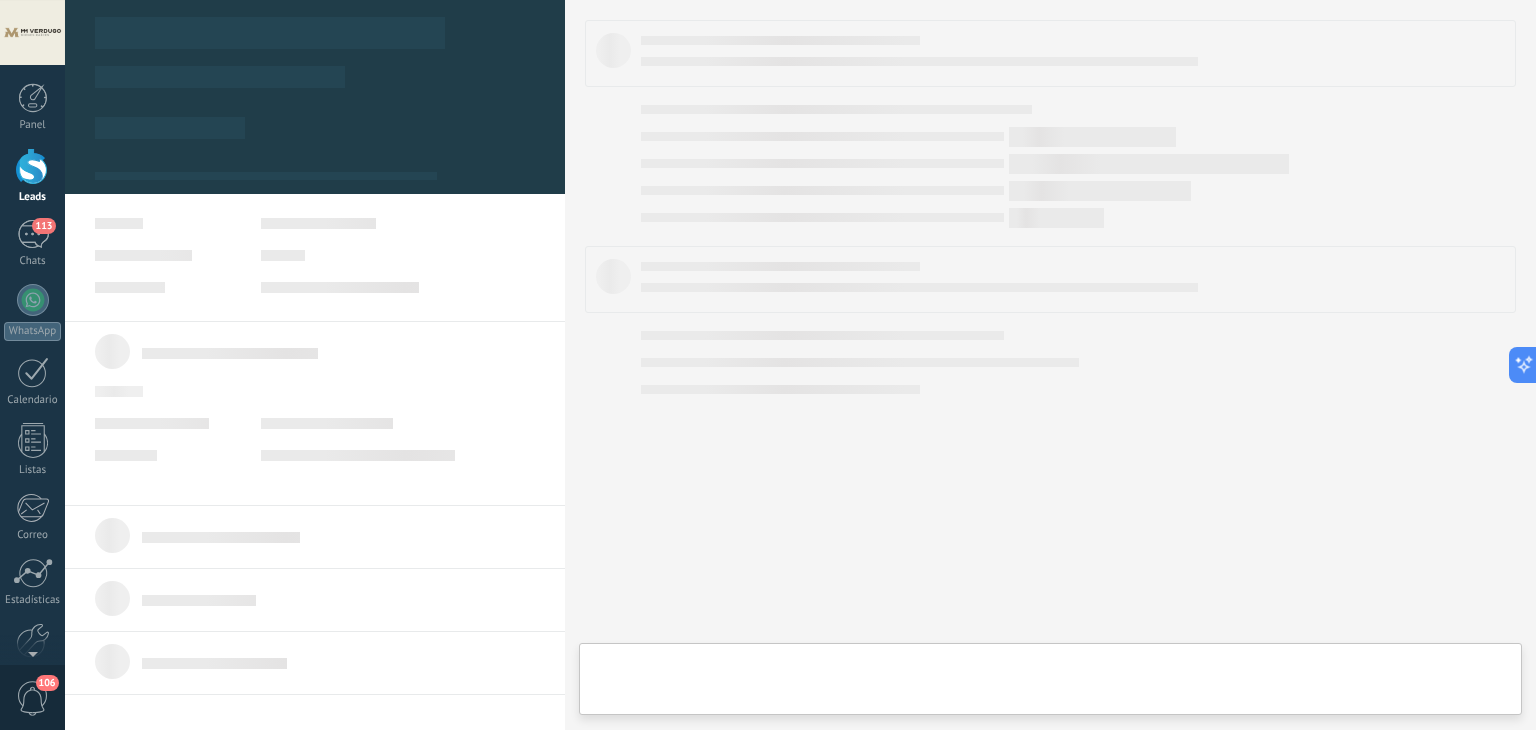 type on "***" 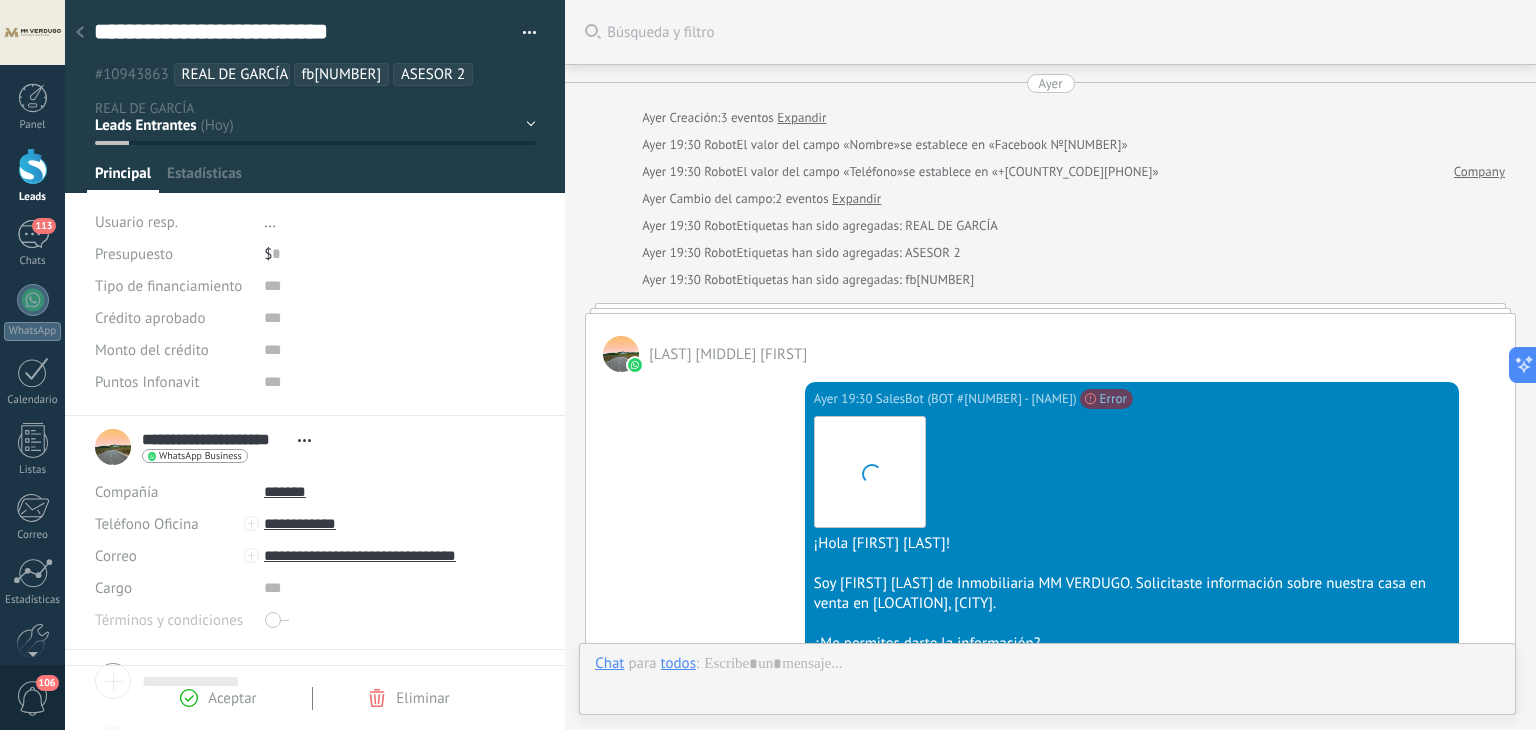 scroll, scrollTop: 20, scrollLeft: 0, axis: vertical 